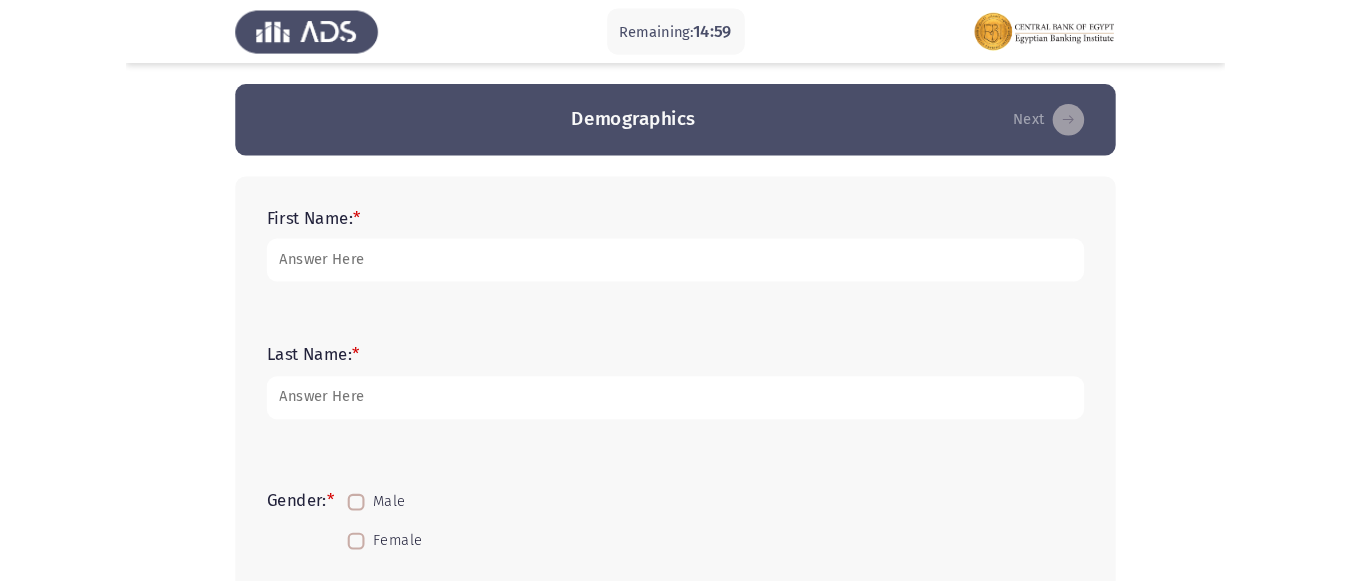 scroll, scrollTop: 0, scrollLeft: 0, axis: both 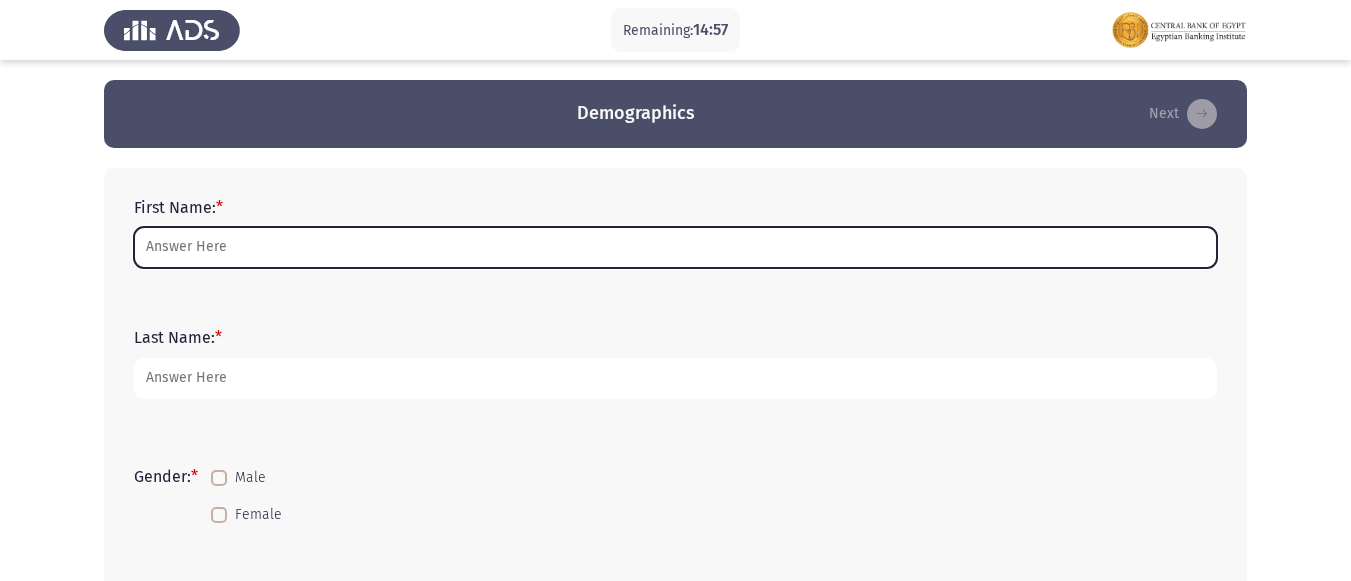 click on "First Name:   *" at bounding box center [675, 247] 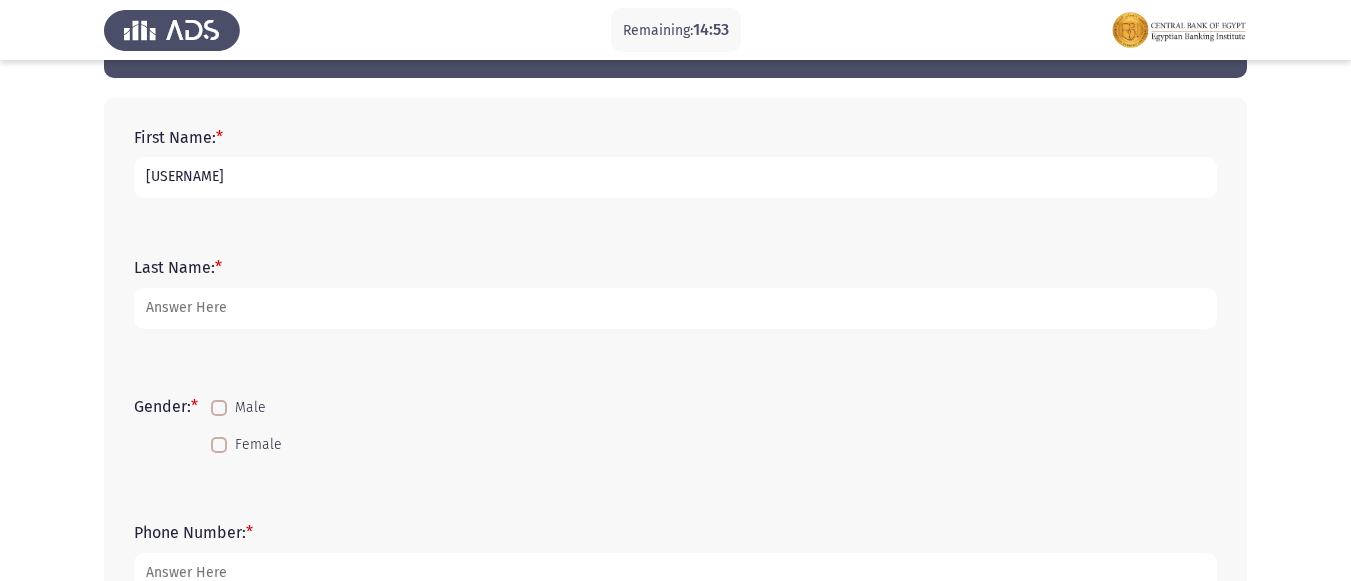 scroll, scrollTop: 100, scrollLeft: 0, axis: vertical 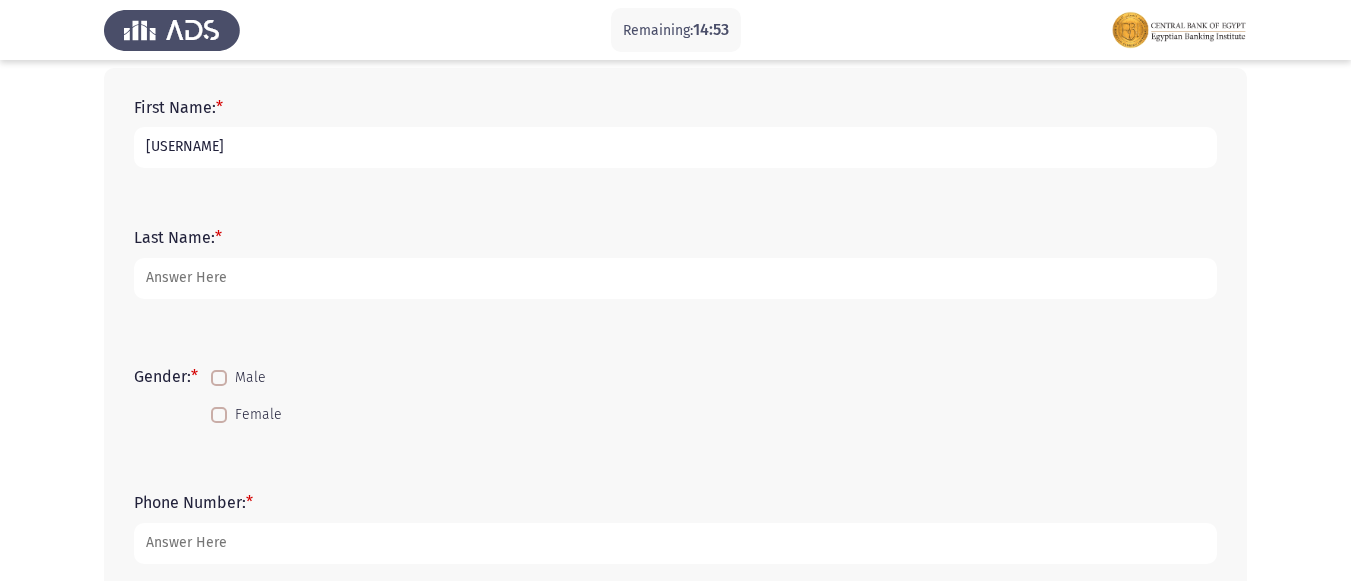type on "[USERNAME]" 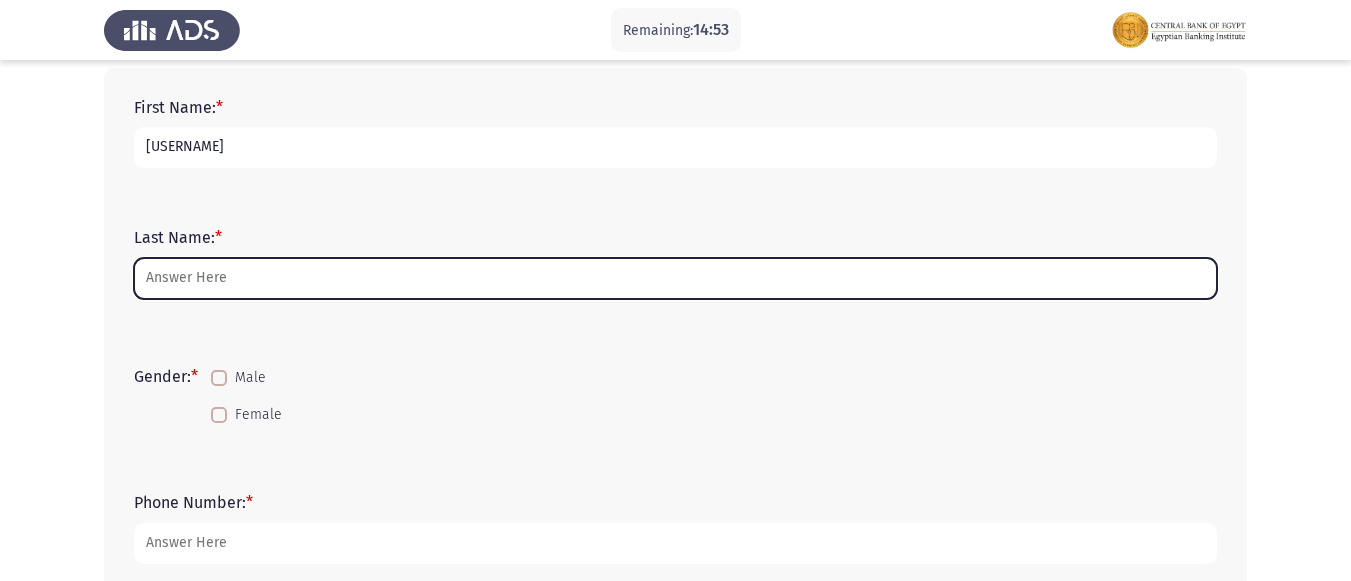 click on "Last Name:    *" at bounding box center [675, 278] 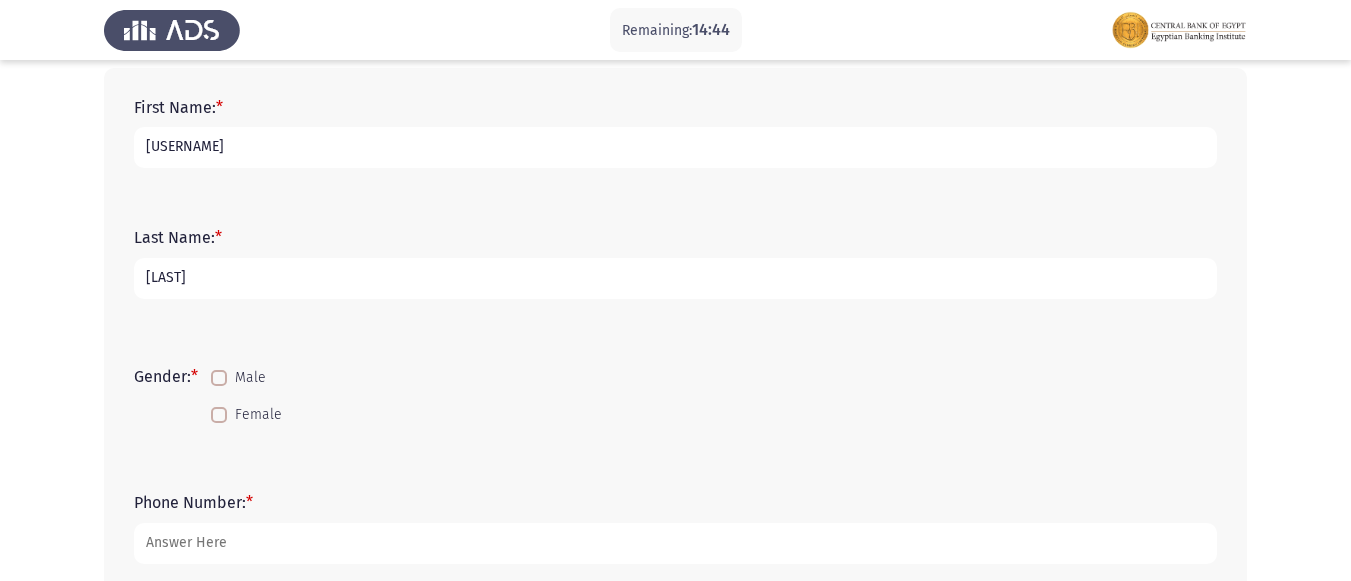 click on "[LAST]" at bounding box center [675, 278] 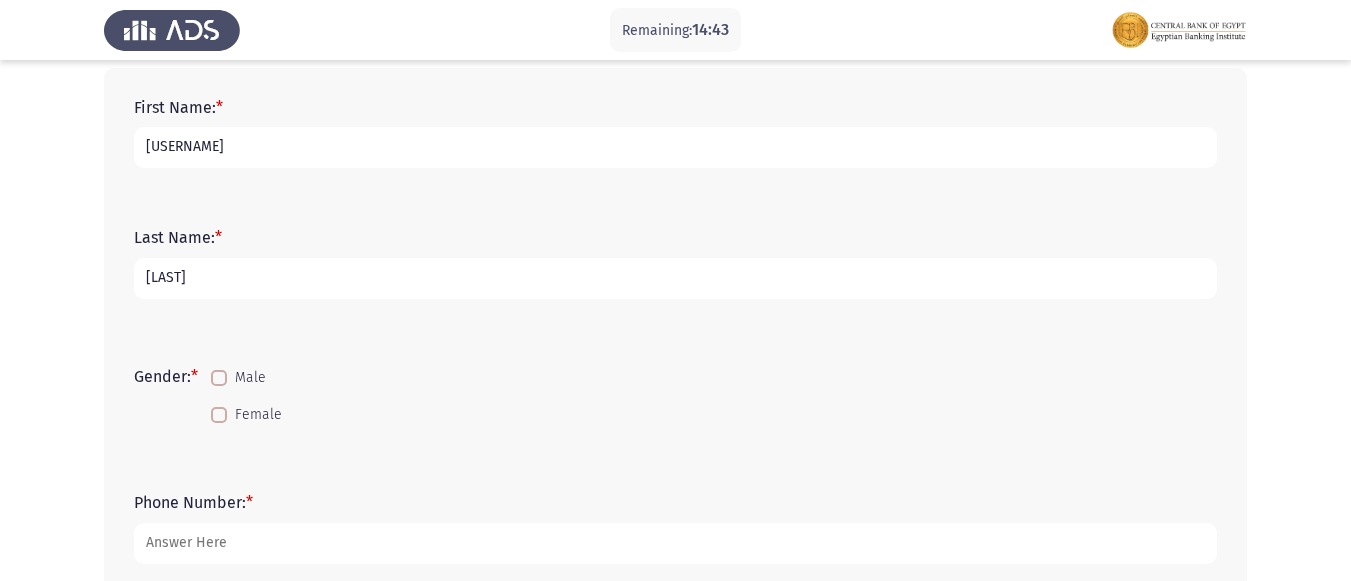 click on "[LAST]" at bounding box center (675, 278) 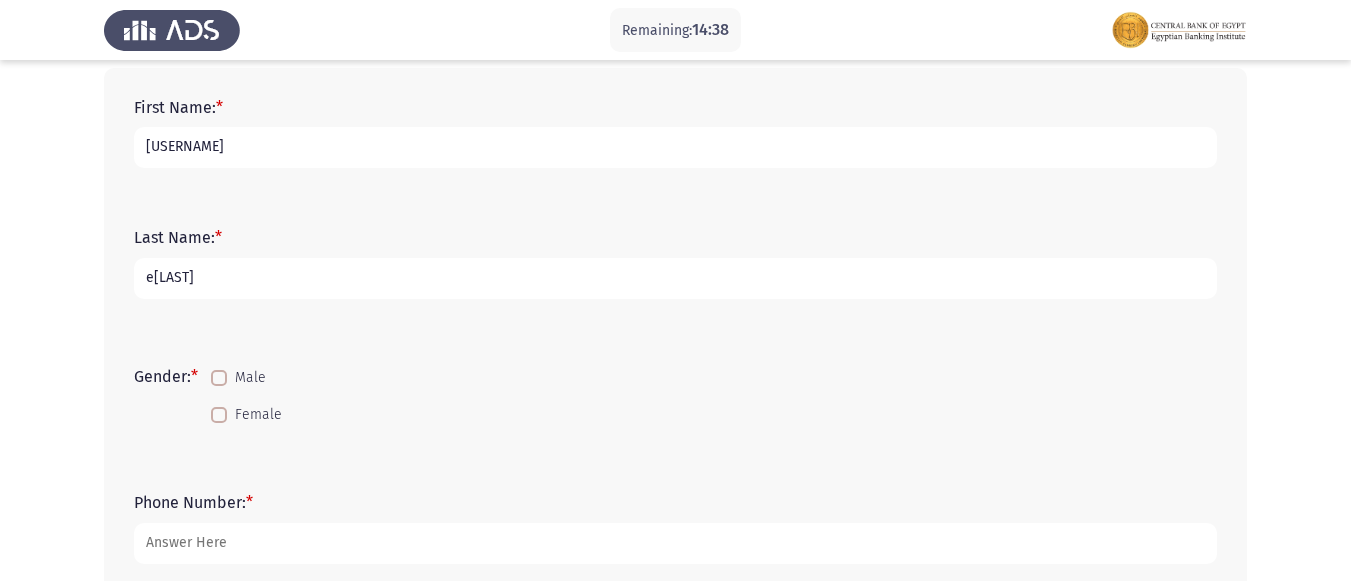 click on "e[LAST]" at bounding box center [675, 278] 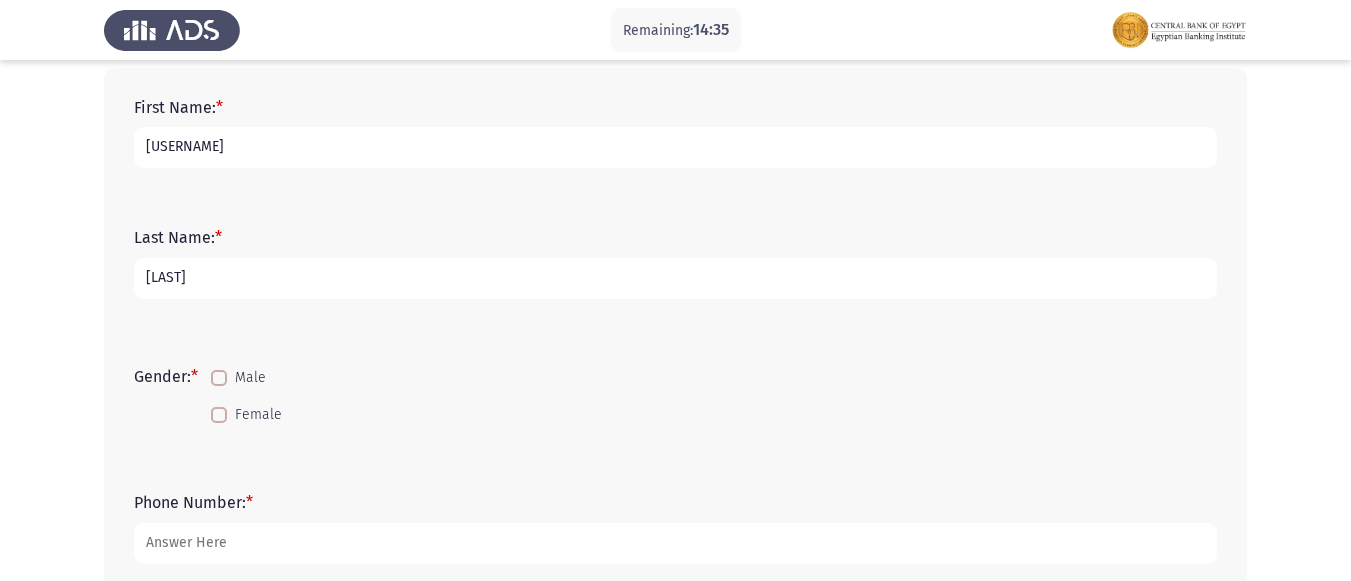 type on "[LAST]" 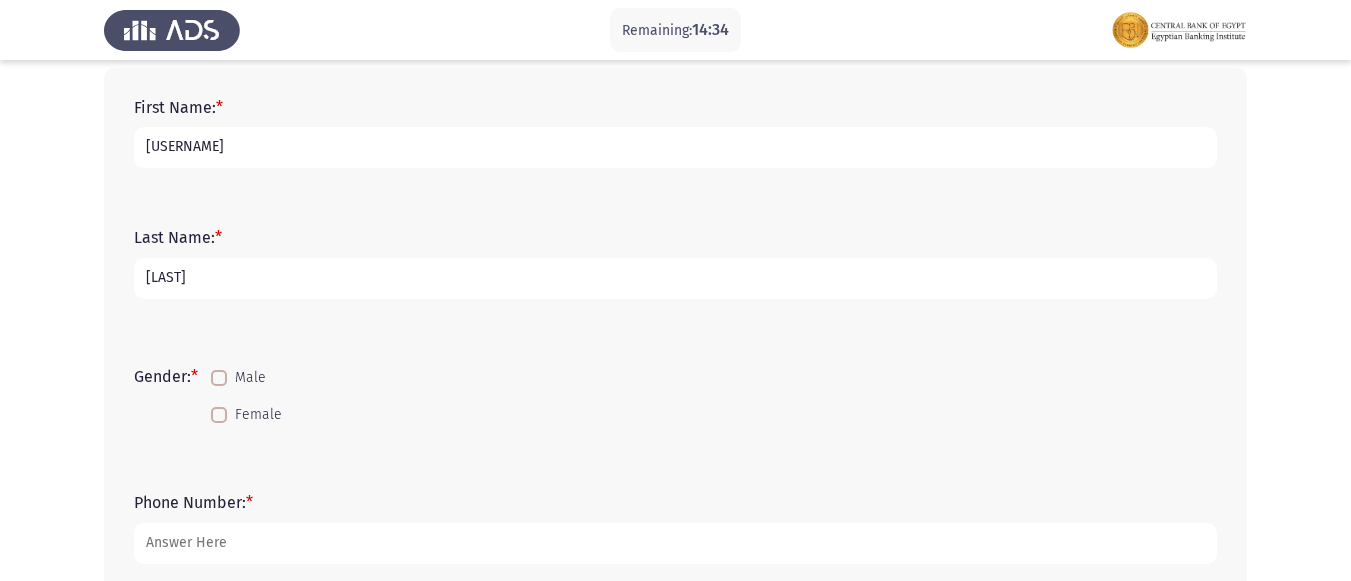 click on "[USERNAME]" at bounding box center (675, 147) 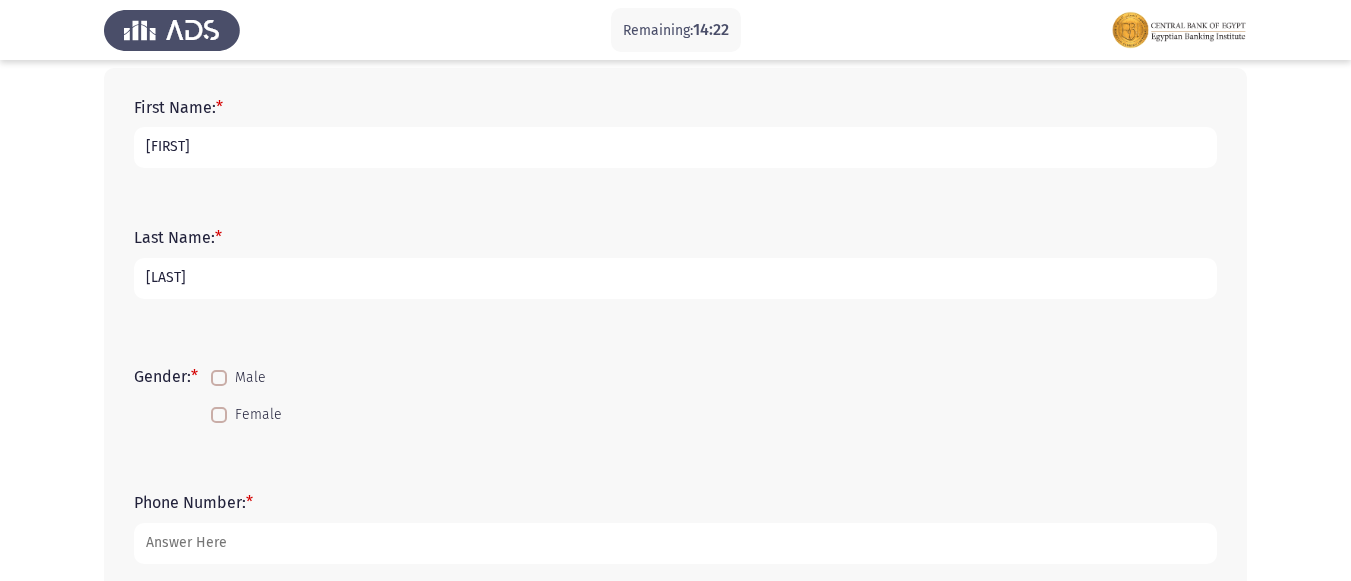 click on "[FIRST]" at bounding box center [675, 147] 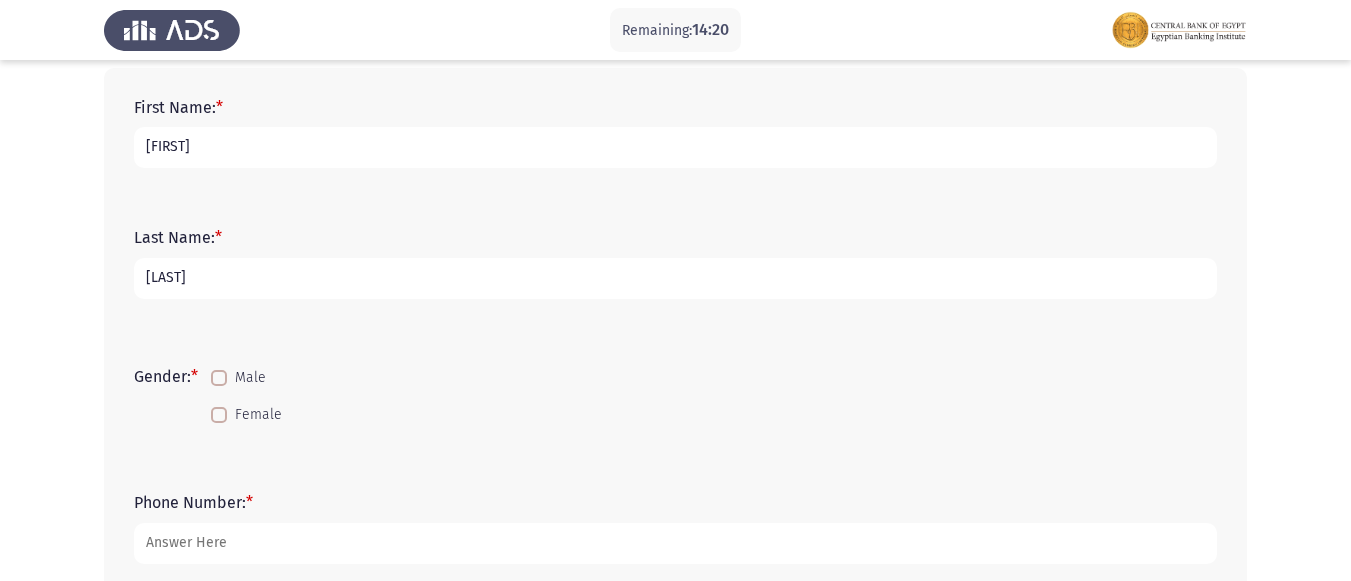 type on "[FIRST]" 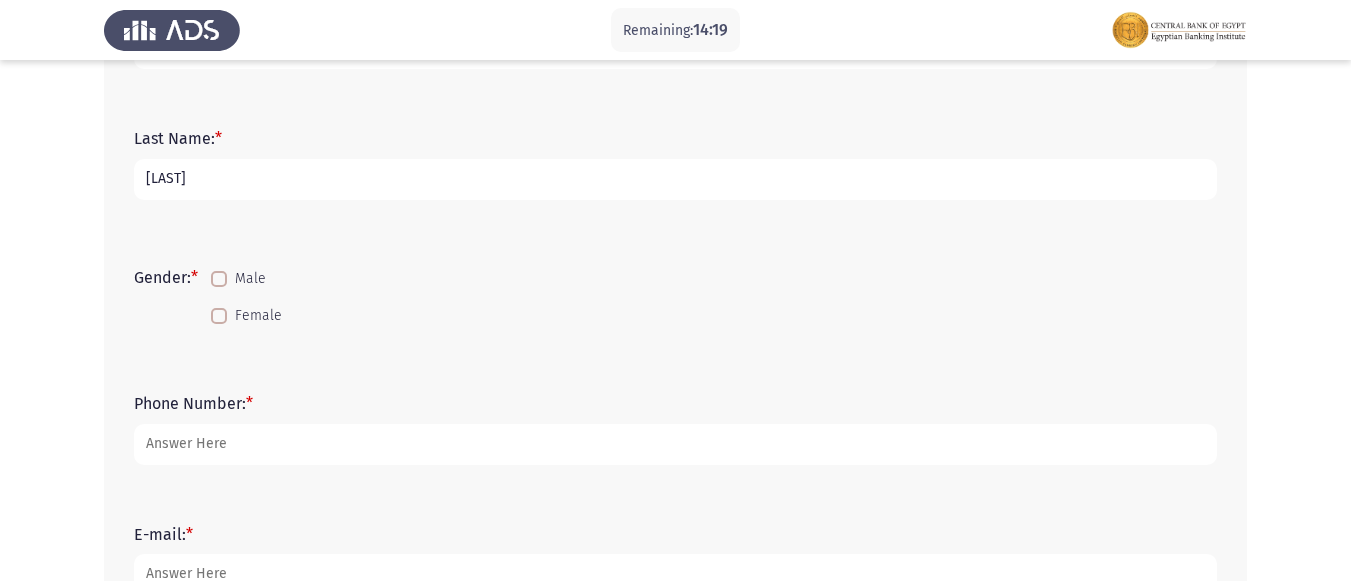 scroll, scrollTop: 200, scrollLeft: 0, axis: vertical 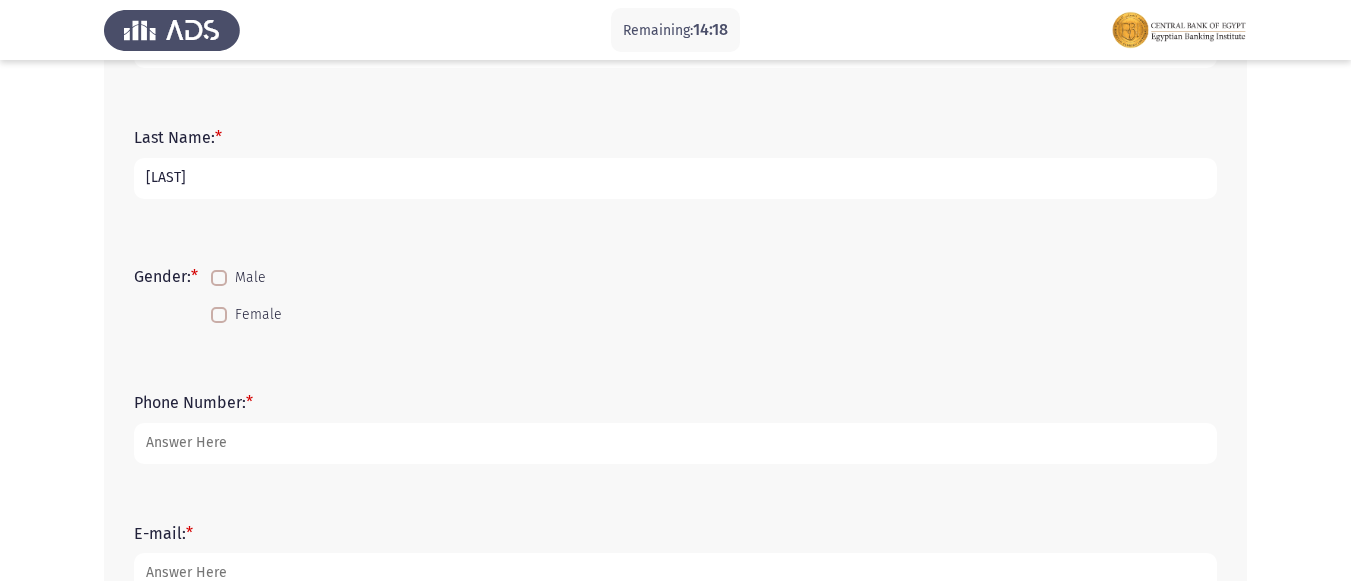 click on "Female" at bounding box center (246, 314) 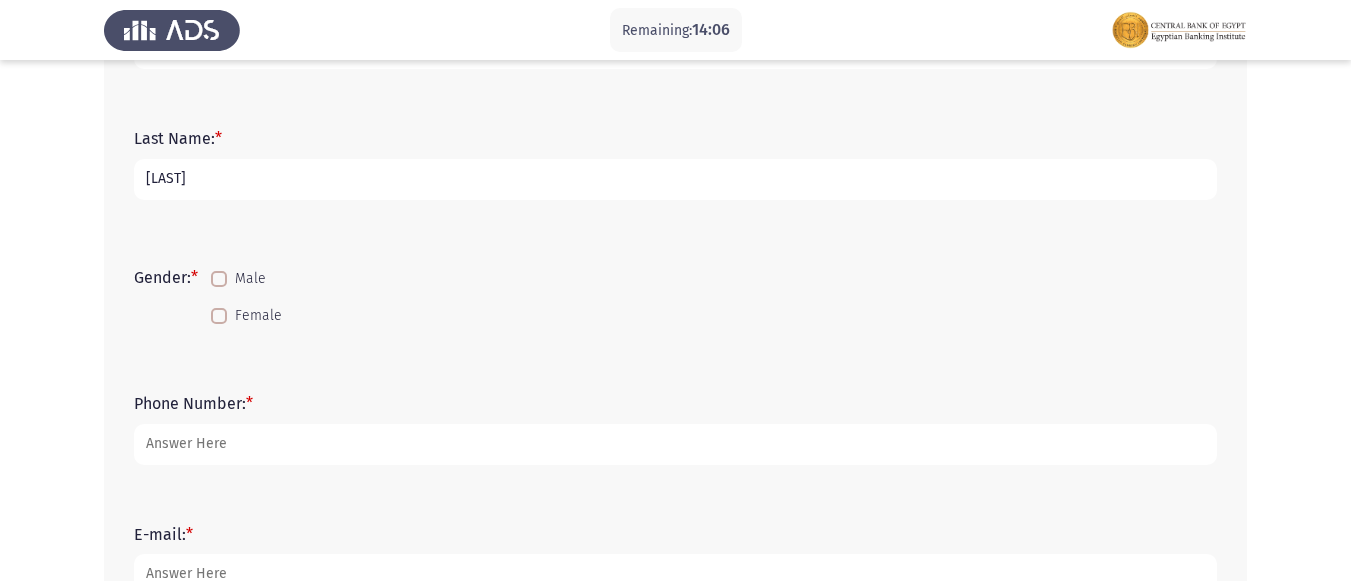 scroll, scrollTop: 200, scrollLeft: 0, axis: vertical 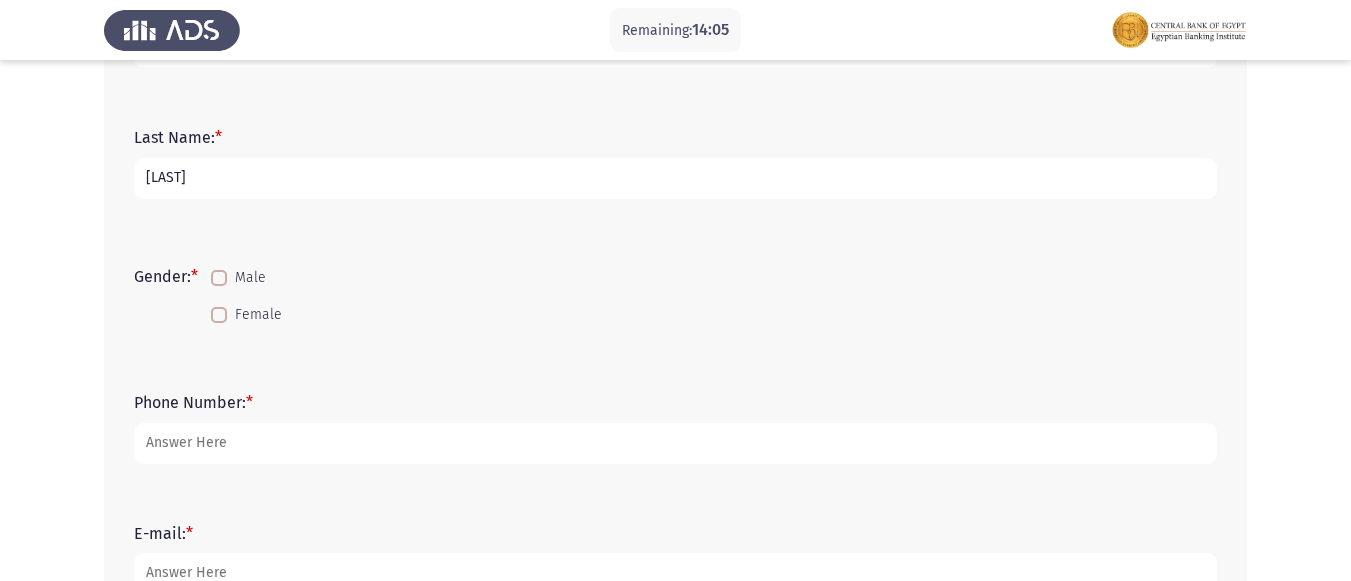 click at bounding box center [219, 315] 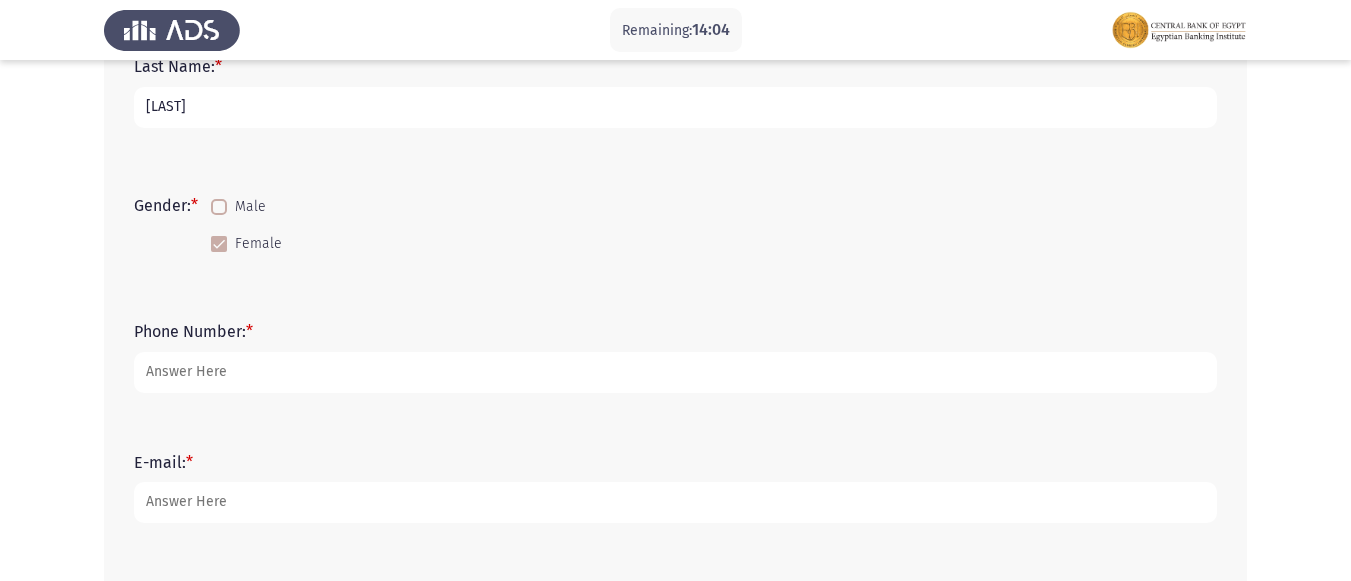 scroll, scrollTop: 300, scrollLeft: 0, axis: vertical 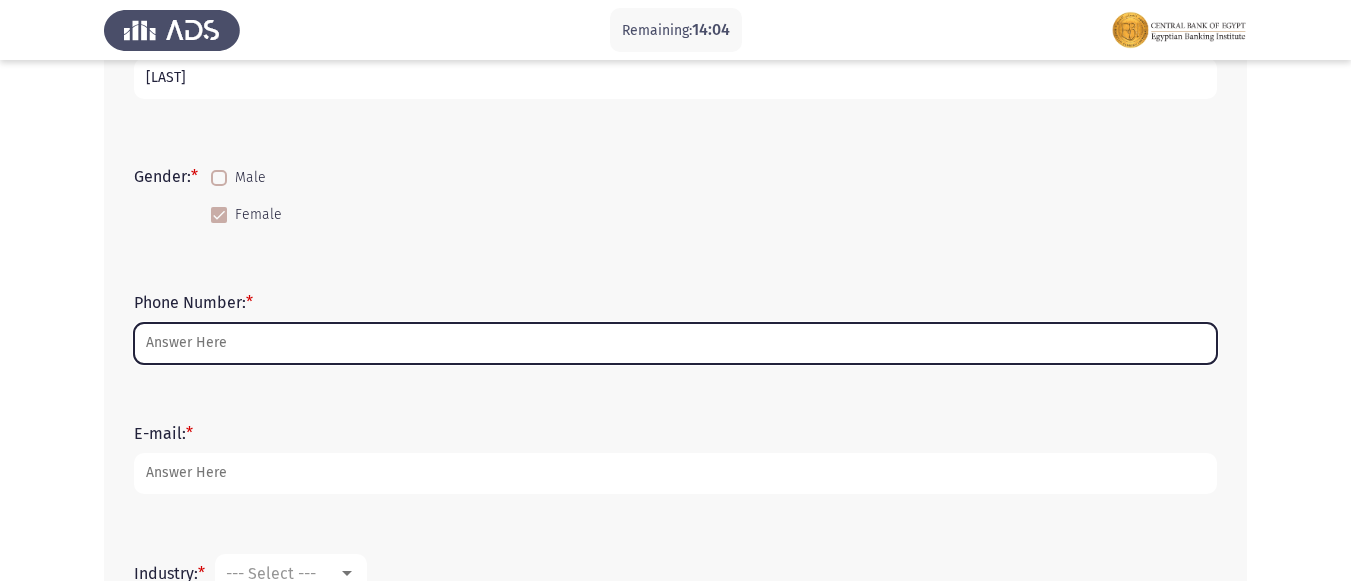 click on "Phone Number:    *" at bounding box center (675, 343) 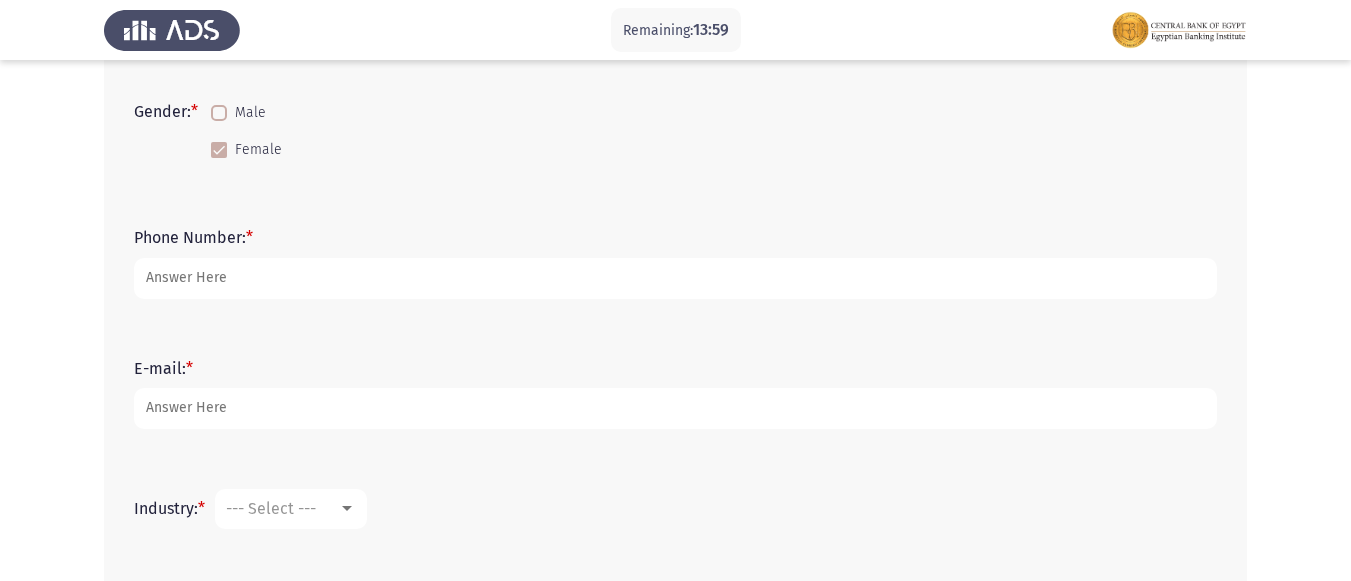 scroll, scrollTop: 400, scrollLeft: 0, axis: vertical 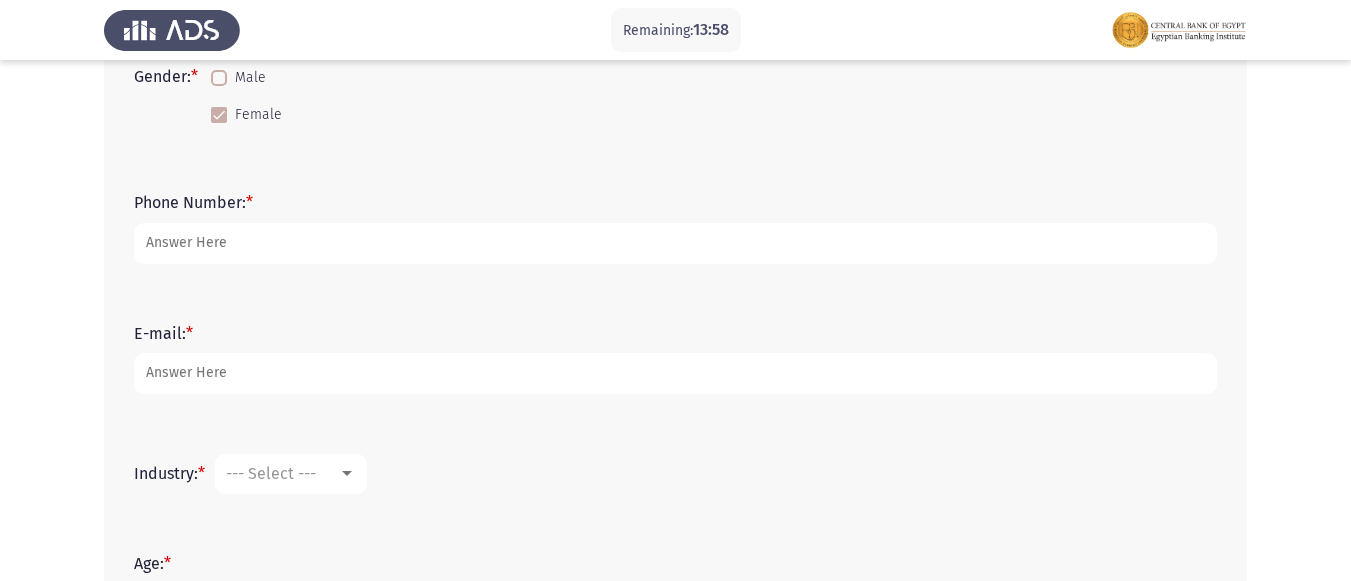 type on "[NUMBER]" 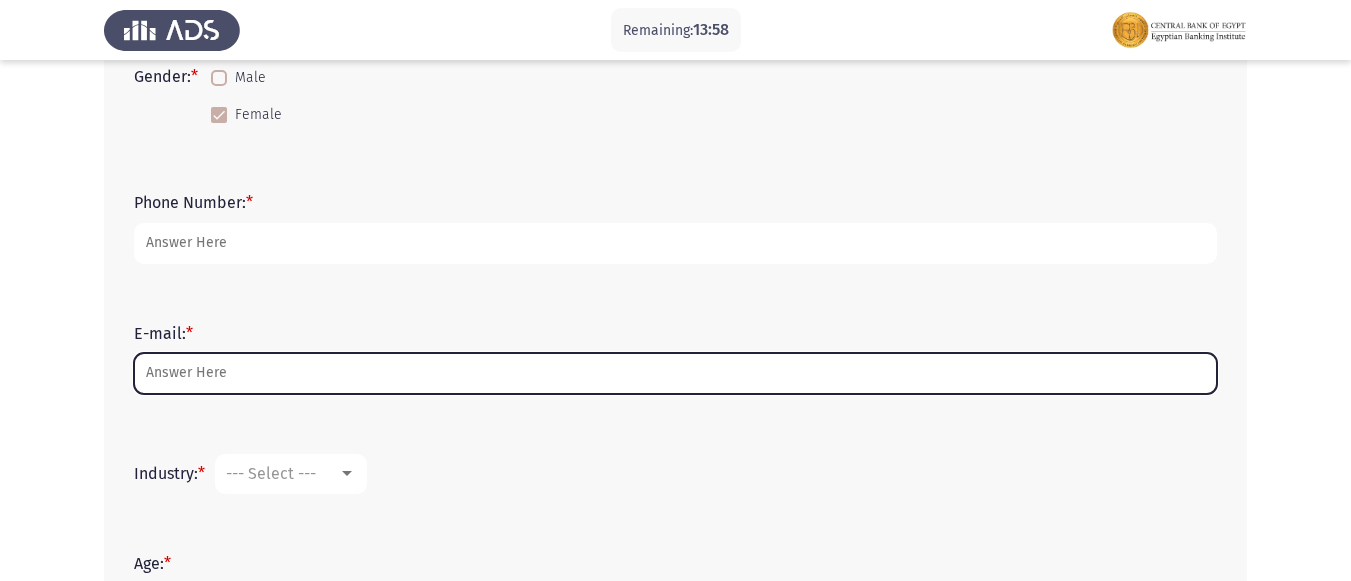 click on "E-mail:   *" at bounding box center [675, 373] 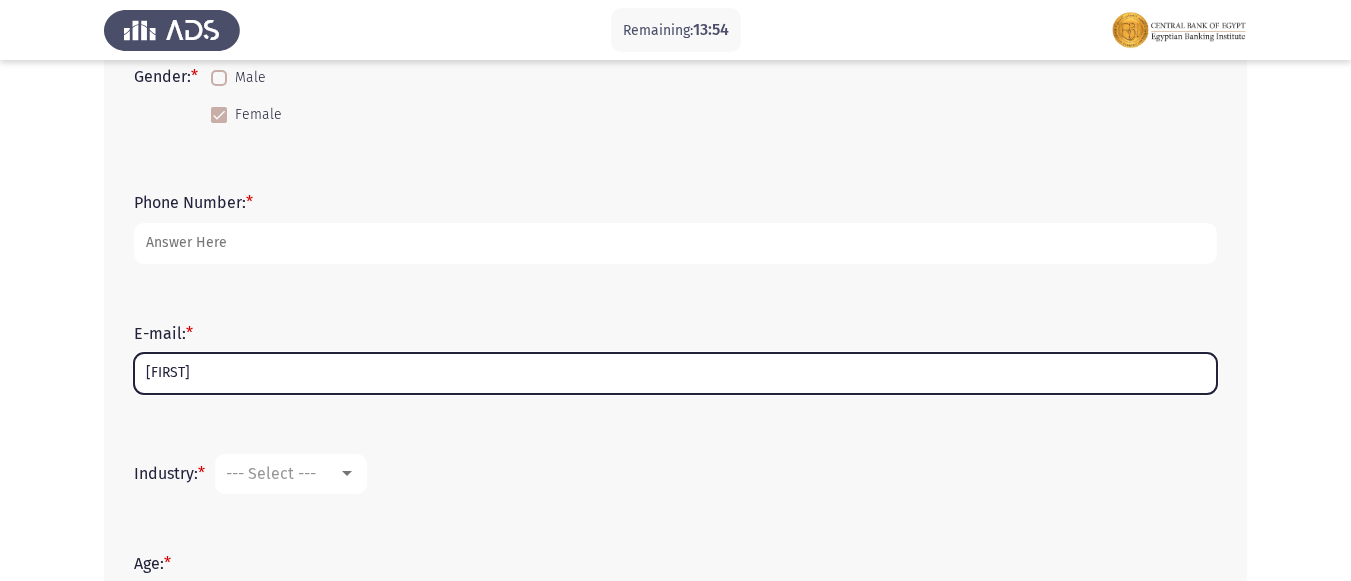 type on "S" 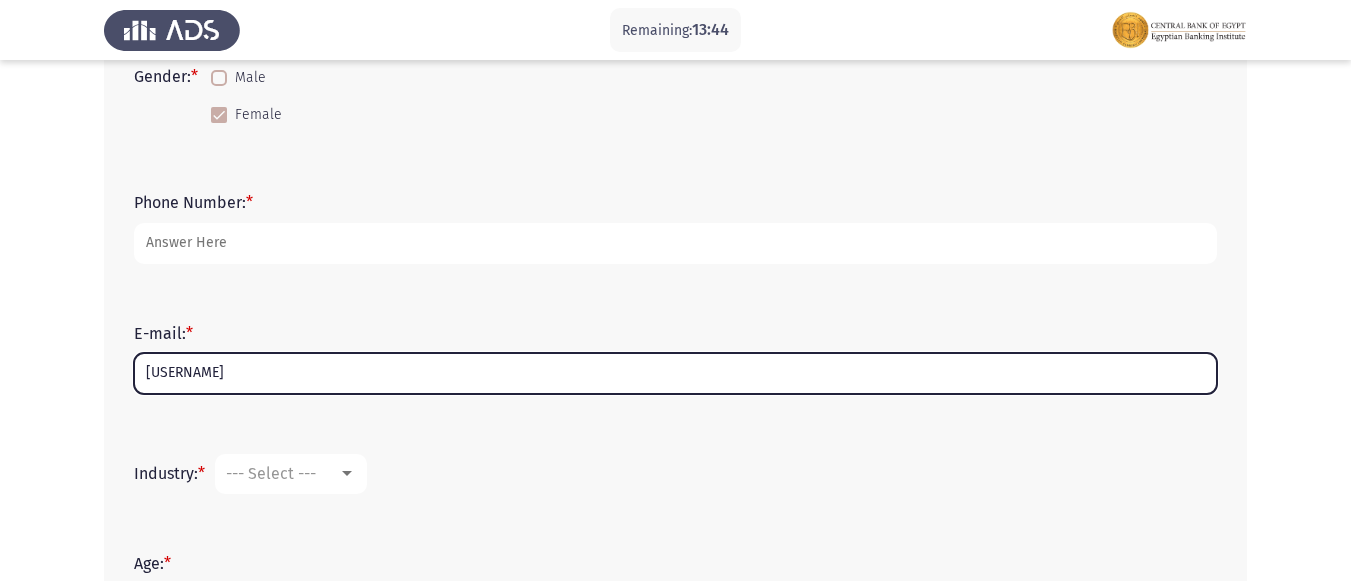 click on "[USERNAME]" at bounding box center [675, 373] 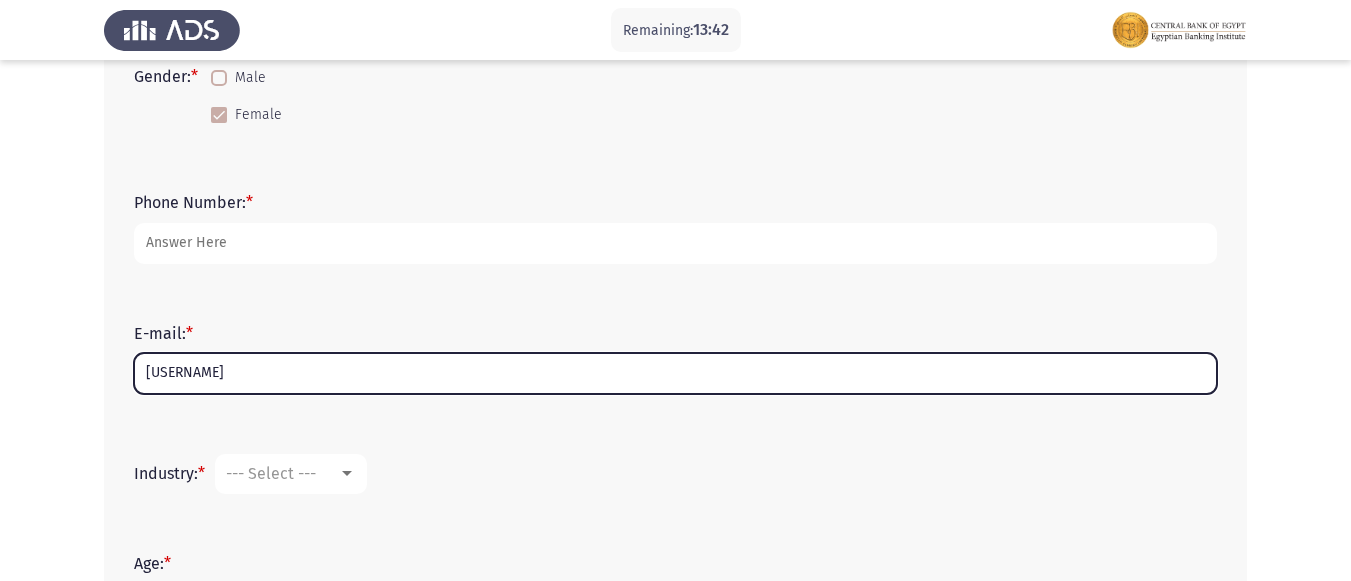 click on "[USERNAME]" at bounding box center (675, 373) 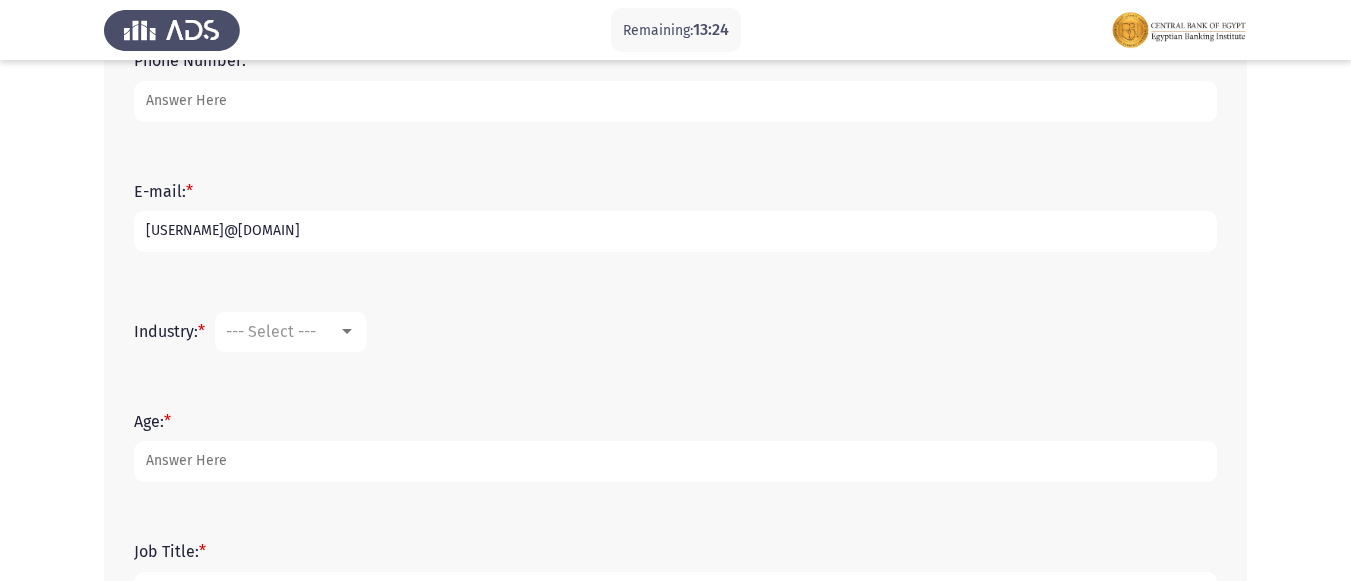 scroll, scrollTop: 600, scrollLeft: 0, axis: vertical 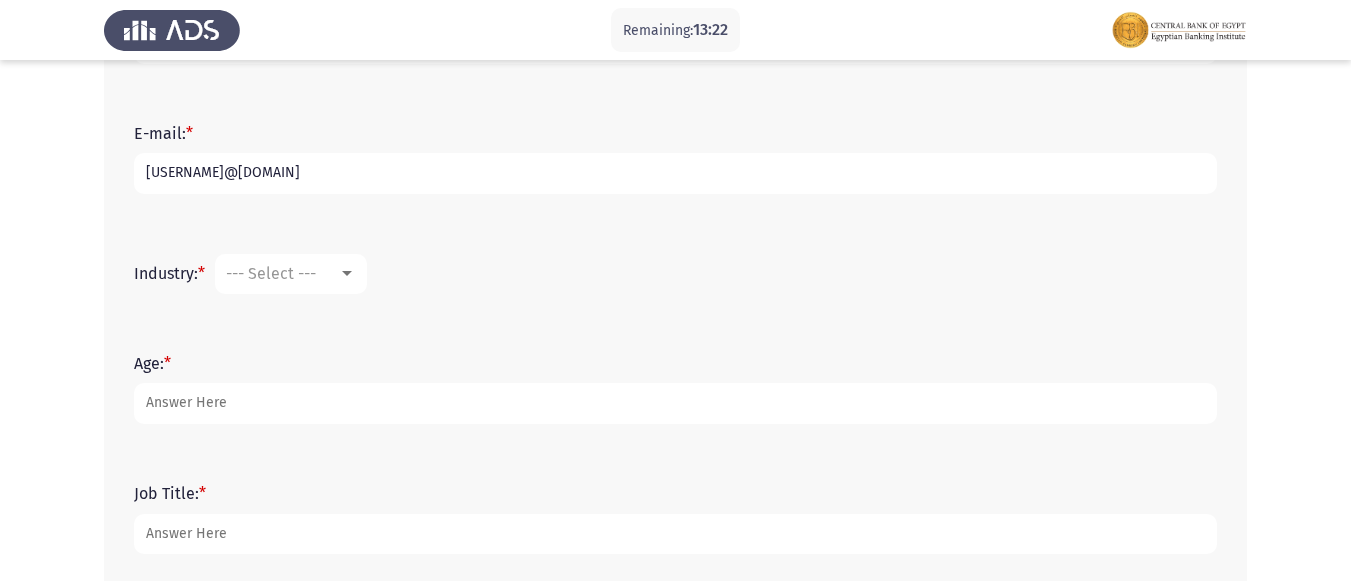 type on "[USERNAME]@[DOMAIN]" 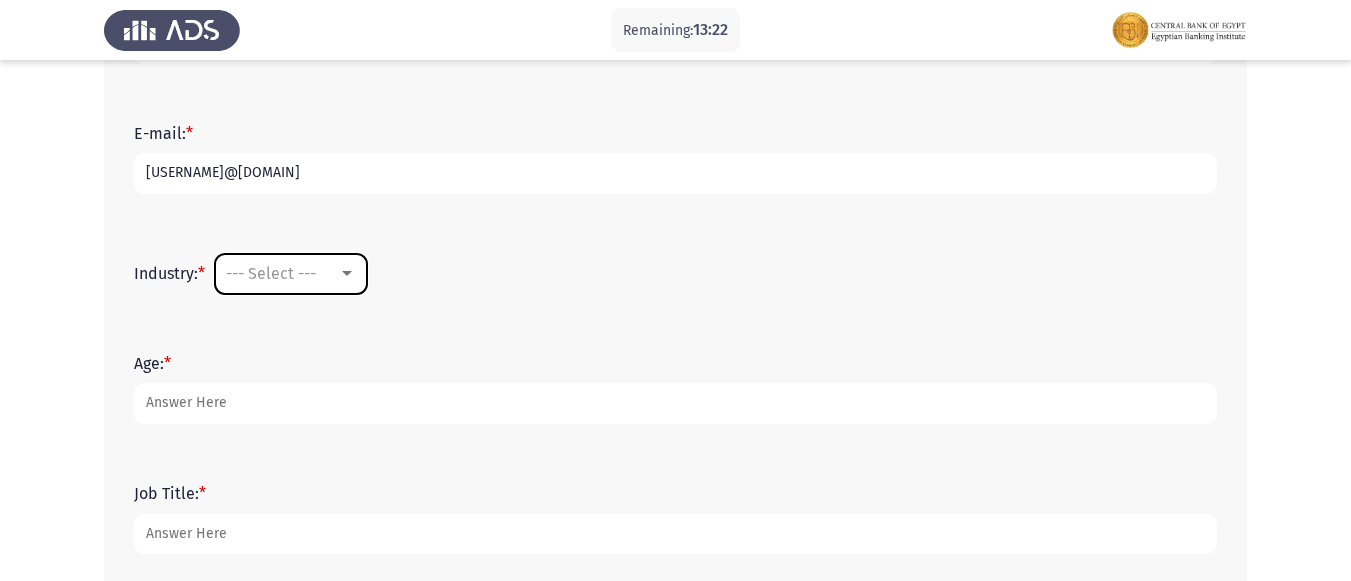click at bounding box center [347, 274] 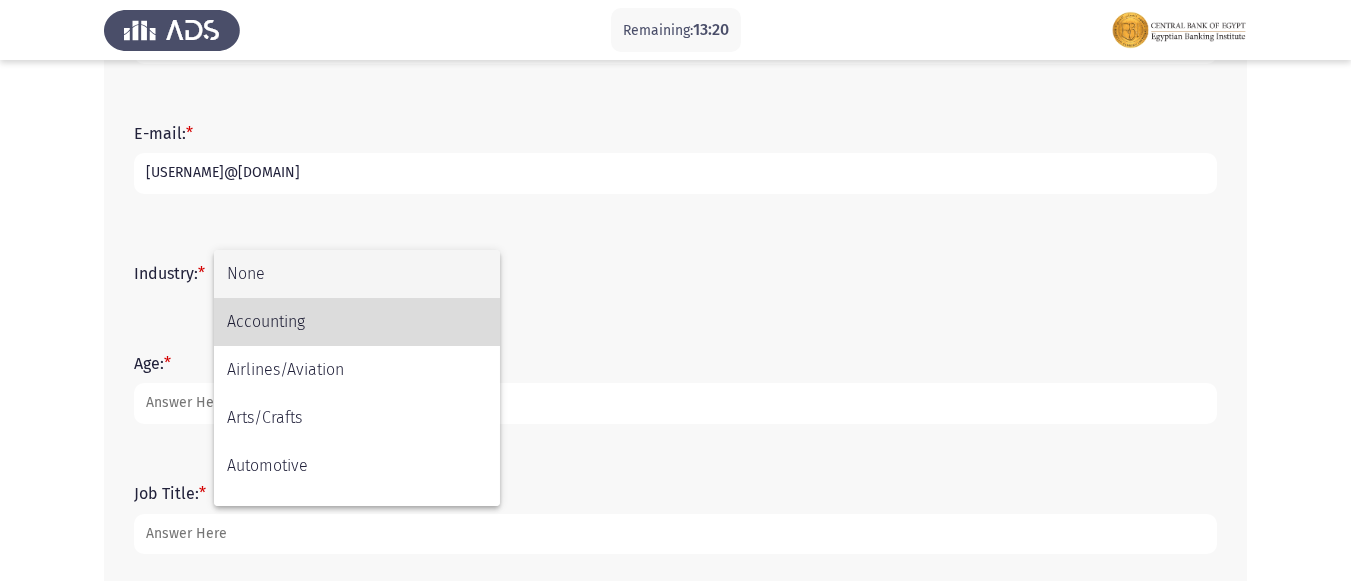 click on "Accounting" at bounding box center [357, 322] 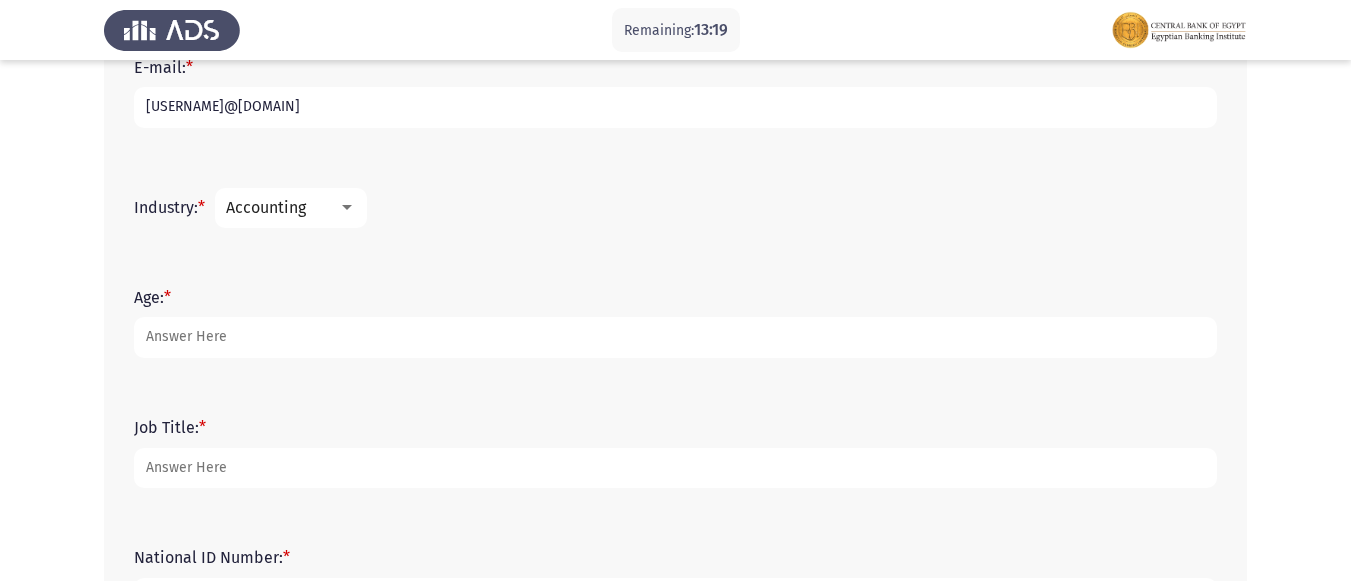 scroll, scrollTop: 700, scrollLeft: 0, axis: vertical 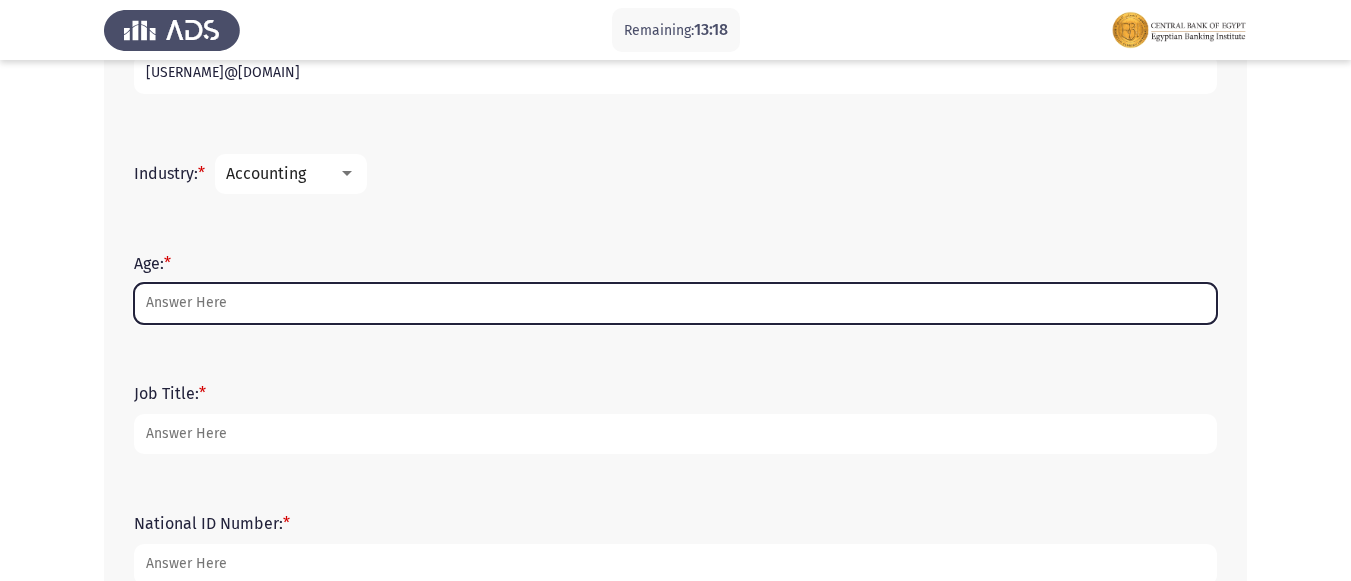 click on "Age:   *" at bounding box center [675, 303] 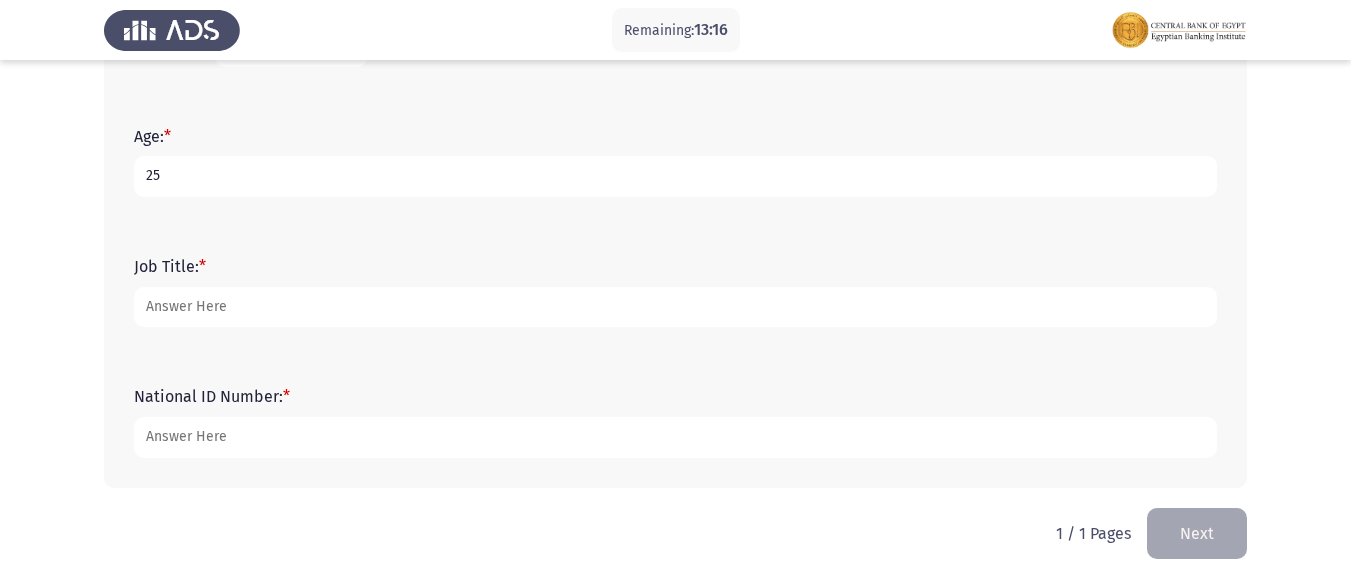scroll, scrollTop: 834, scrollLeft: 0, axis: vertical 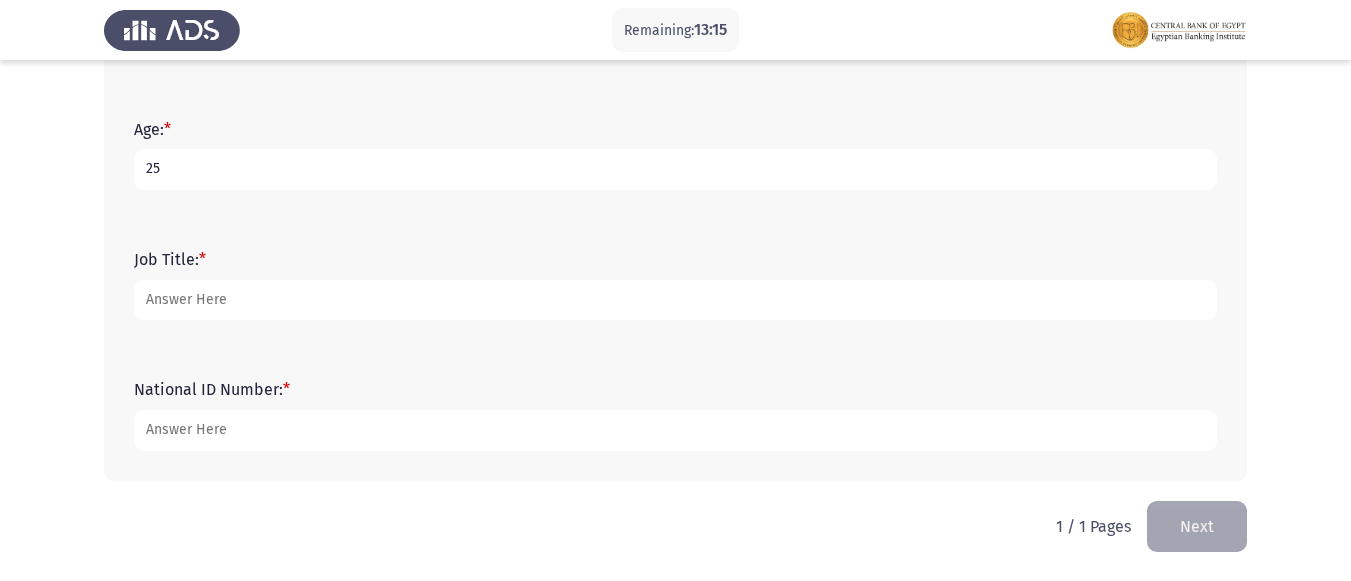 type on "25" 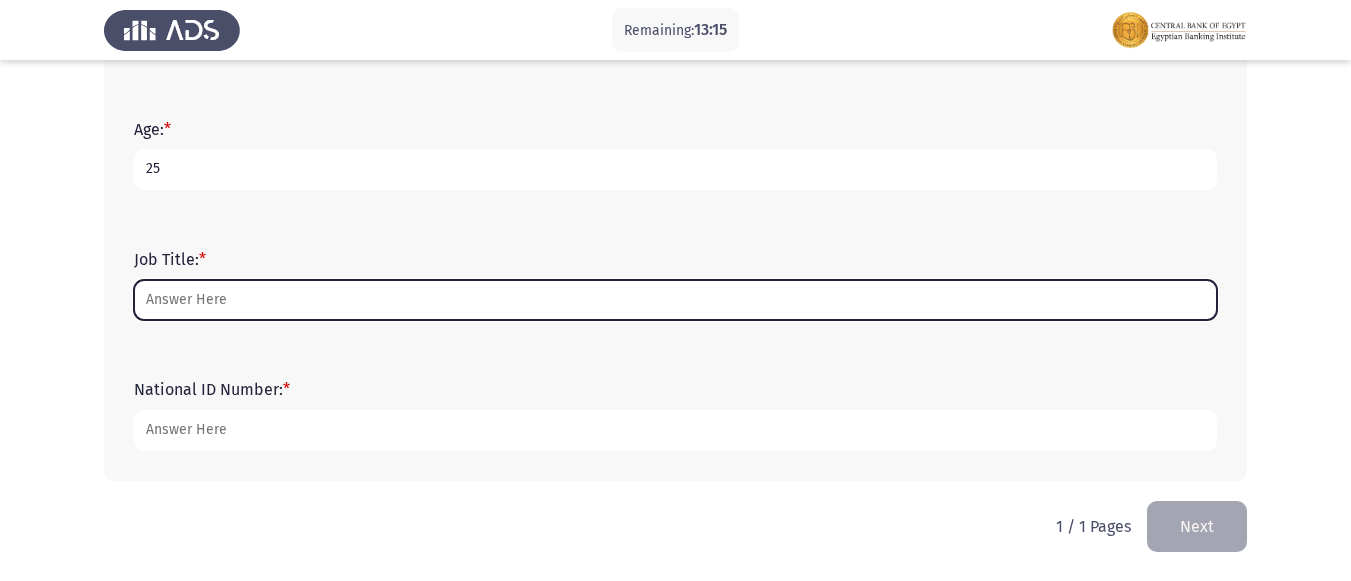 click on "Job Title:   *" at bounding box center [675, 300] 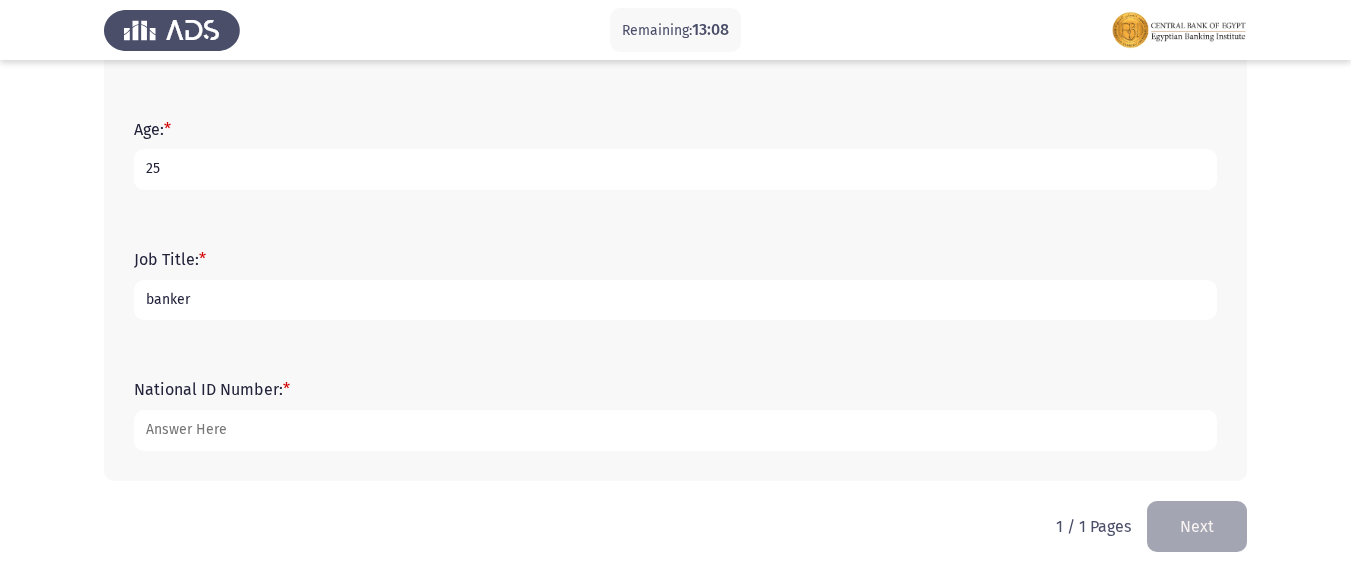 type on "banker" 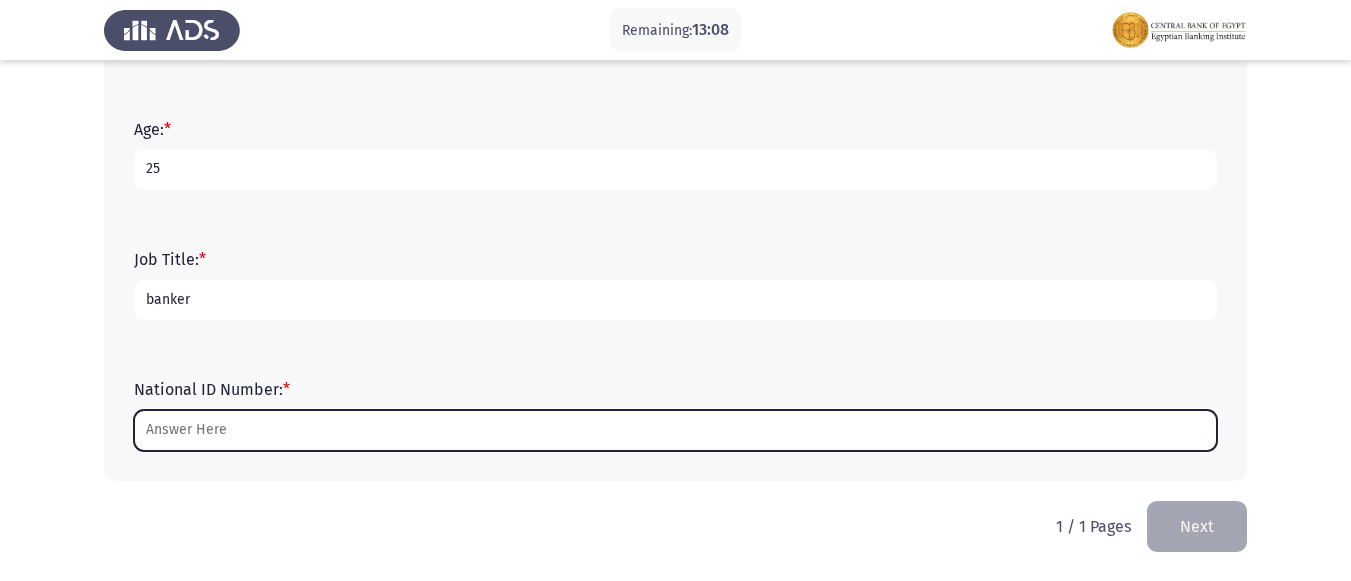 click on "National ID Number:   *" at bounding box center (675, 430) 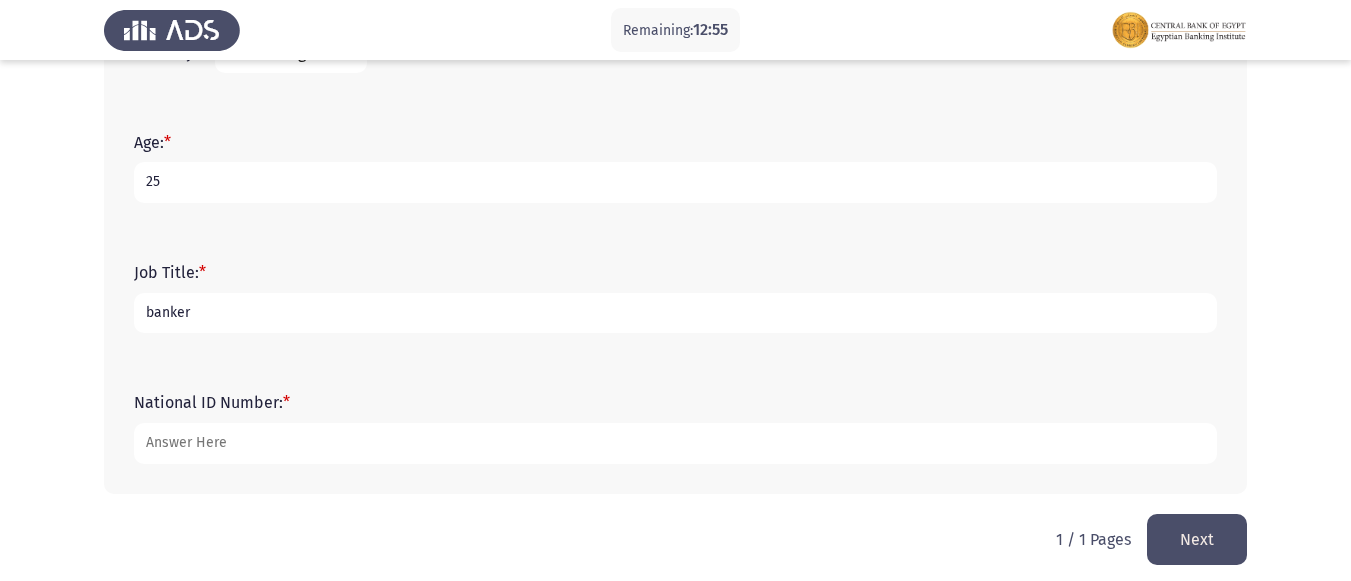 scroll, scrollTop: 834, scrollLeft: 0, axis: vertical 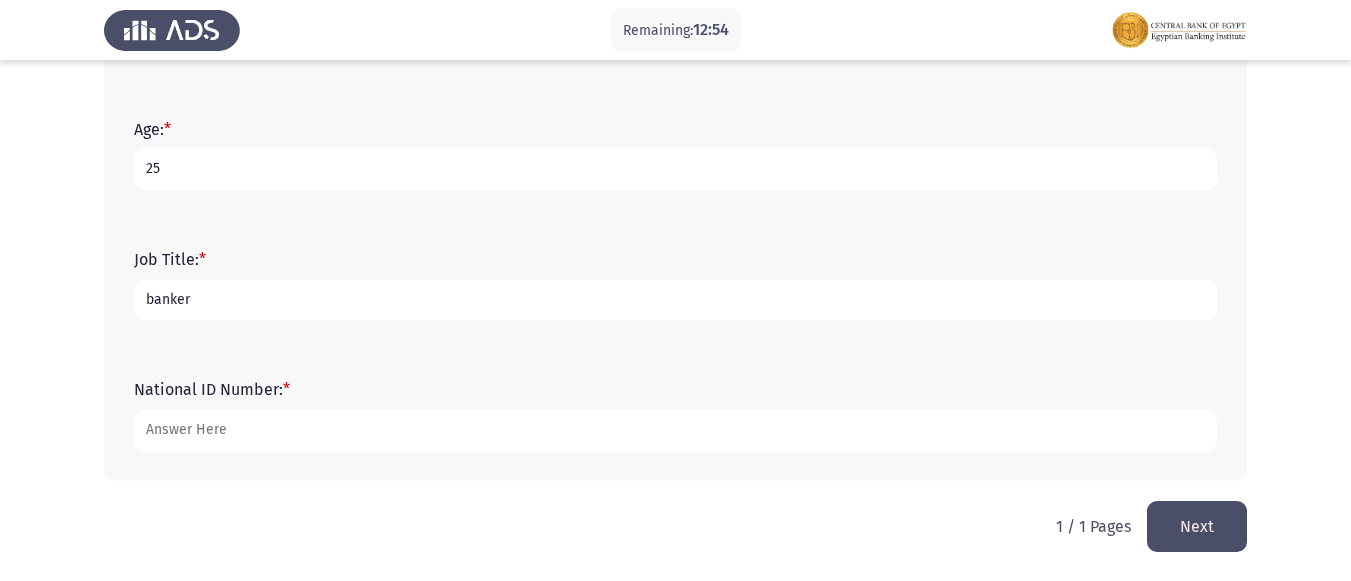 type on "[NUMBER]" 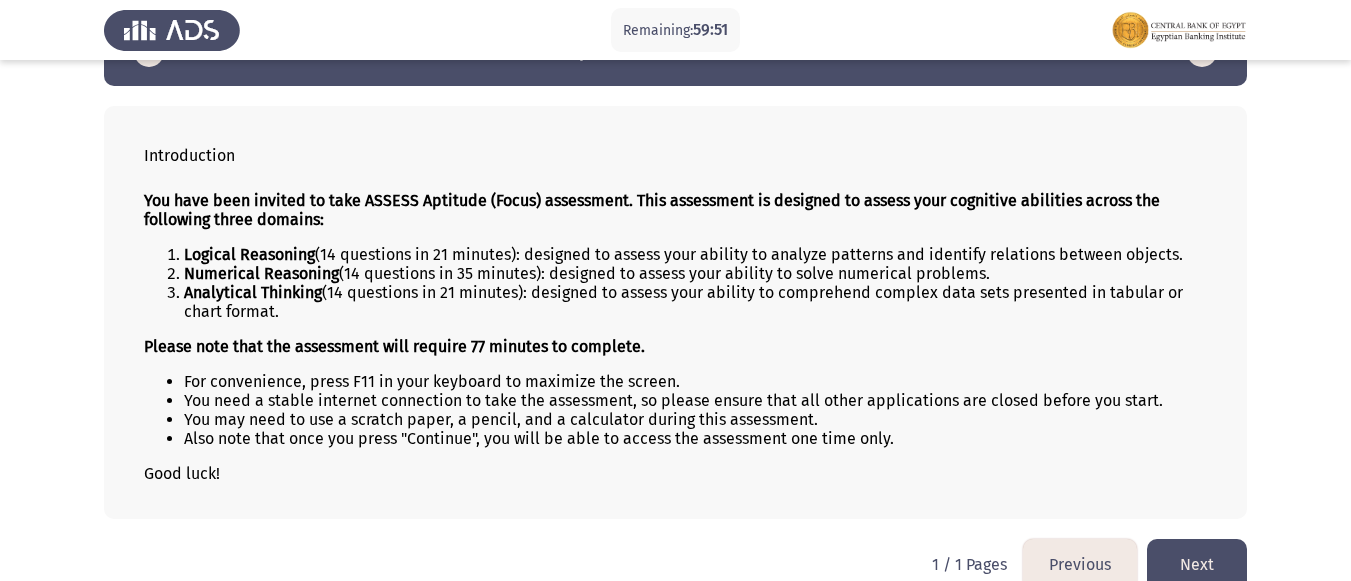 scroll, scrollTop: 91, scrollLeft: 0, axis: vertical 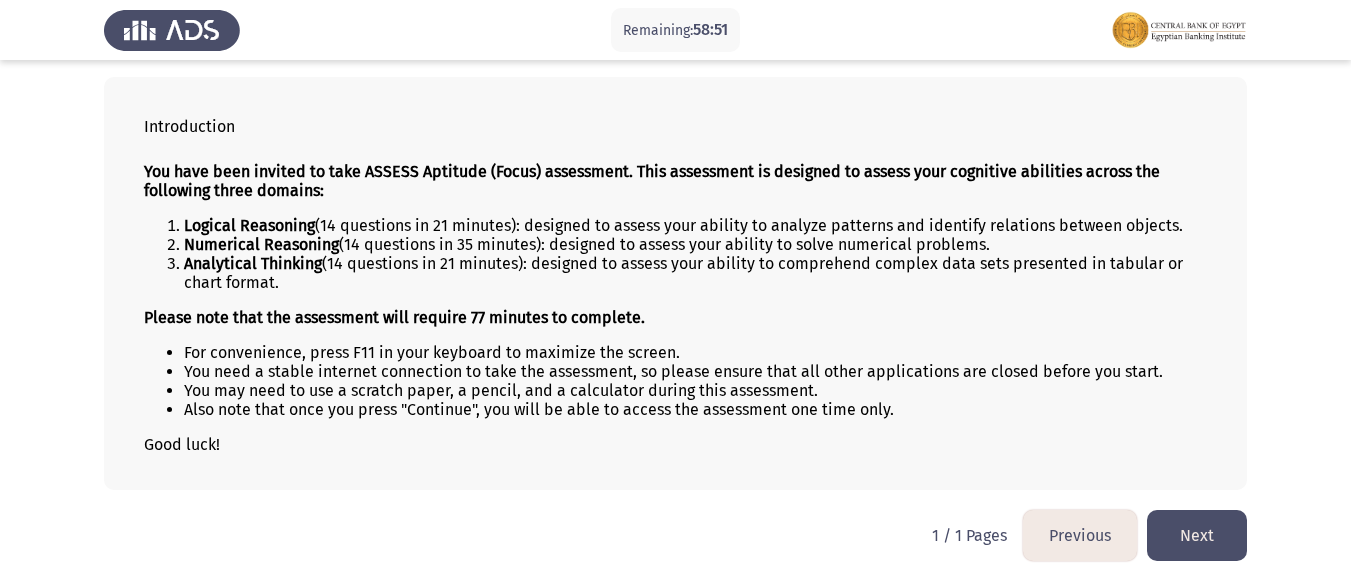 click on "Next" 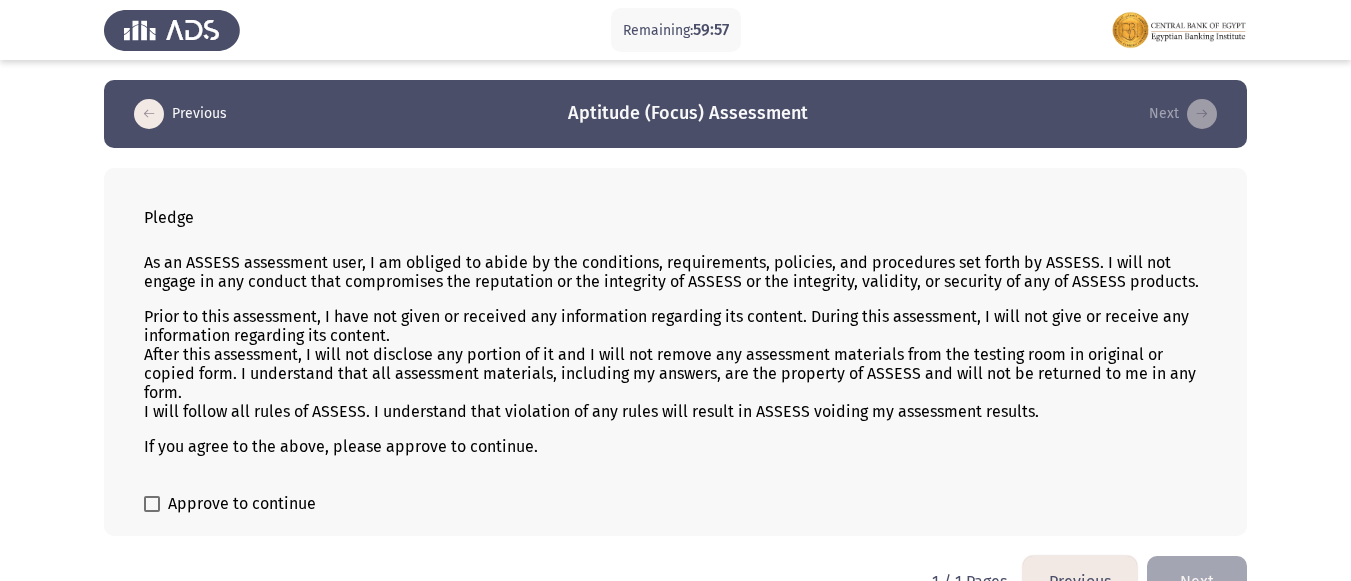 scroll, scrollTop: 46, scrollLeft: 0, axis: vertical 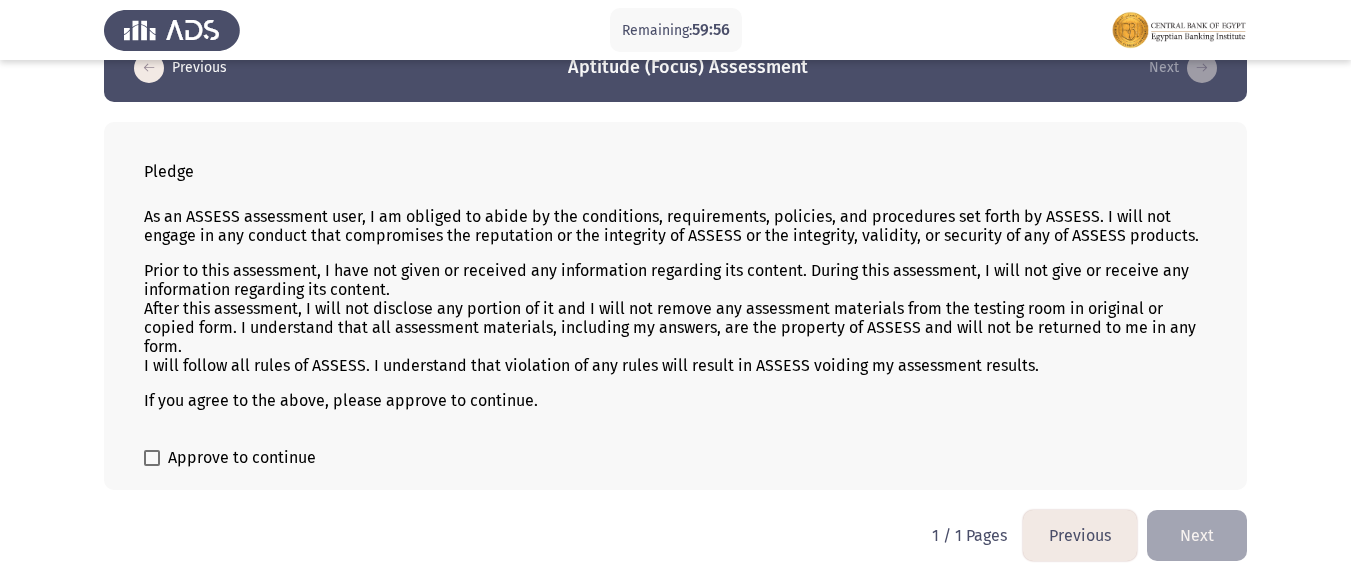 click at bounding box center (152, 458) 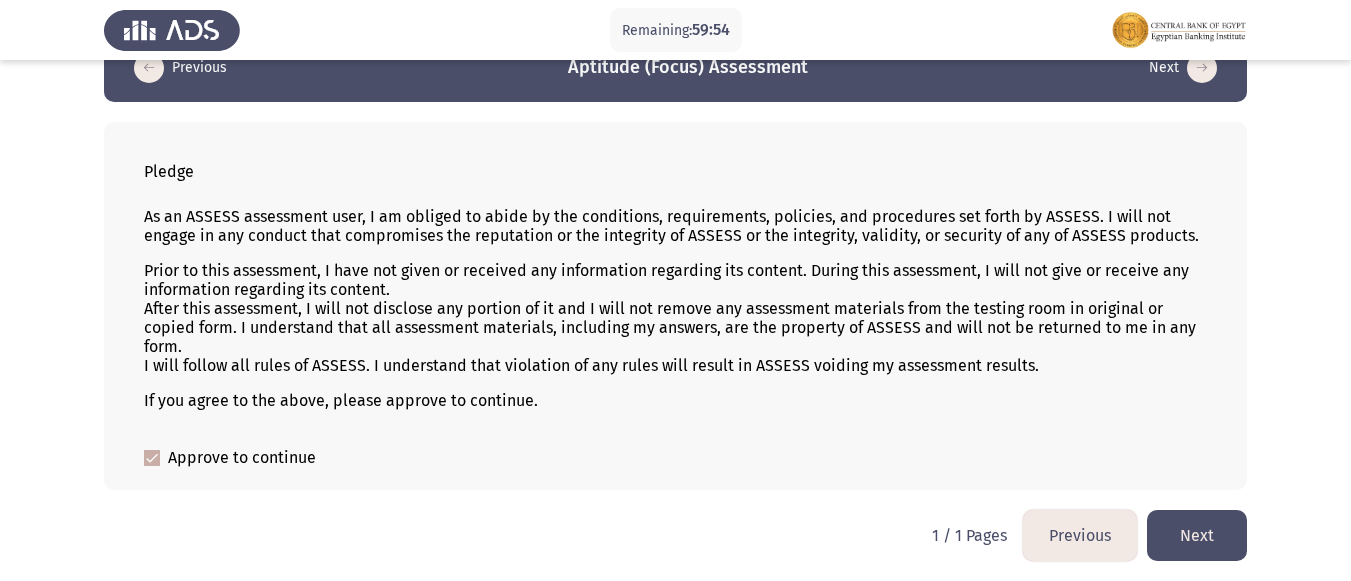 click on "Next" 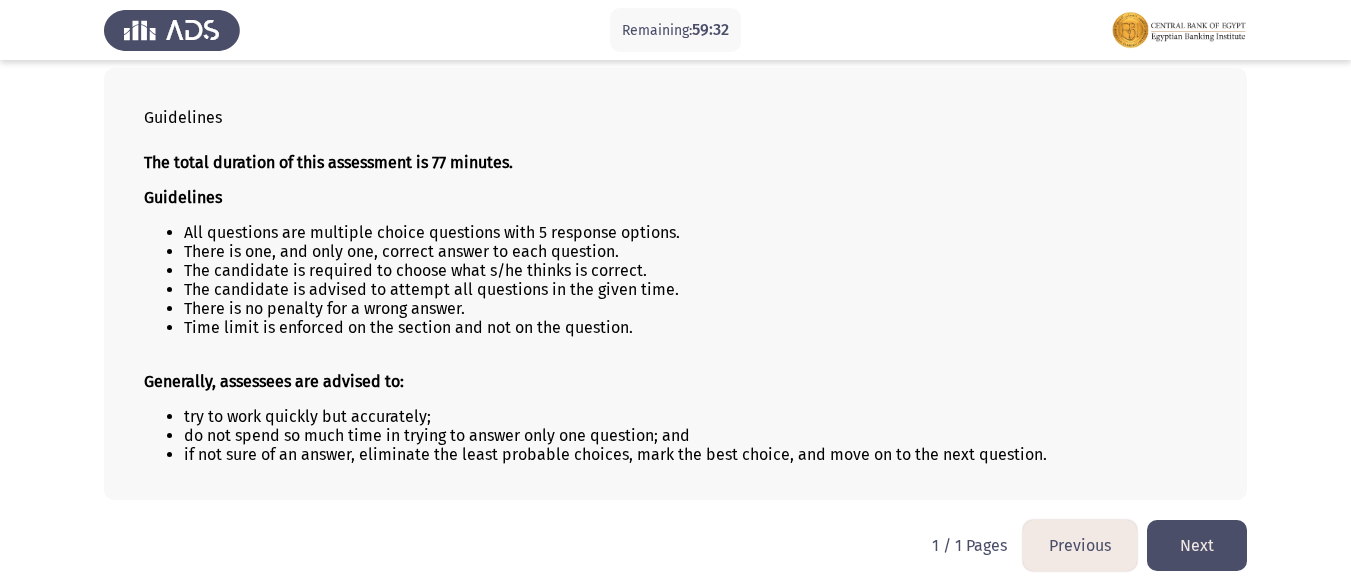scroll, scrollTop: 110, scrollLeft: 0, axis: vertical 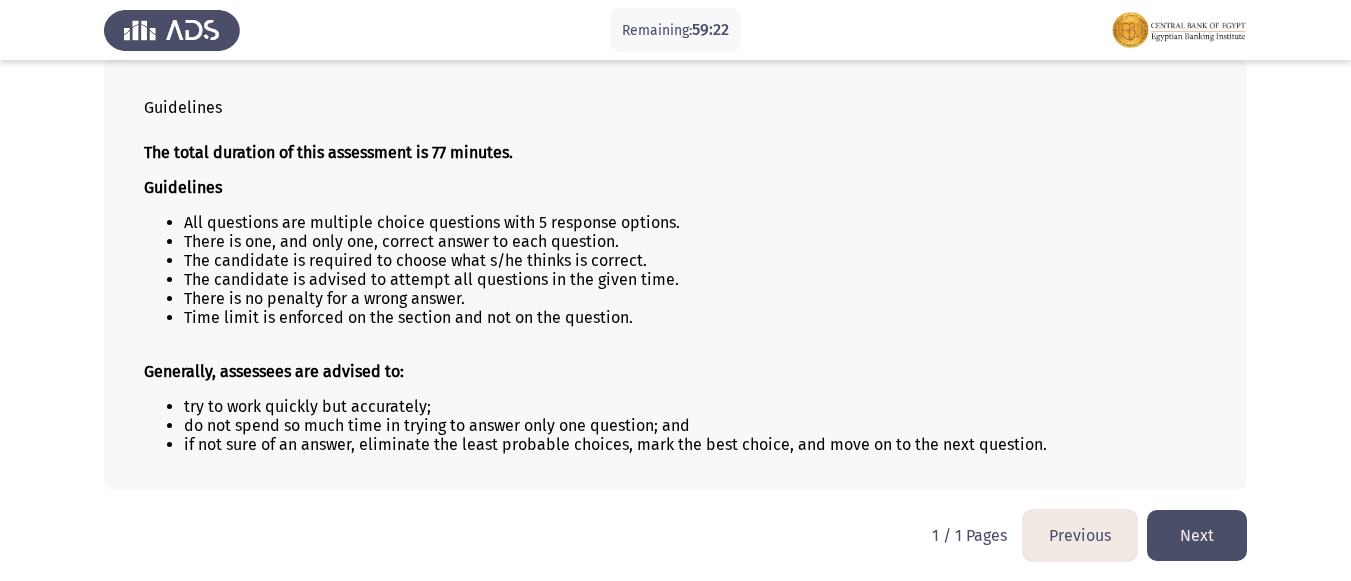 click on "Next" 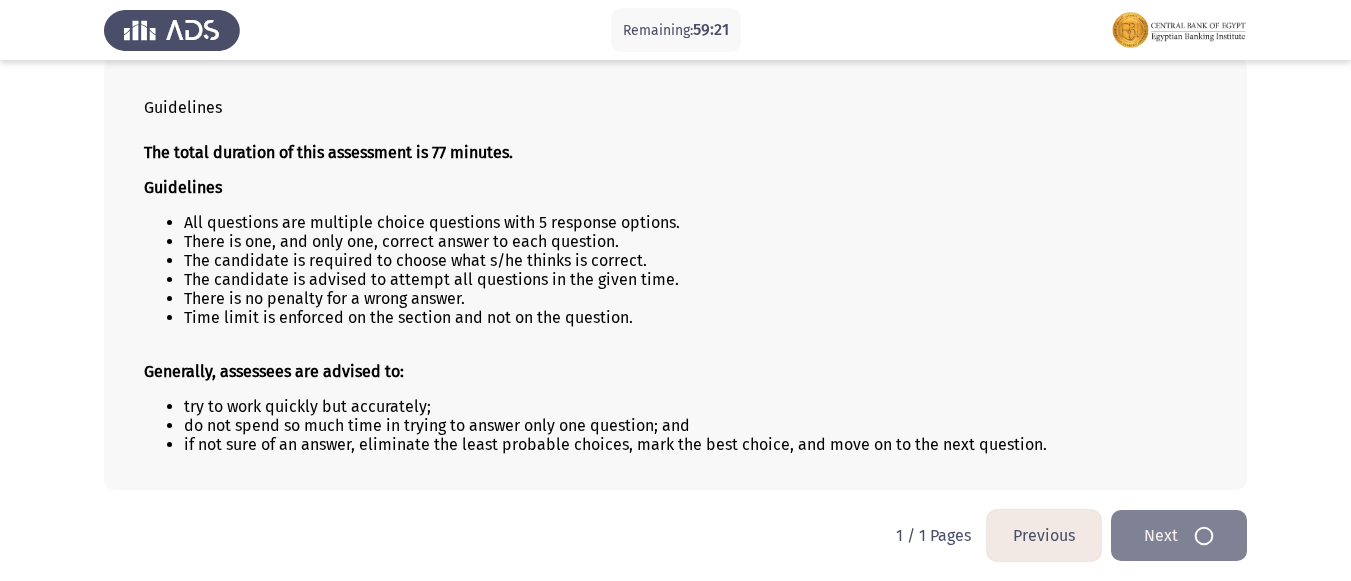 scroll, scrollTop: 0, scrollLeft: 0, axis: both 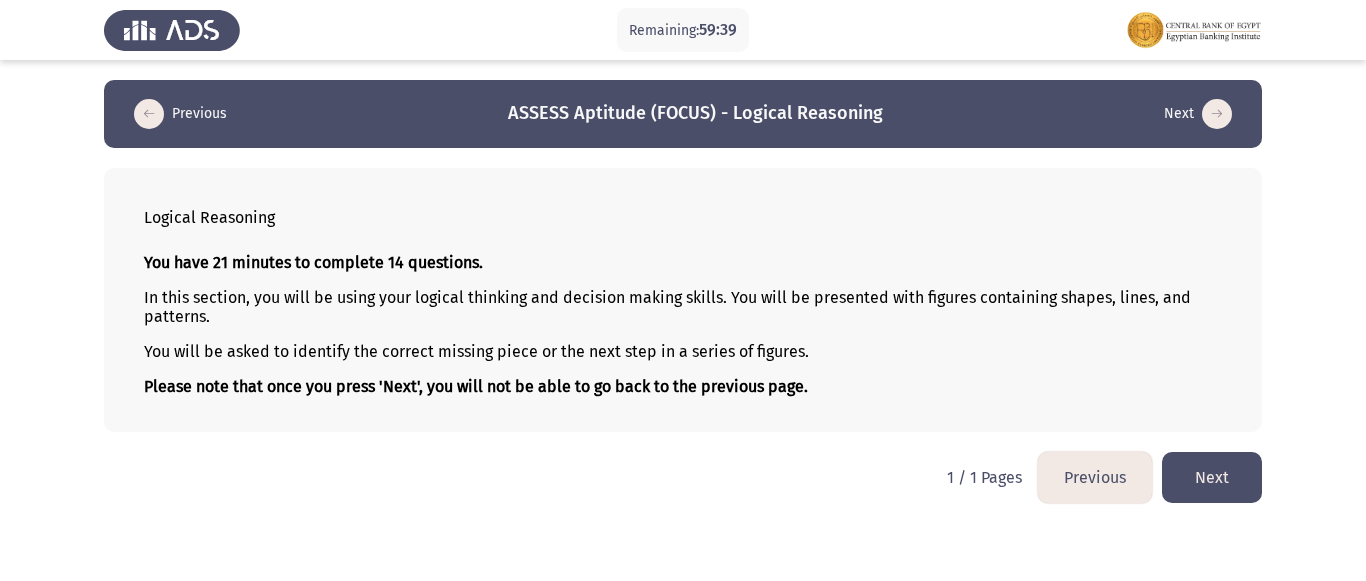 click on "Next" 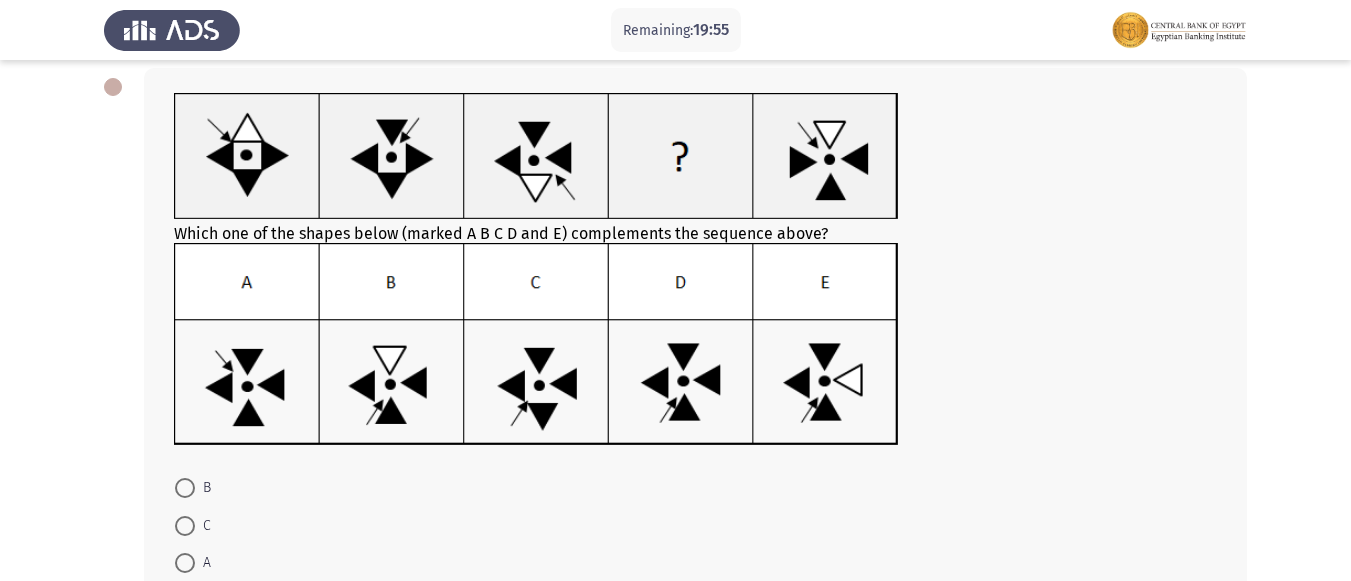 scroll, scrollTop: 200, scrollLeft: 0, axis: vertical 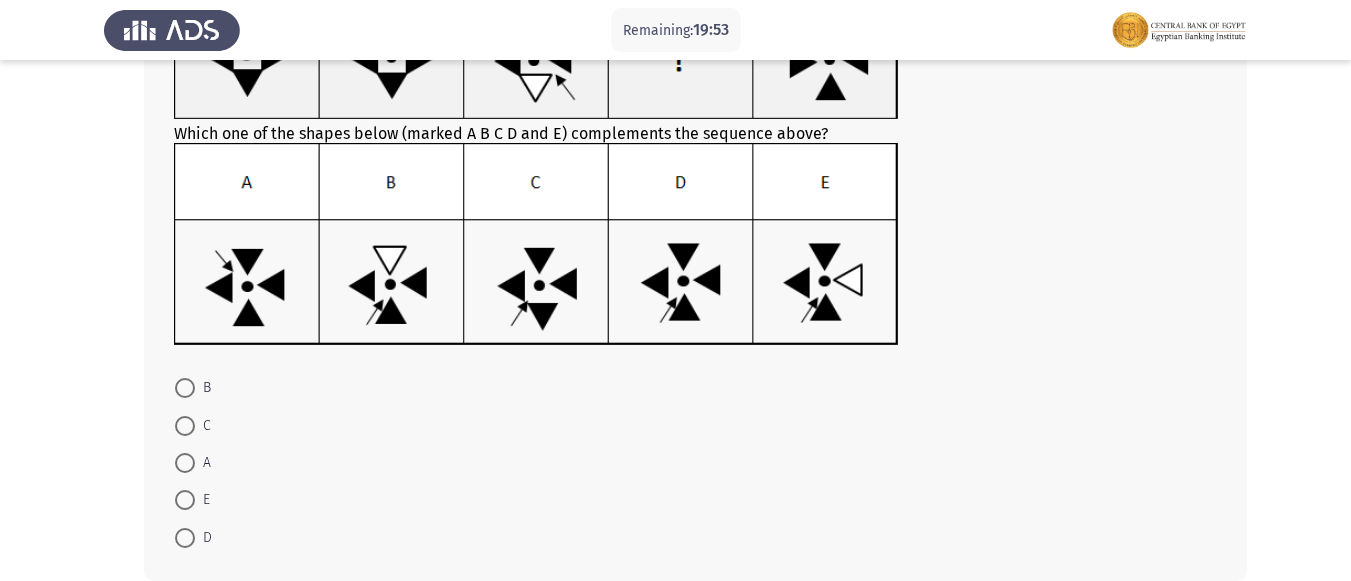 click at bounding box center (185, 538) 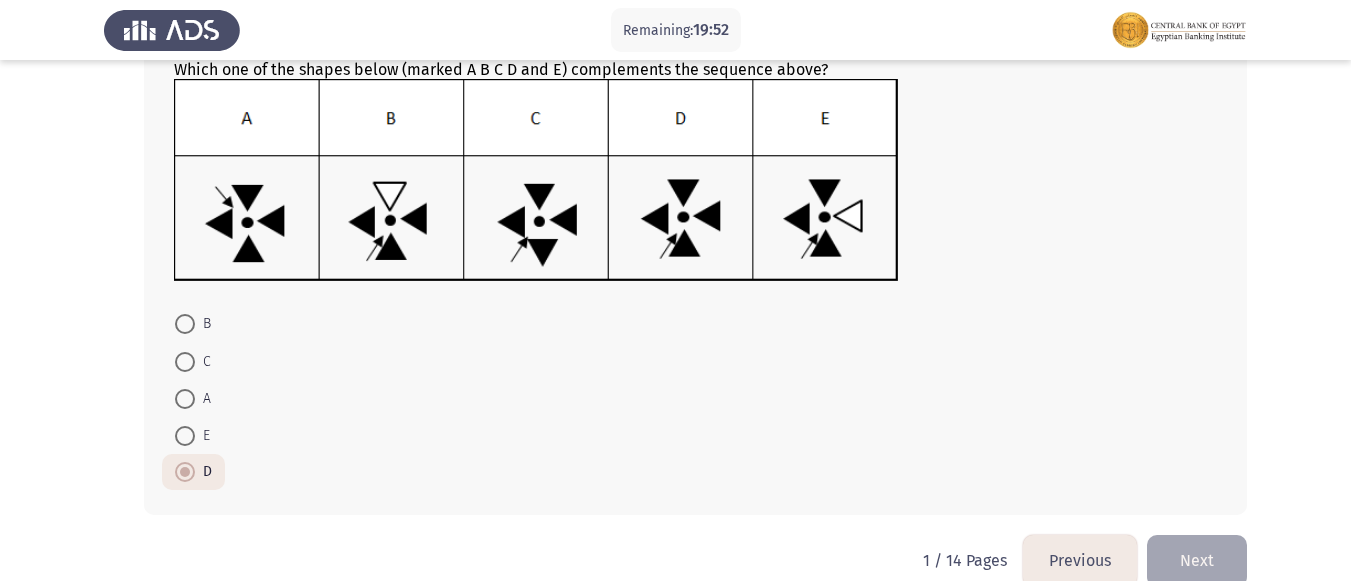 scroll, scrollTop: 298, scrollLeft: 0, axis: vertical 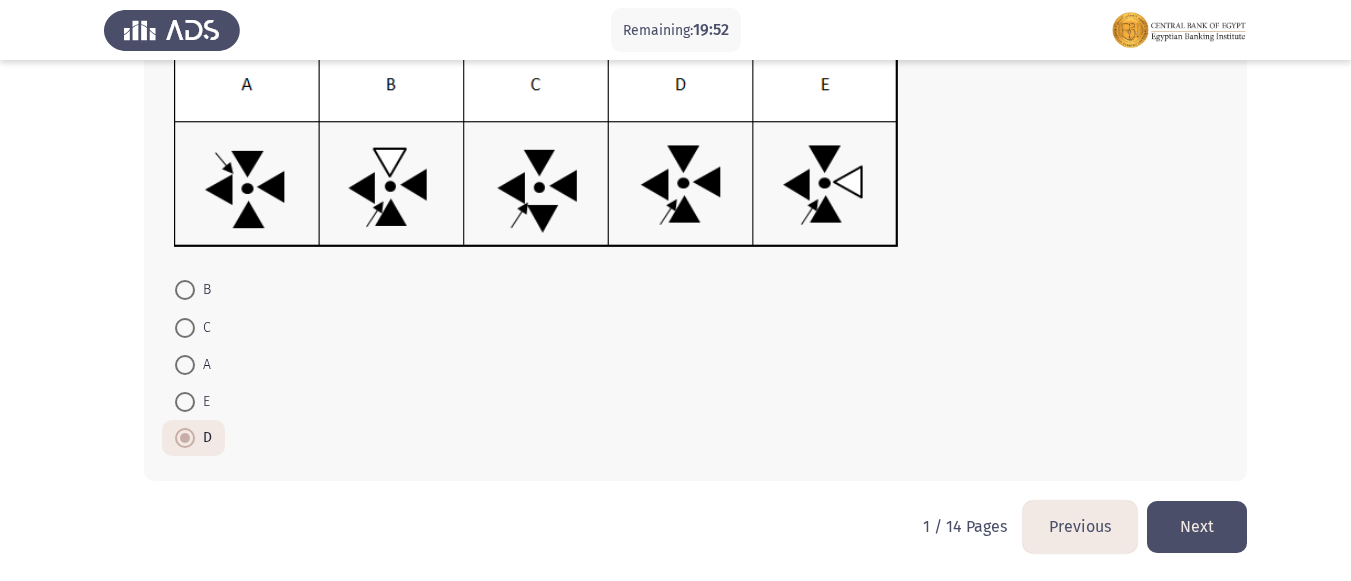 click on "Next" 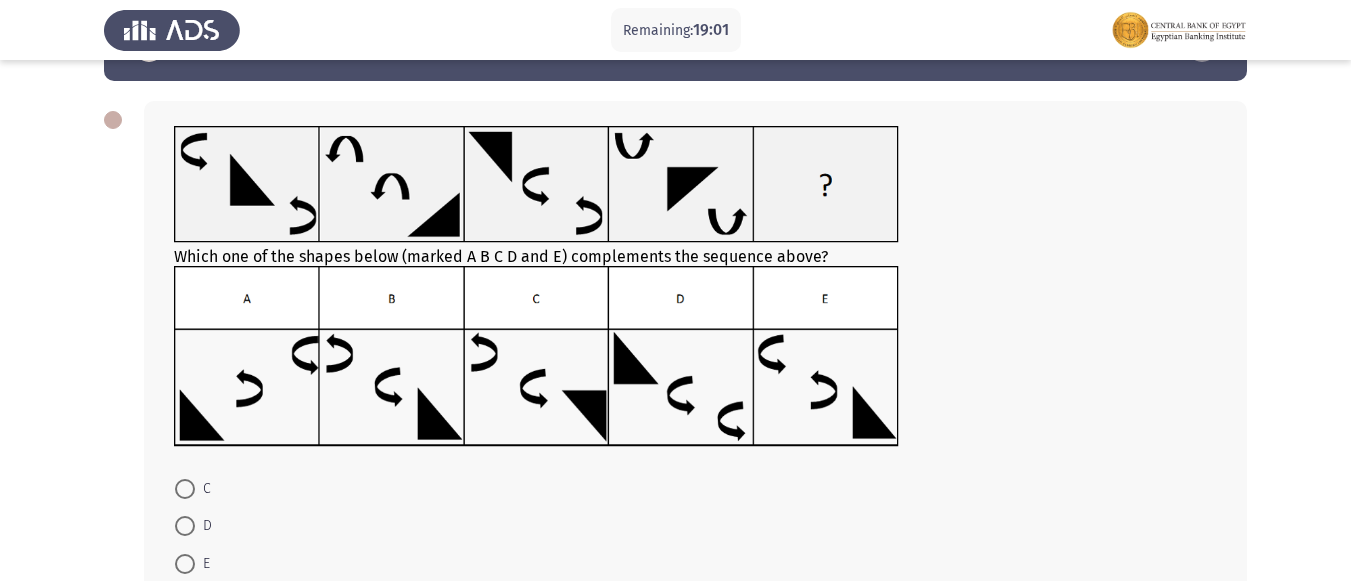scroll, scrollTop: 167, scrollLeft: 0, axis: vertical 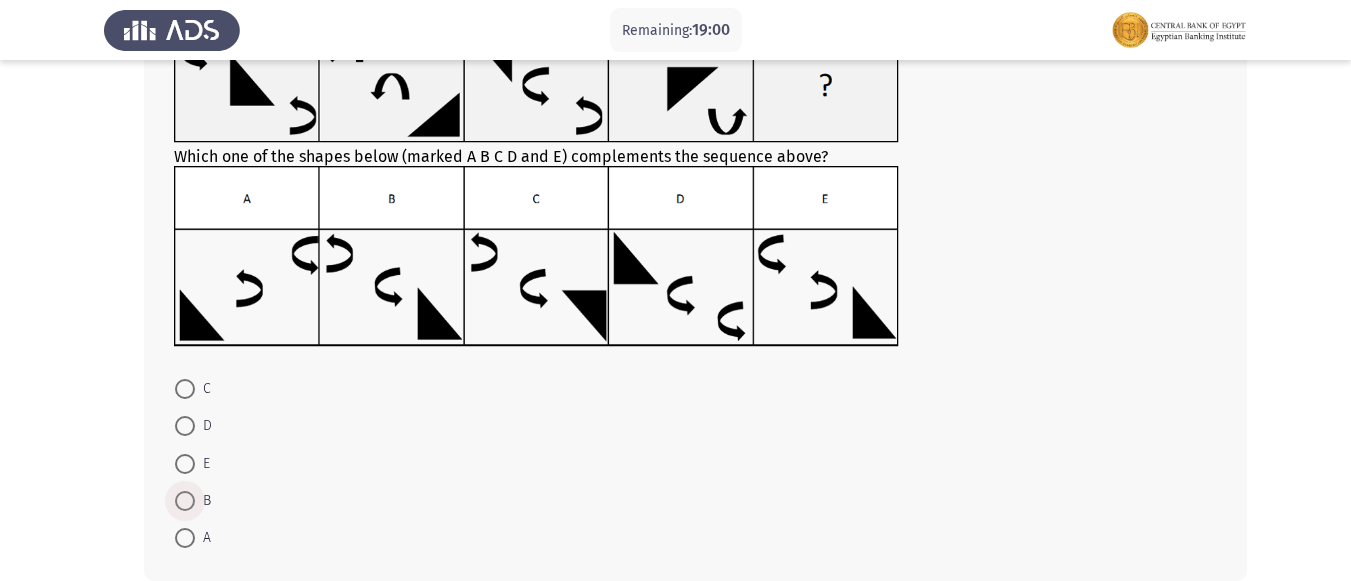 click at bounding box center (185, 501) 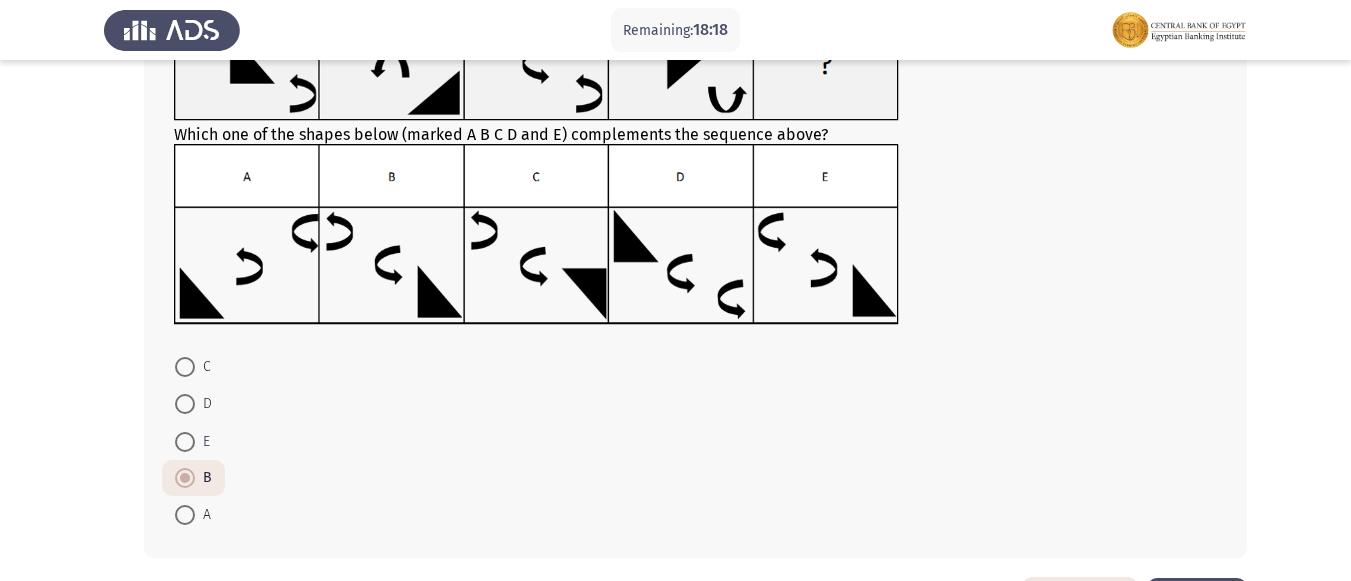 scroll, scrollTop: 266, scrollLeft: 0, axis: vertical 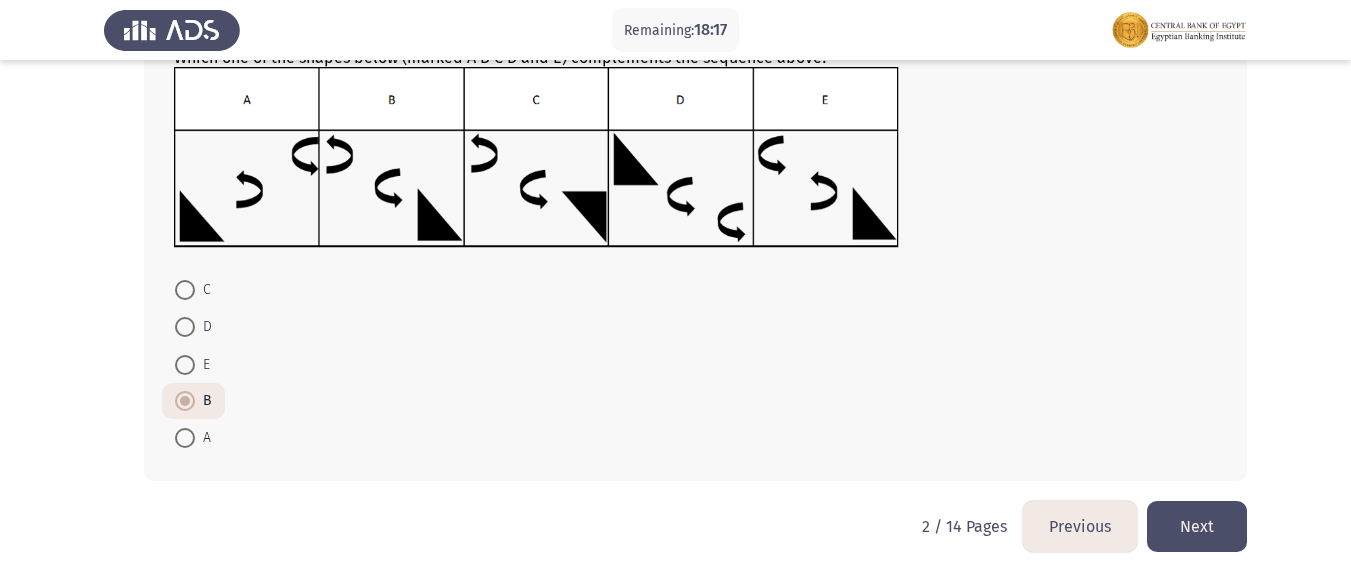 click on "Next" 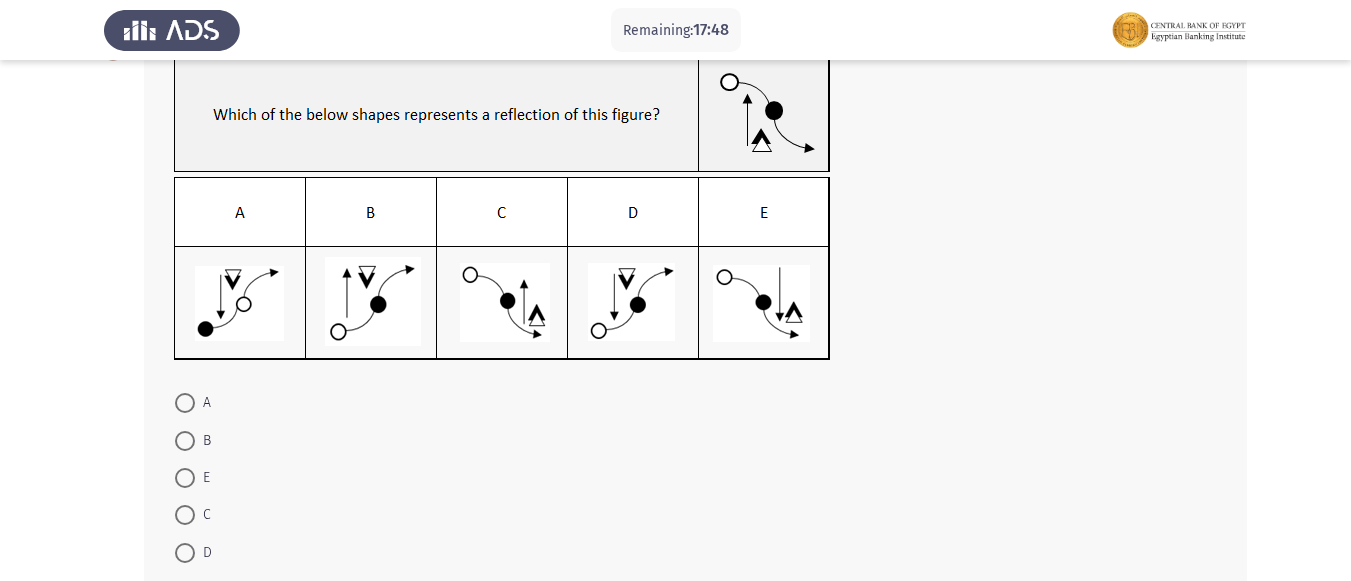 scroll, scrollTop: 100, scrollLeft: 0, axis: vertical 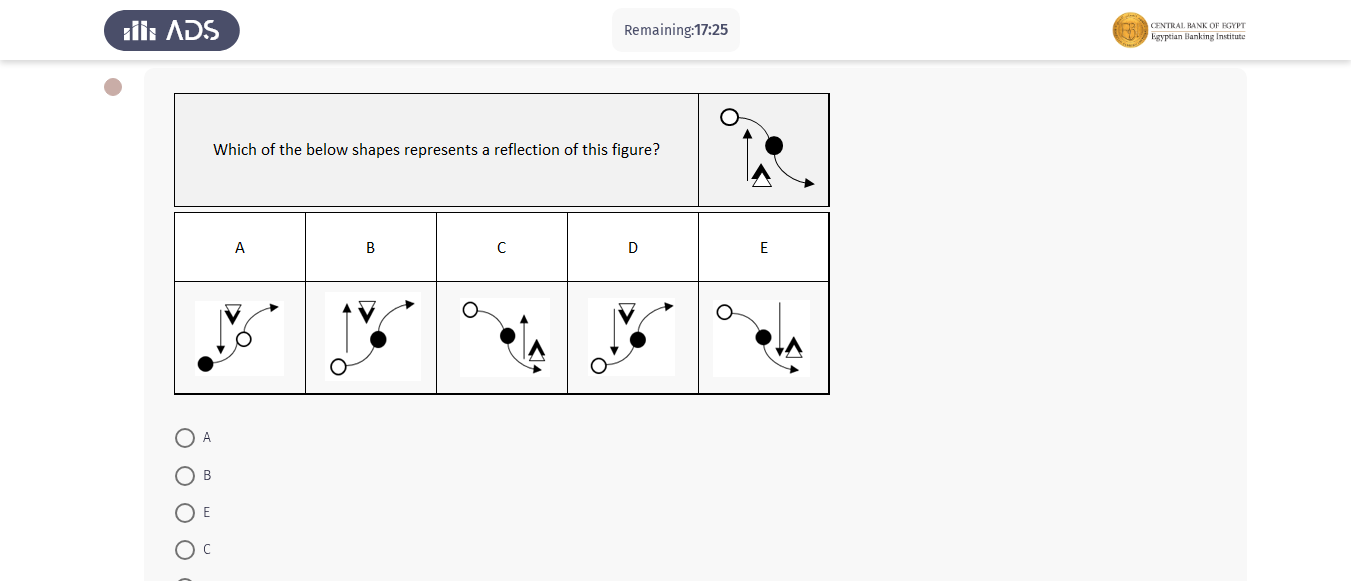 click at bounding box center [185, 476] 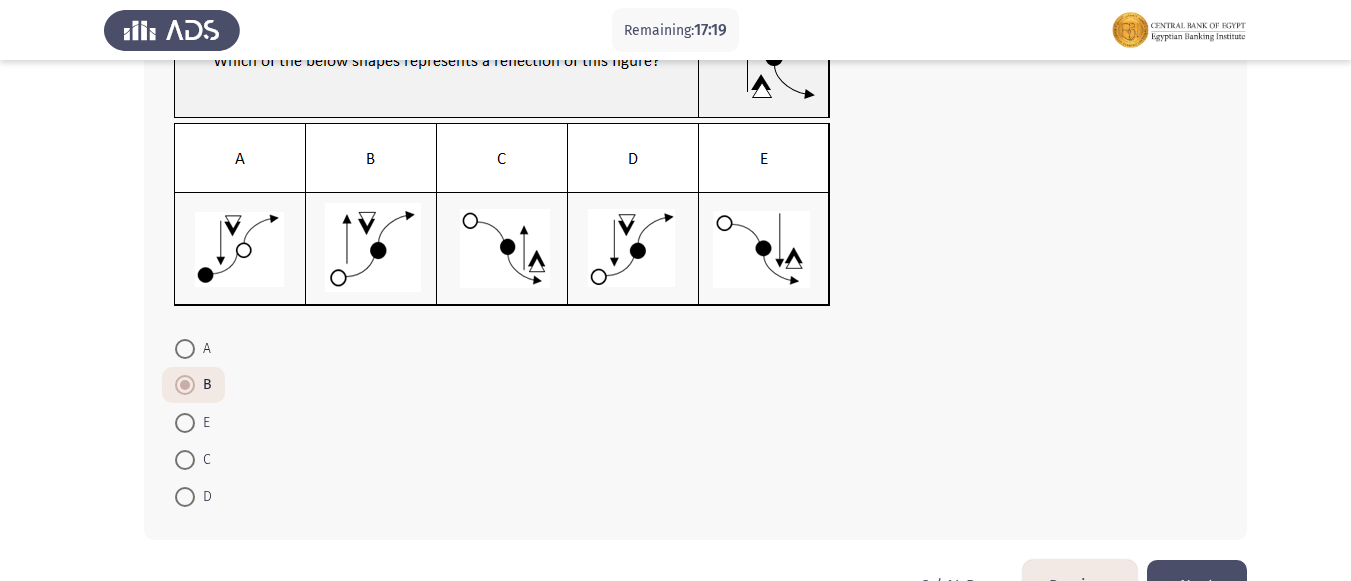 scroll, scrollTop: 248, scrollLeft: 0, axis: vertical 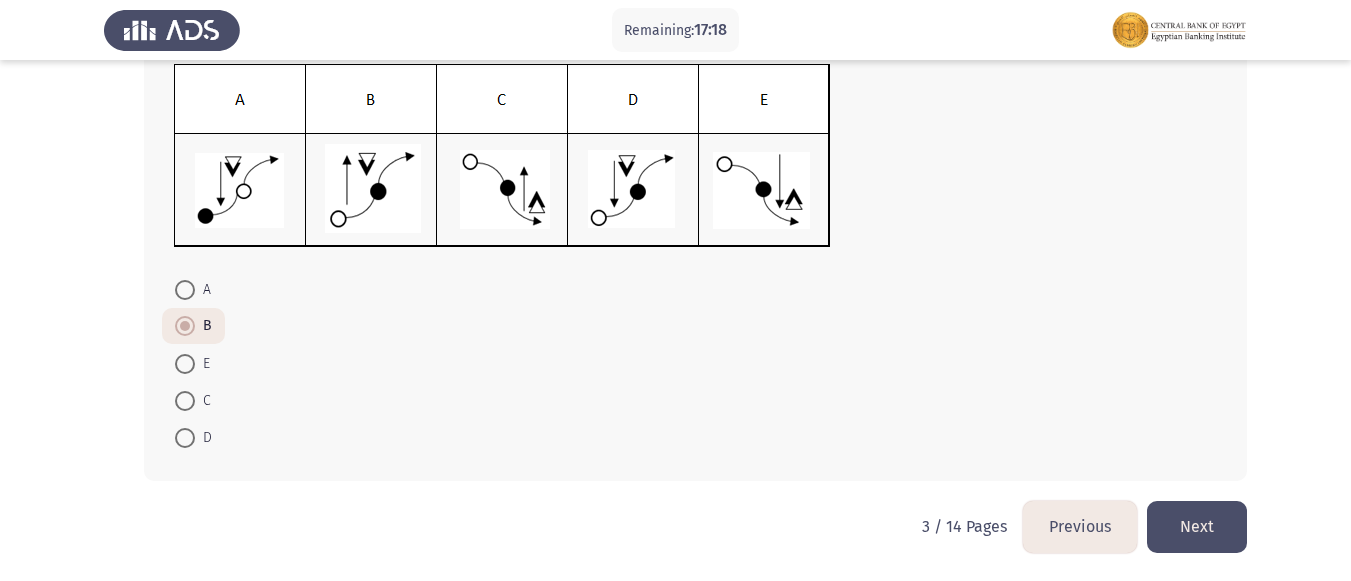 click on "Next" 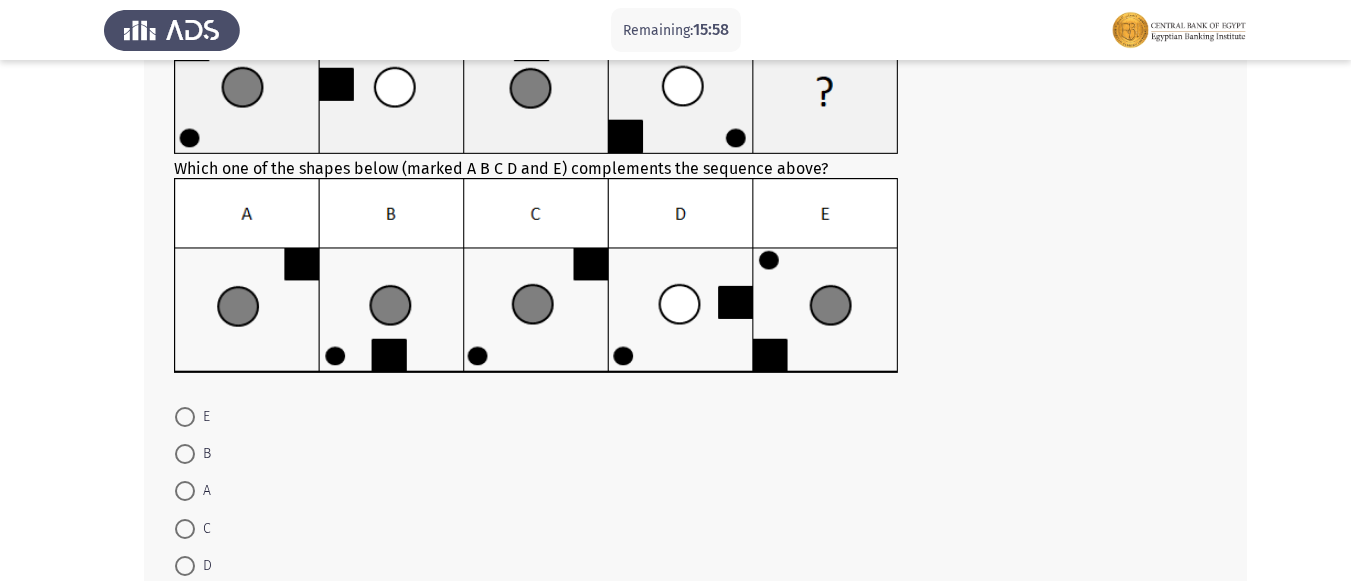 scroll, scrollTop: 200, scrollLeft: 0, axis: vertical 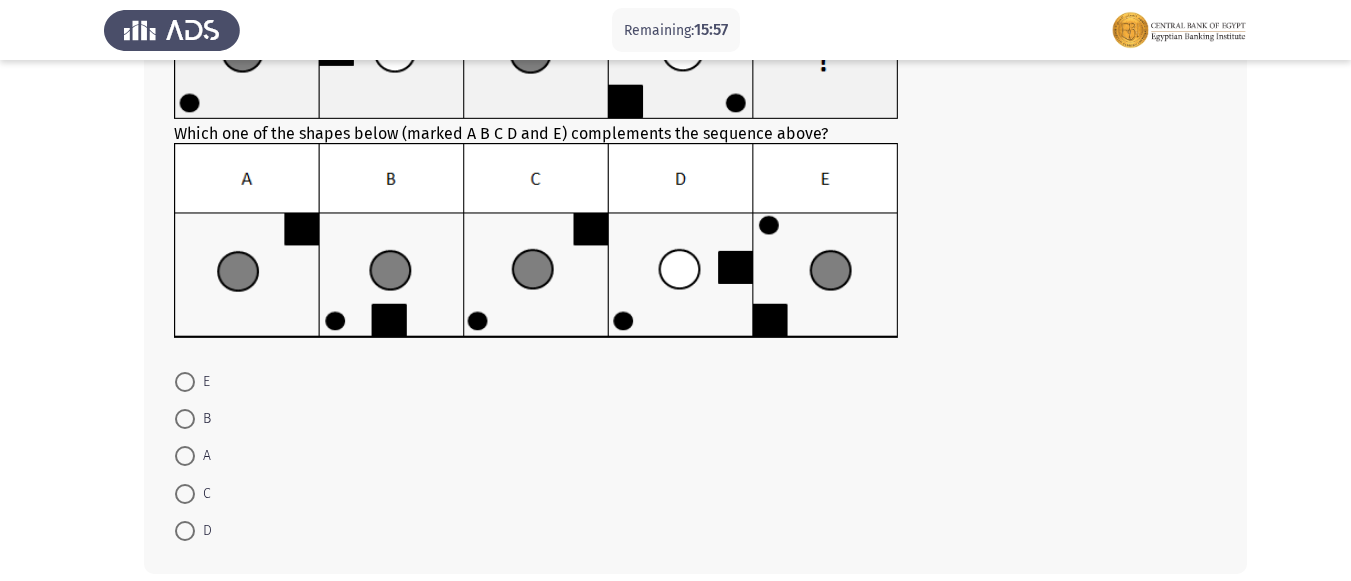 click at bounding box center (185, 494) 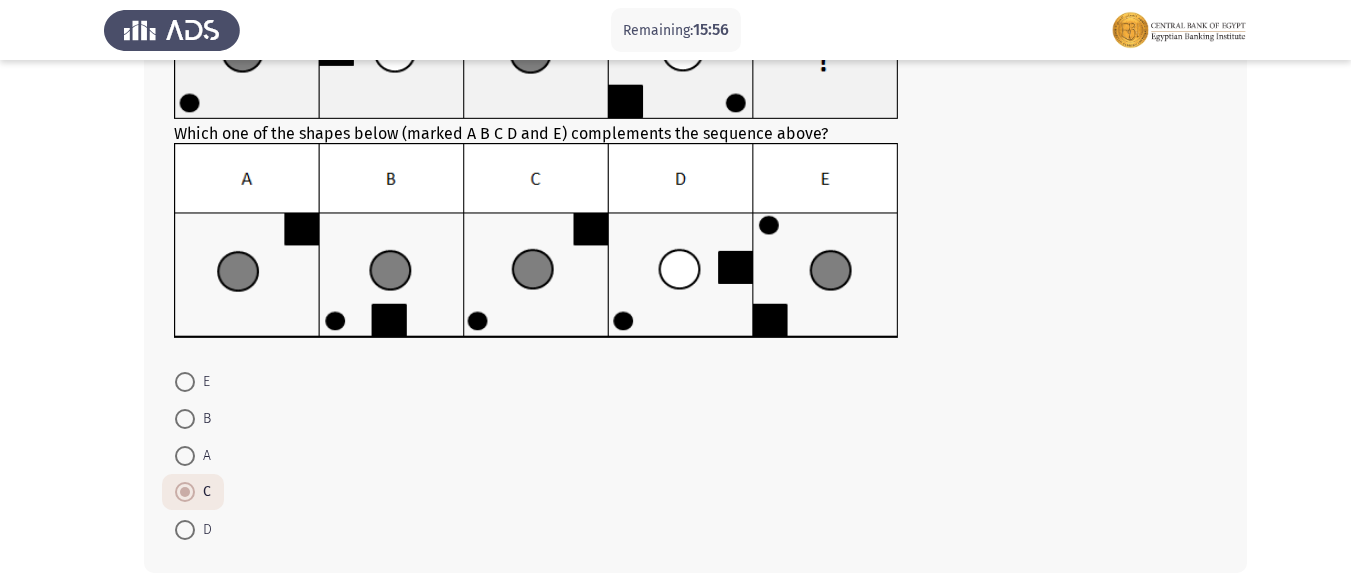 scroll, scrollTop: 292, scrollLeft: 0, axis: vertical 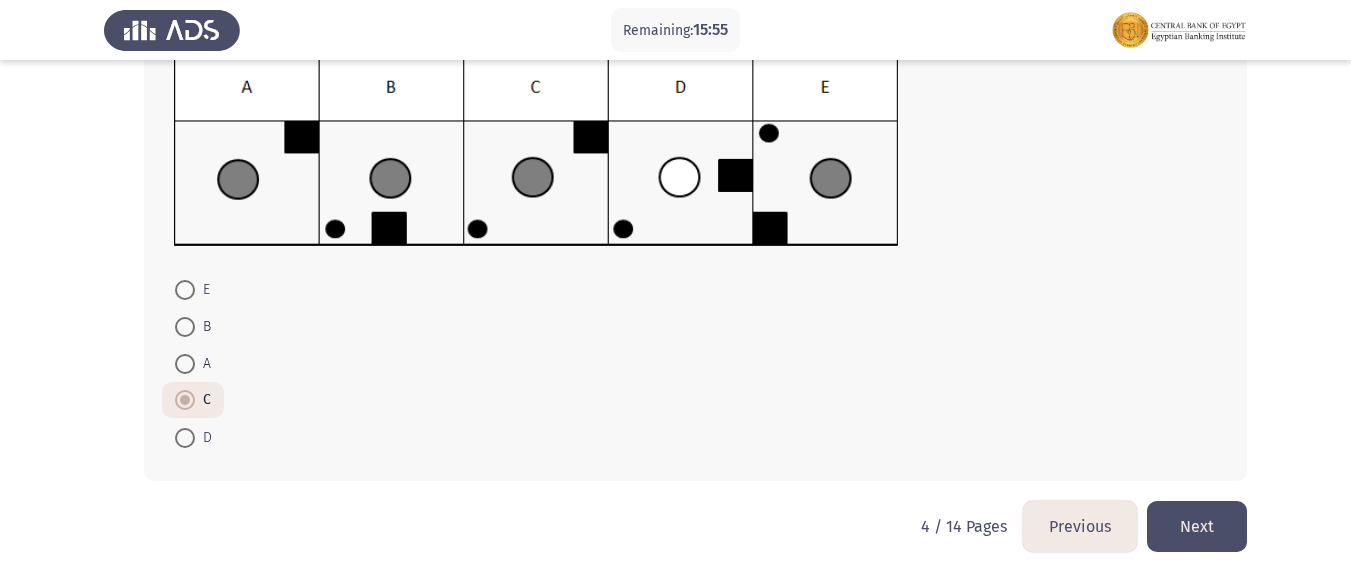 click on "Next" 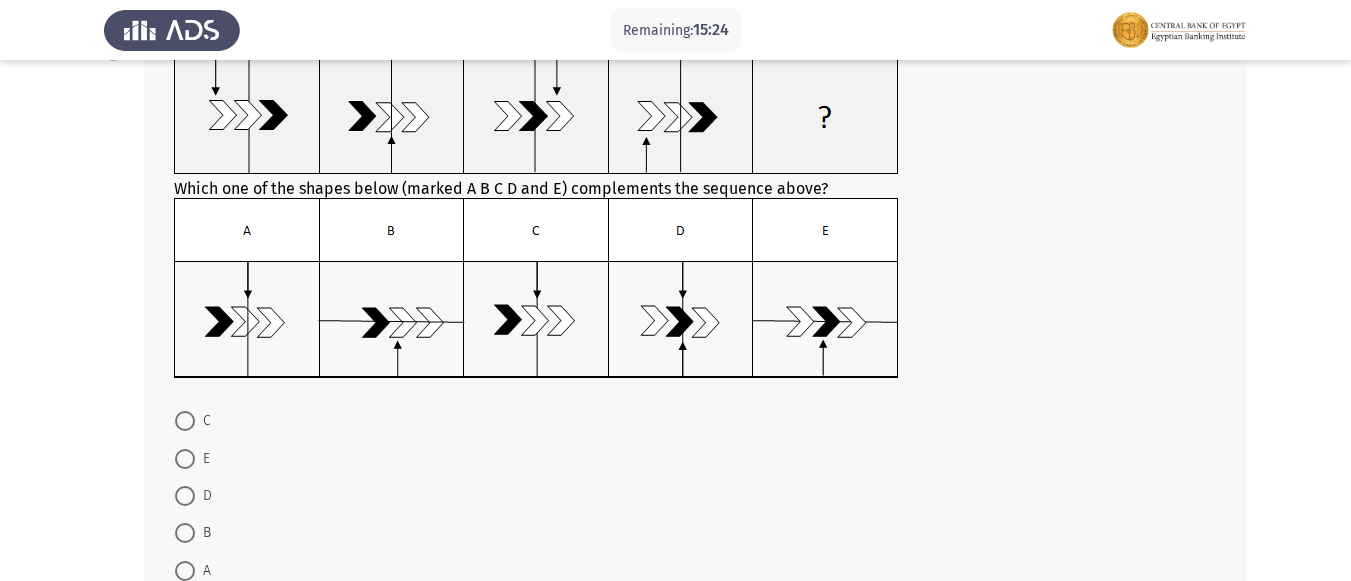 scroll, scrollTop: 100, scrollLeft: 0, axis: vertical 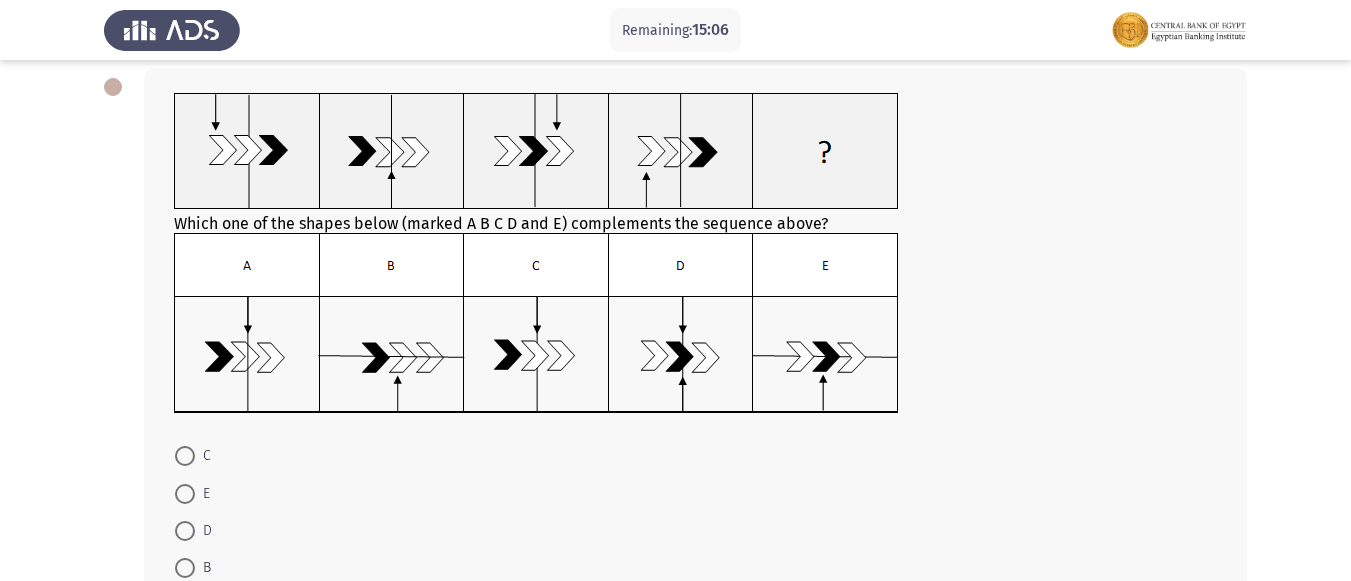 click at bounding box center (185, 456) 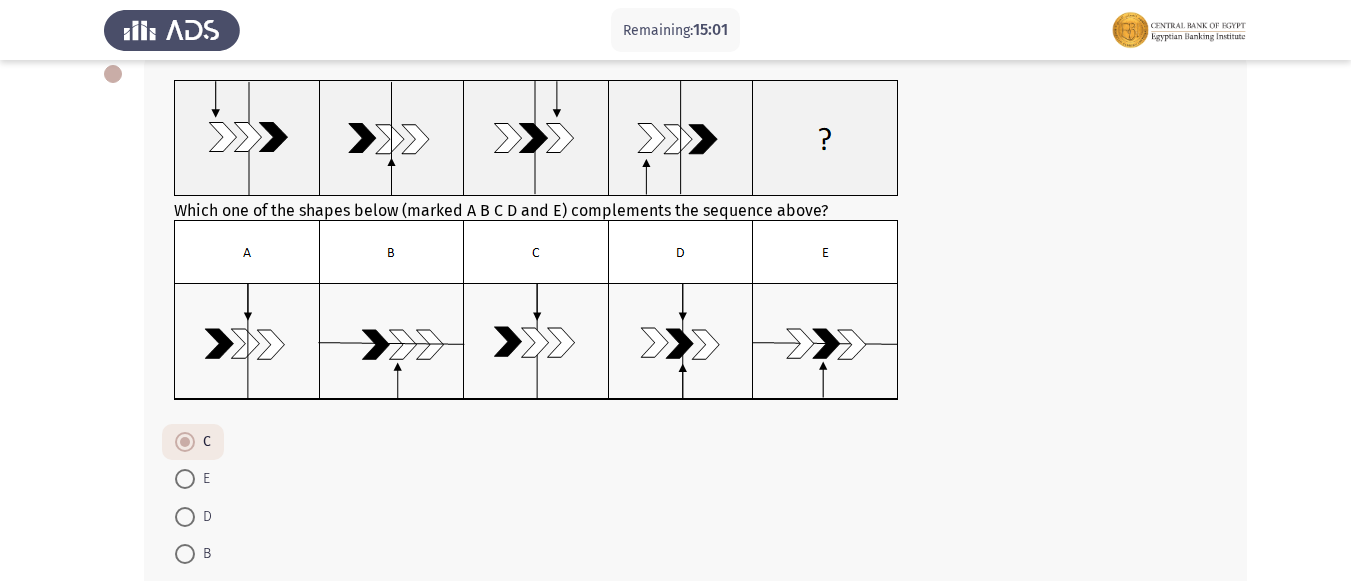 scroll, scrollTop: 266, scrollLeft: 0, axis: vertical 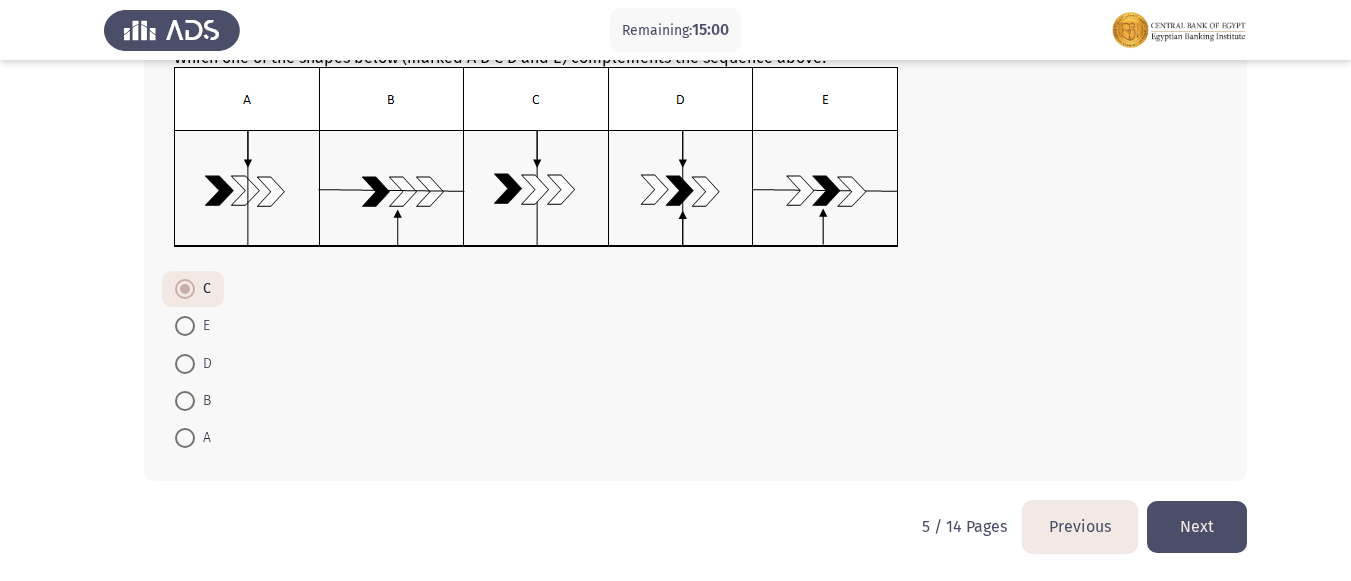 click on "Next" 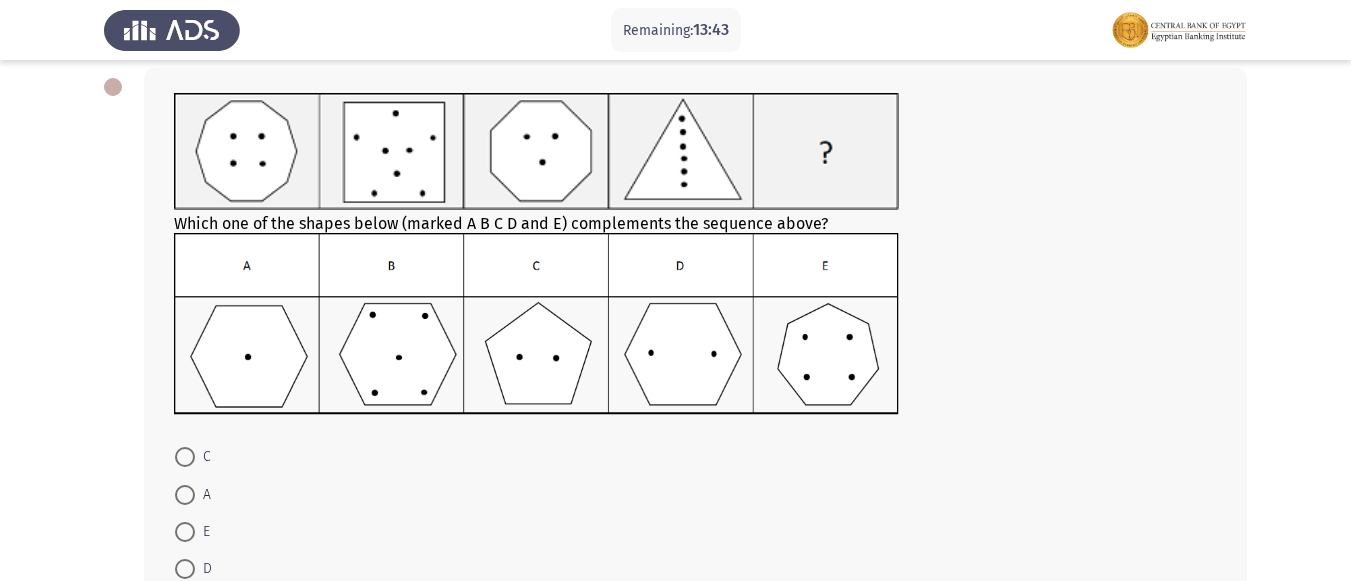 scroll, scrollTop: 200, scrollLeft: 0, axis: vertical 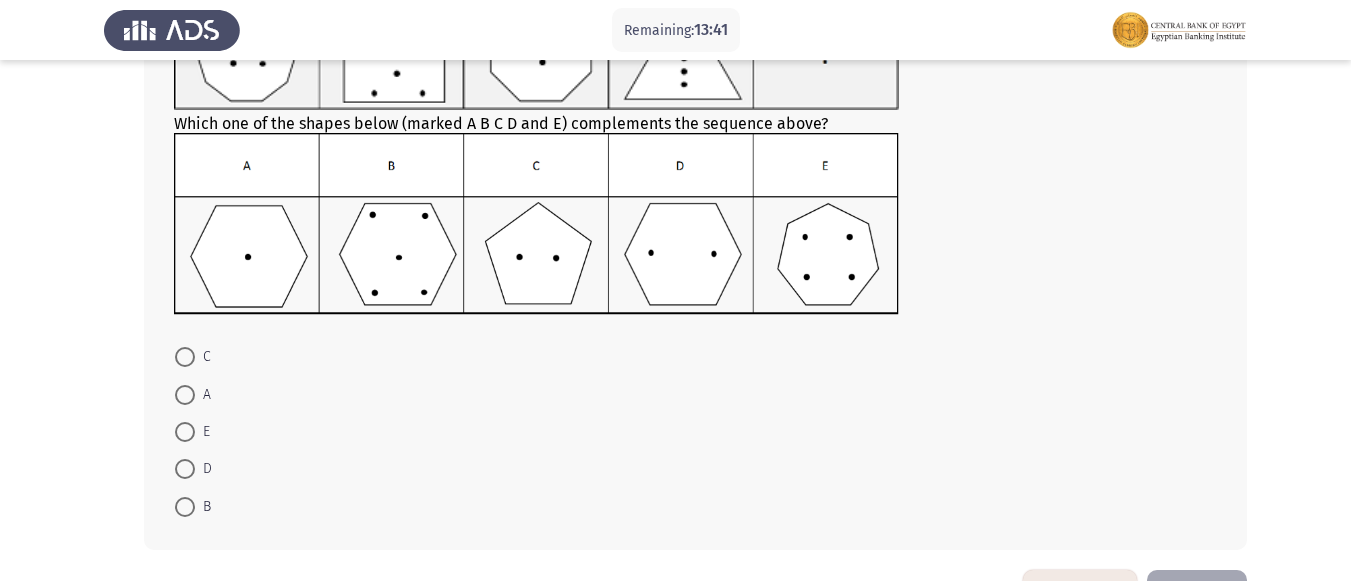 click at bounding box center (185, 469) 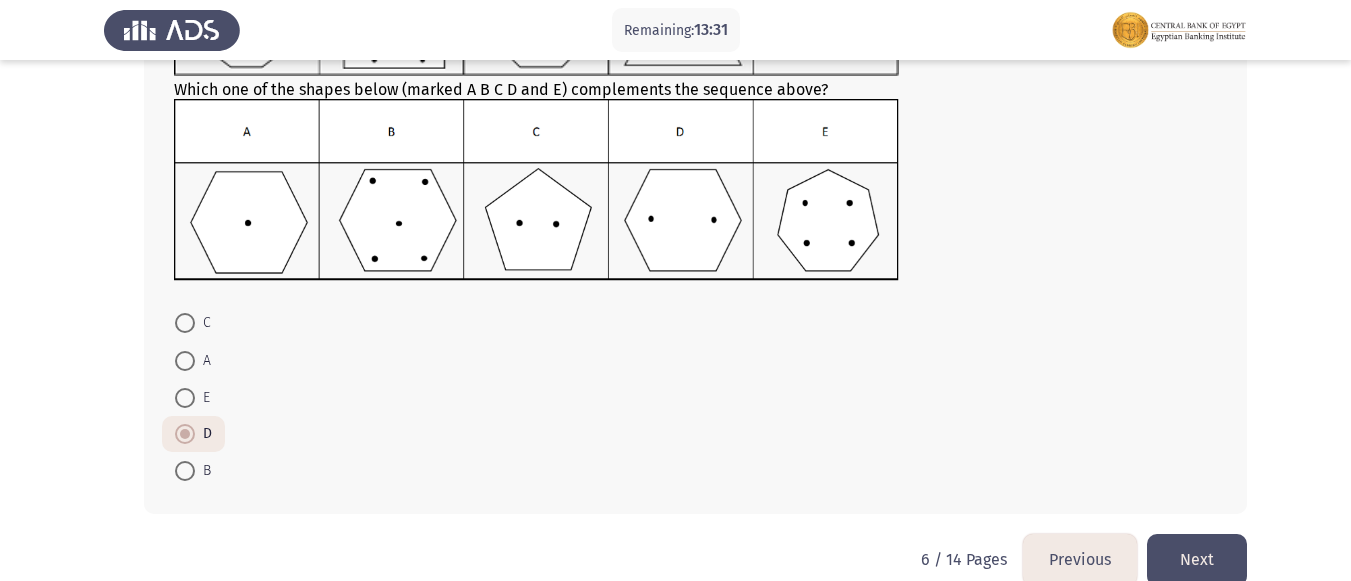 scroll, scrollTop: 267, scrollLeft: 0, axis: vertical 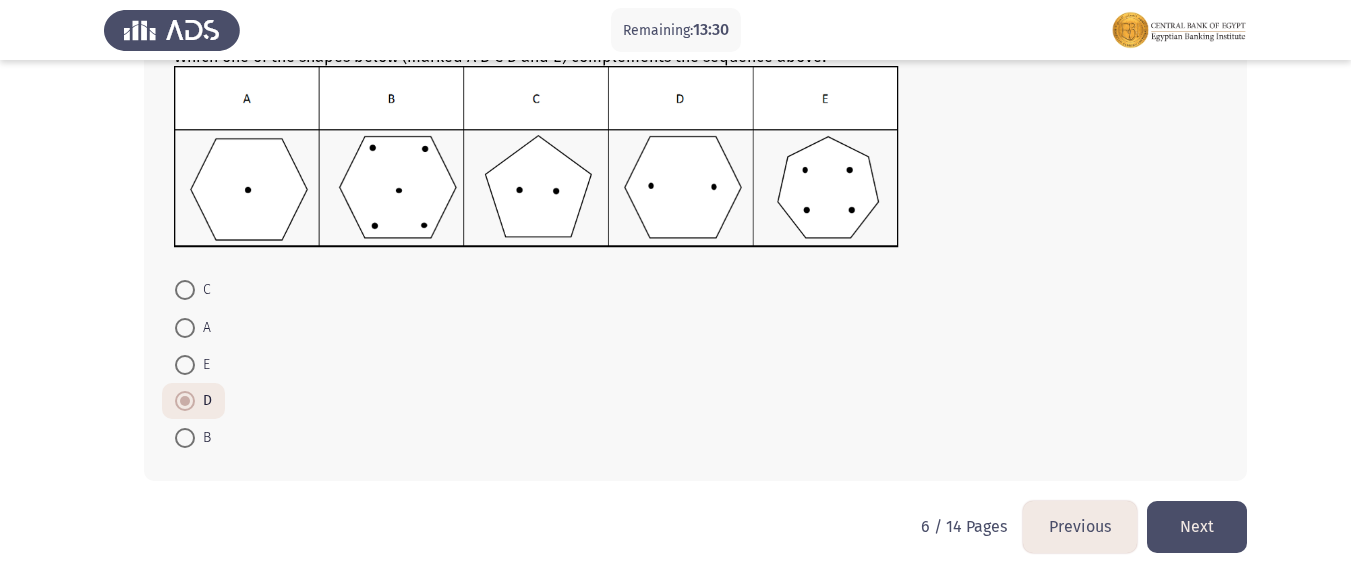 click on "Next" 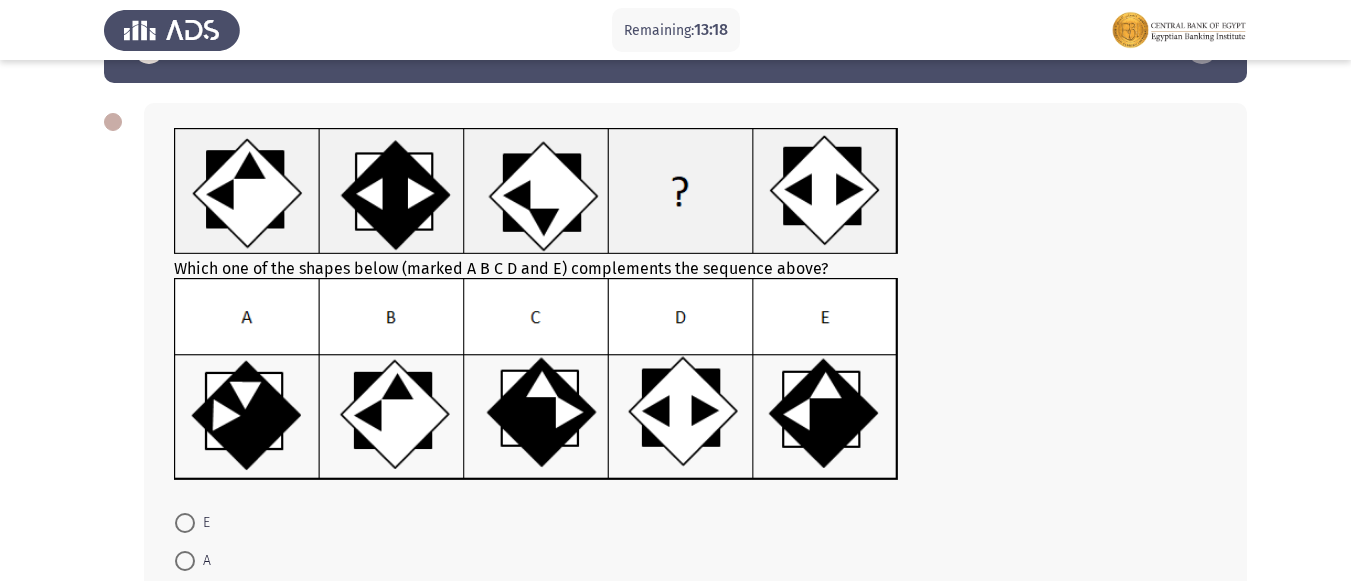 scroll, scrollTop: 100, scrollLeft: 0, axis: vertical 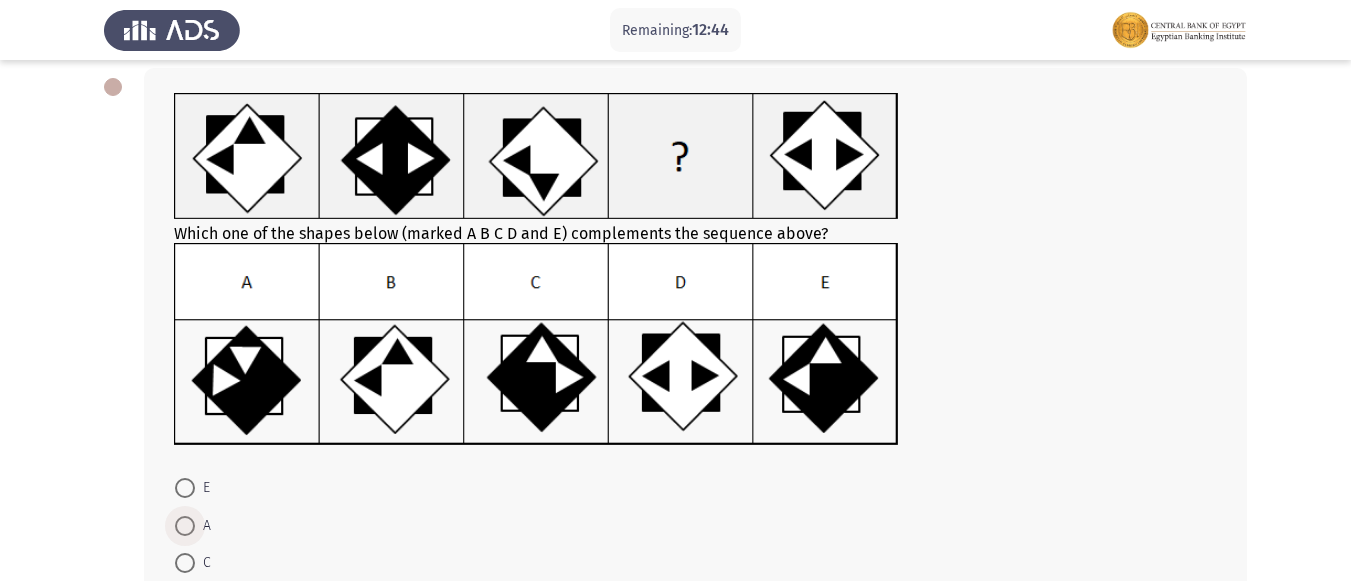 click at bounding box center [185, 526] 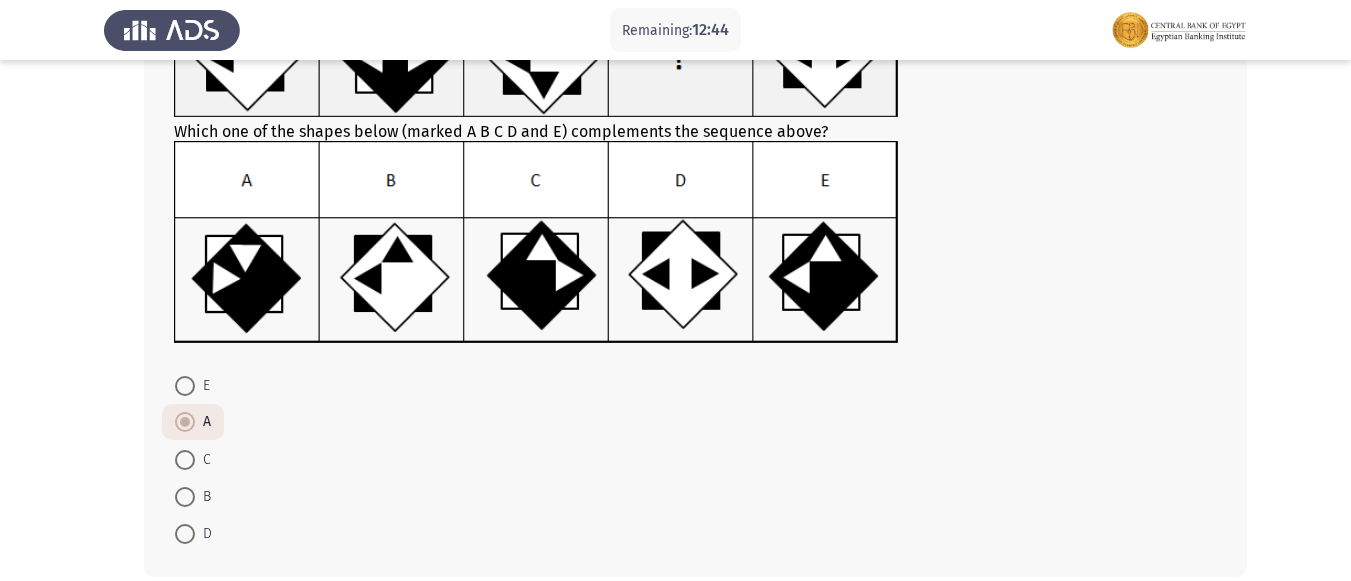 scroll, scrollTop: 298, scrollLeft: 0, axis: vertical 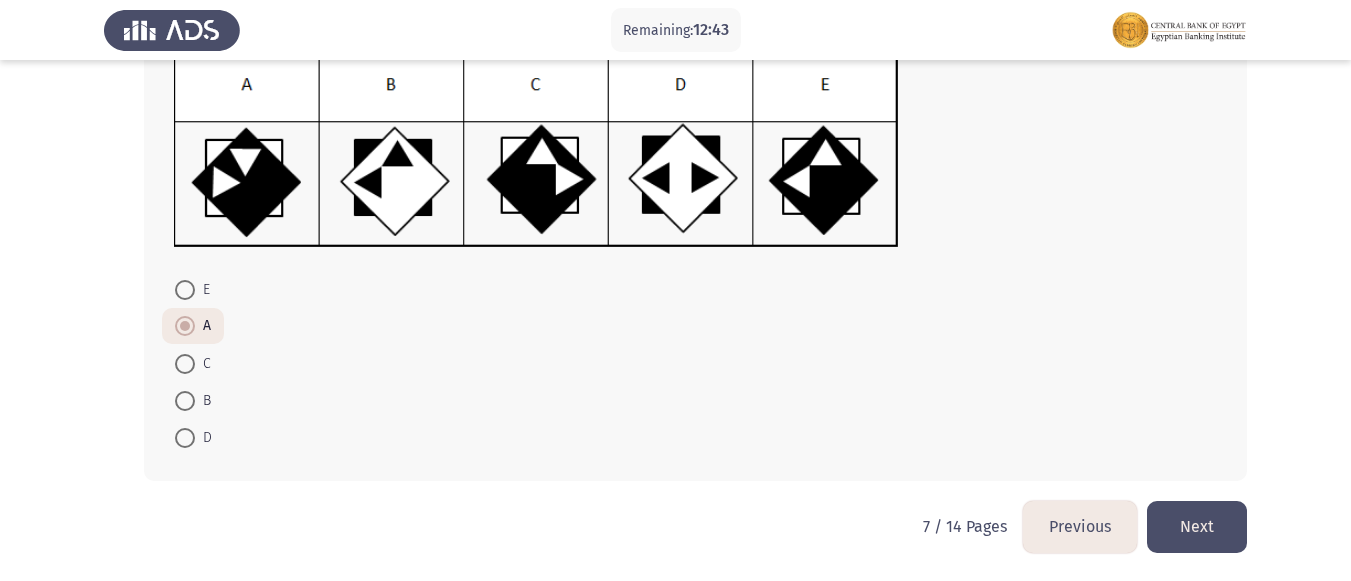 click on "Next" 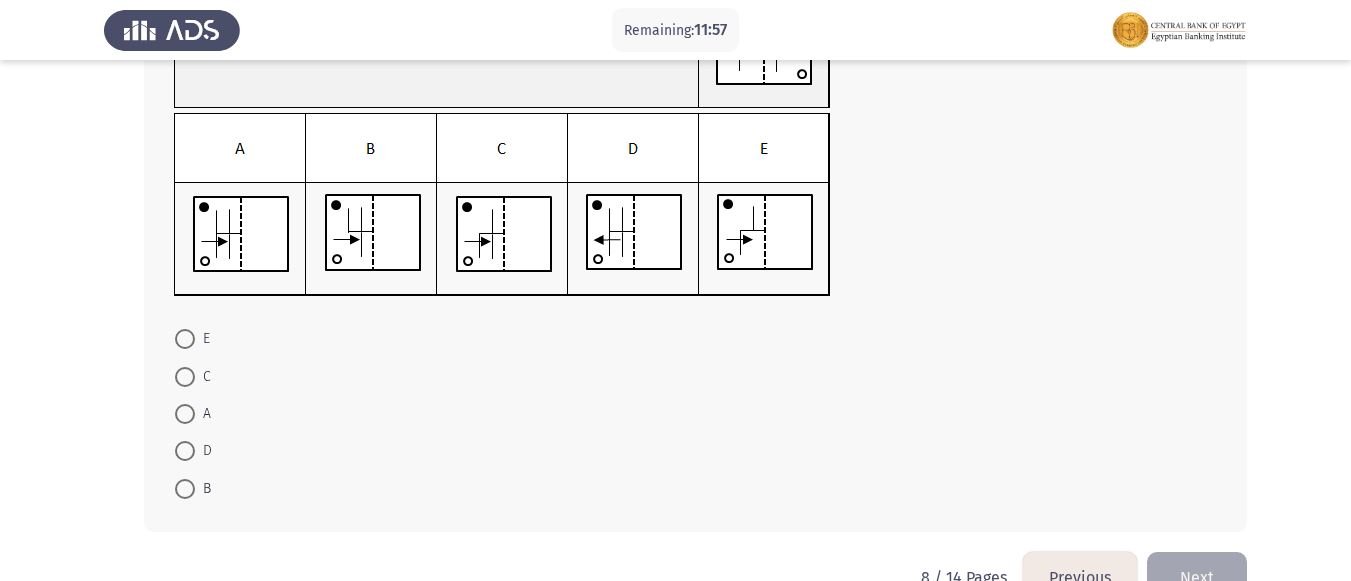scroll, scrollTop: 200, scrollLeft: 0, axis: vertical 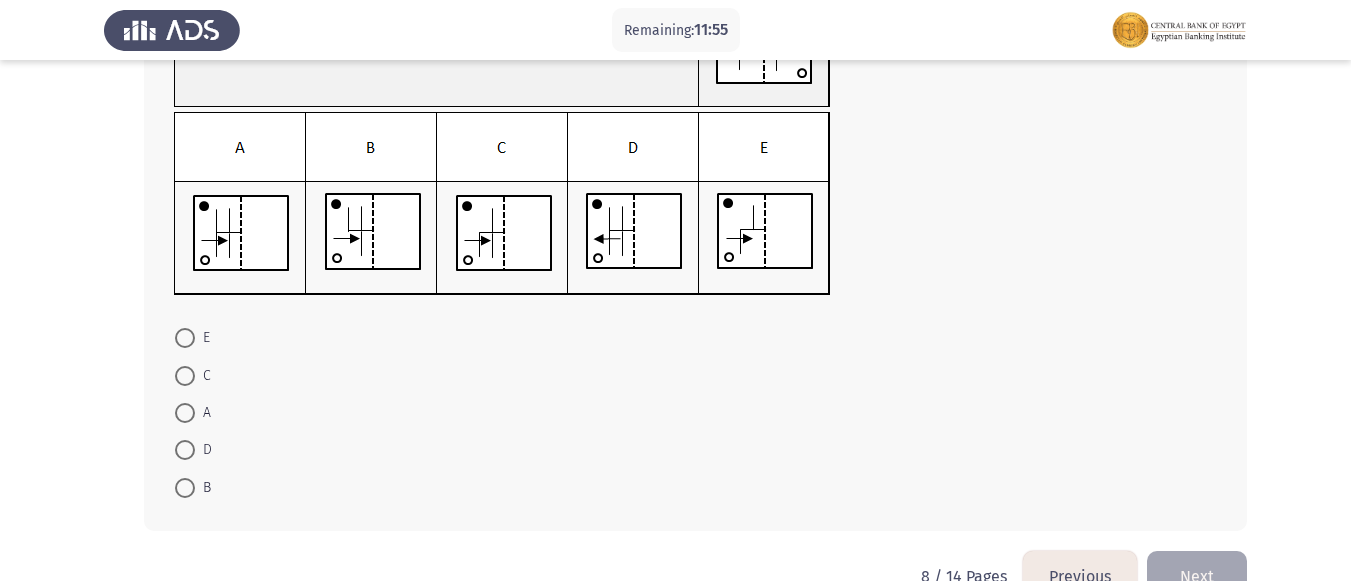 click at bounding box center (185, 413) 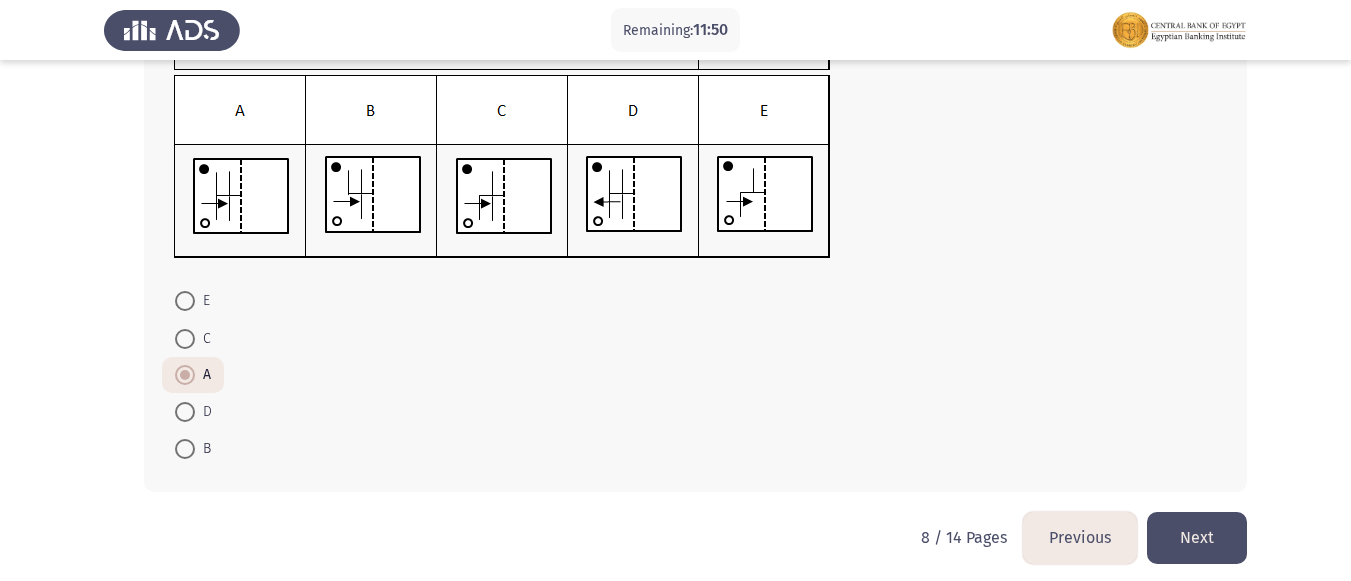 scroll, scrollTop: 248, scrollLeft: 0, axis: vertical 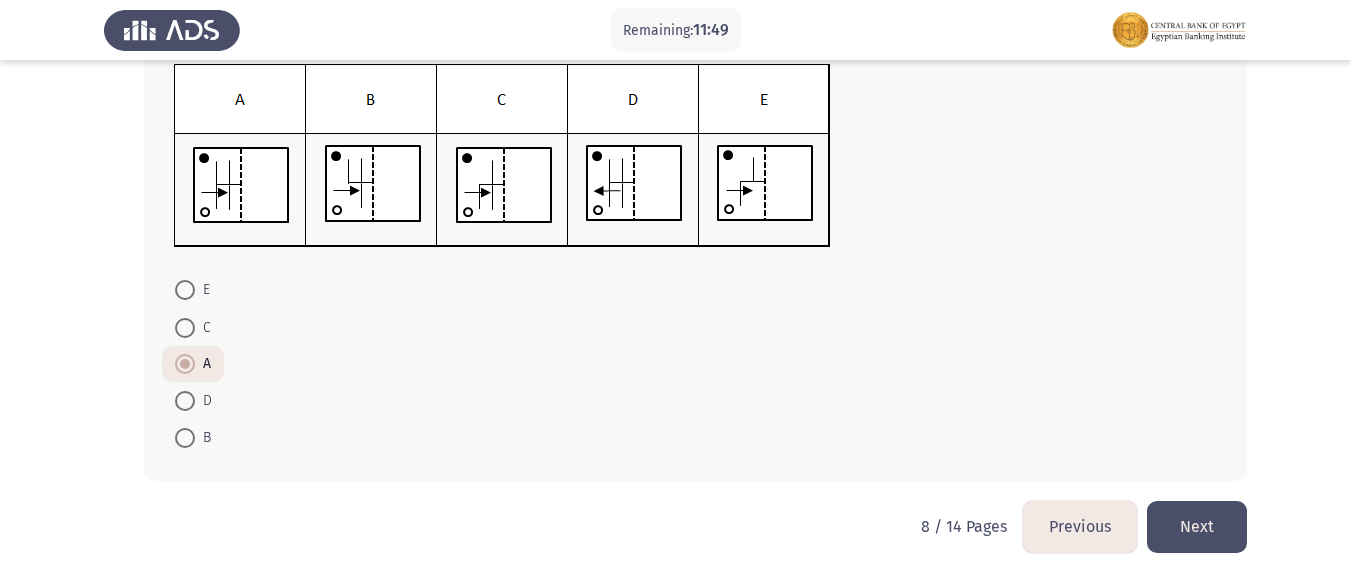 click at bounding box center (185, 364) 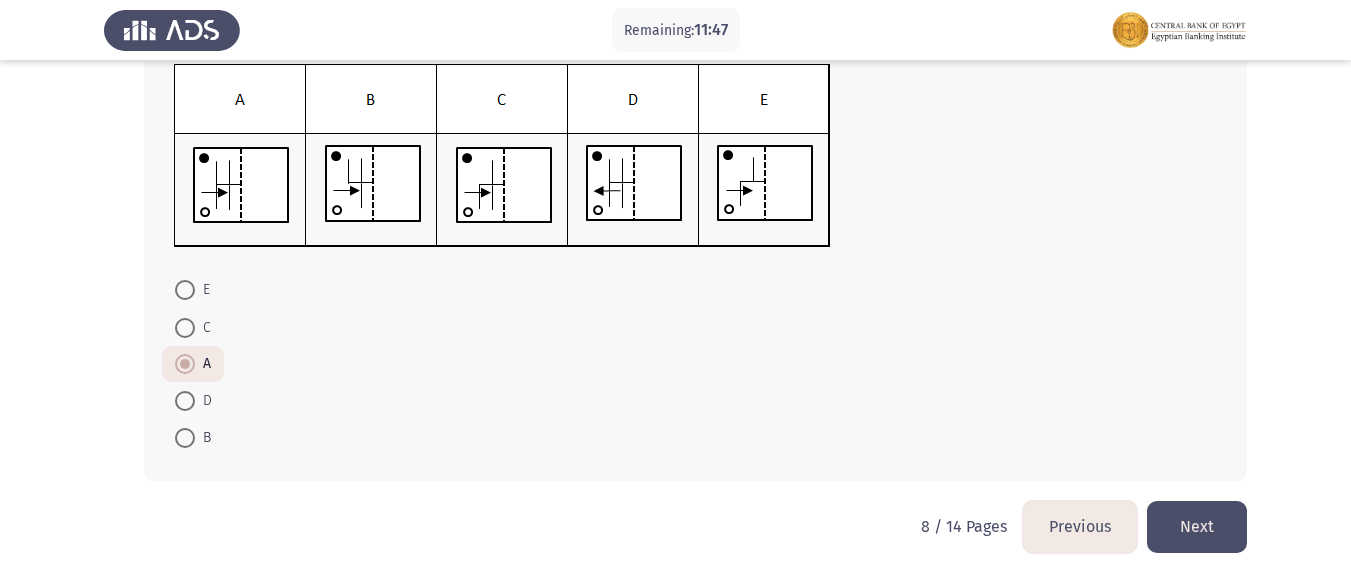 click on "Next" 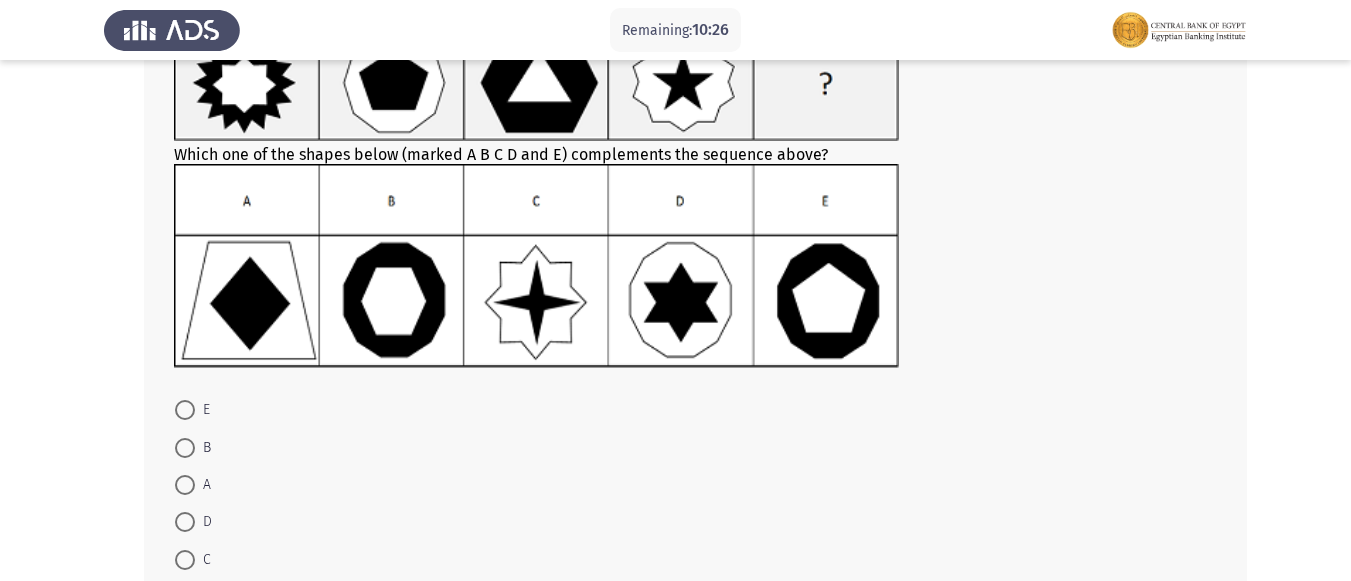 scroll, scrollTop: 200, scrollLeft: 0, axis: vertical 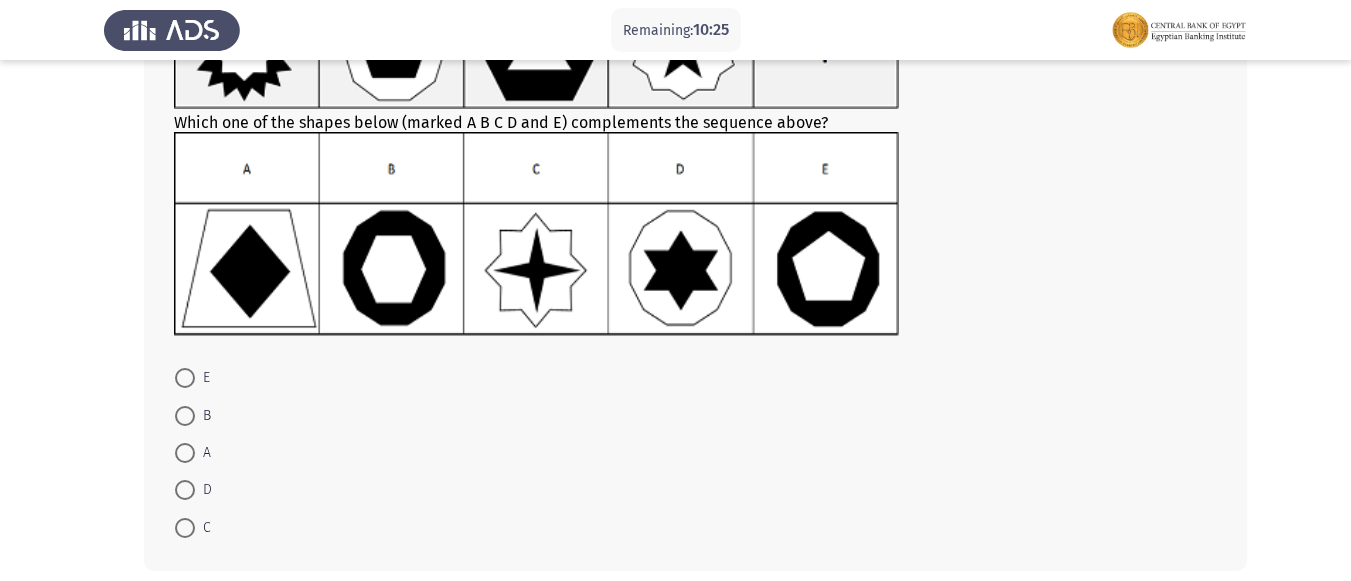 click at bounding box center [185, 378] 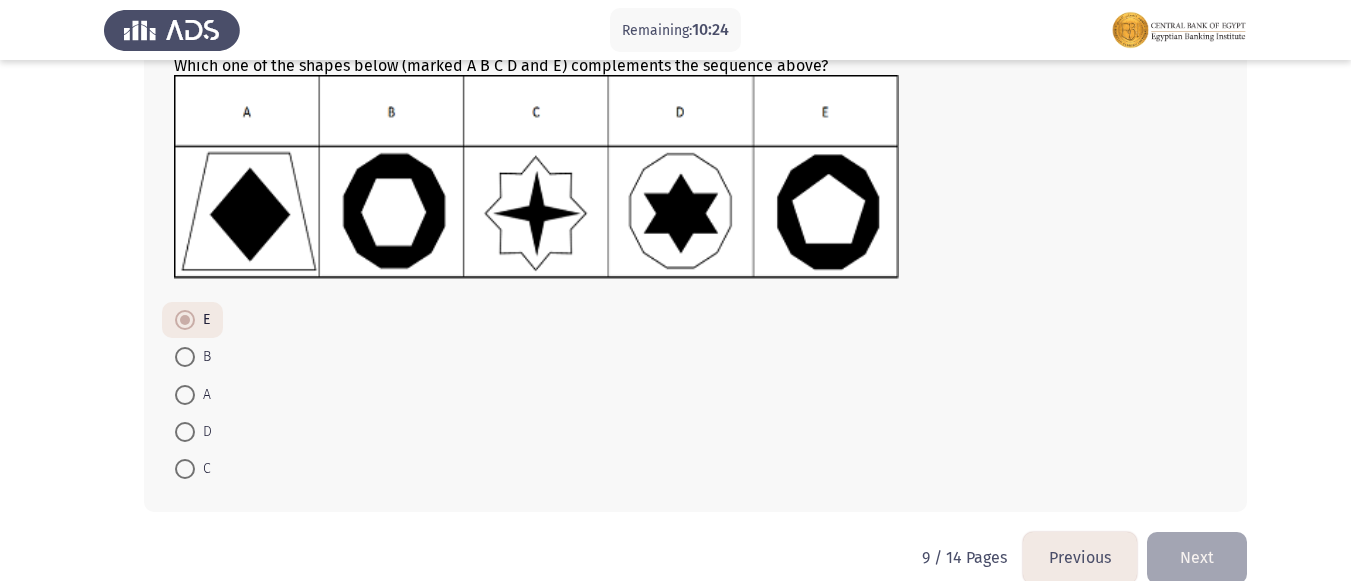 scroll, scrollTop: 288, scrollLeft: 0, axis: vertical 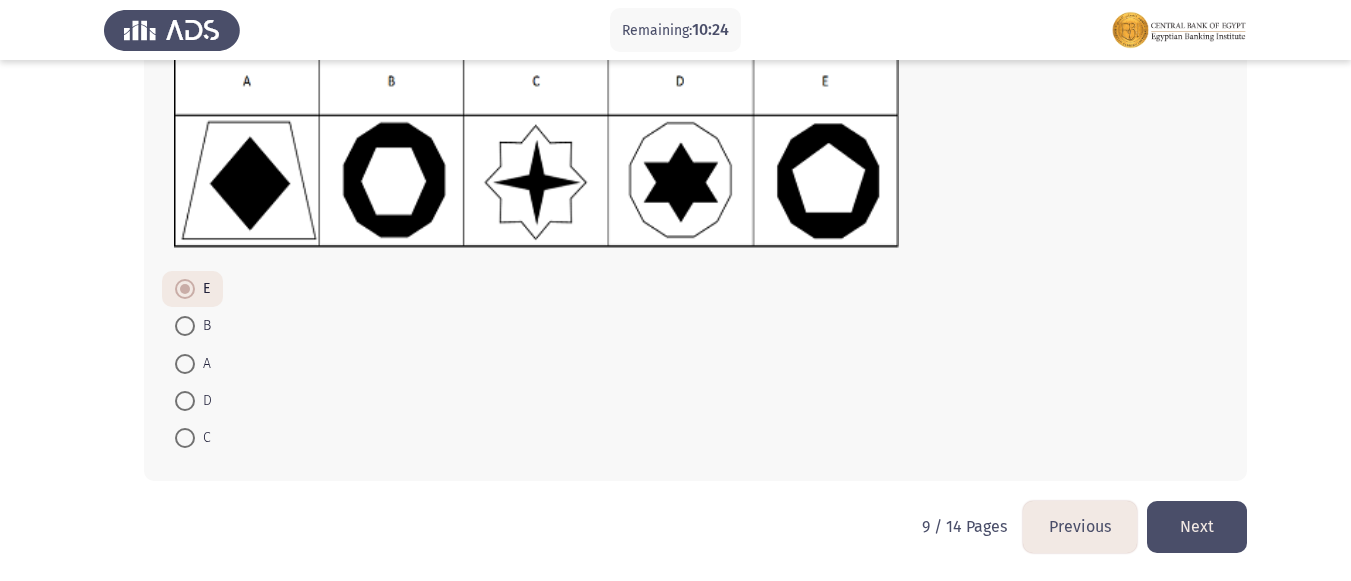 click on "Next" 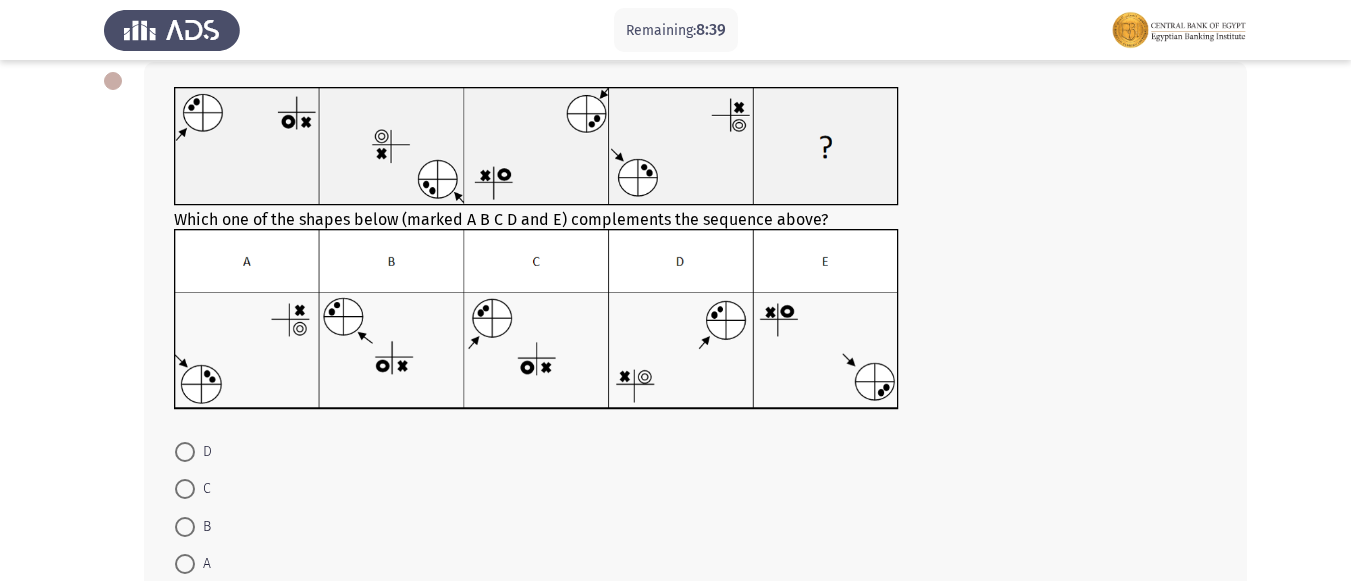 scroll, scrollTop: 200, scrollLeft: 0, axis: vertical 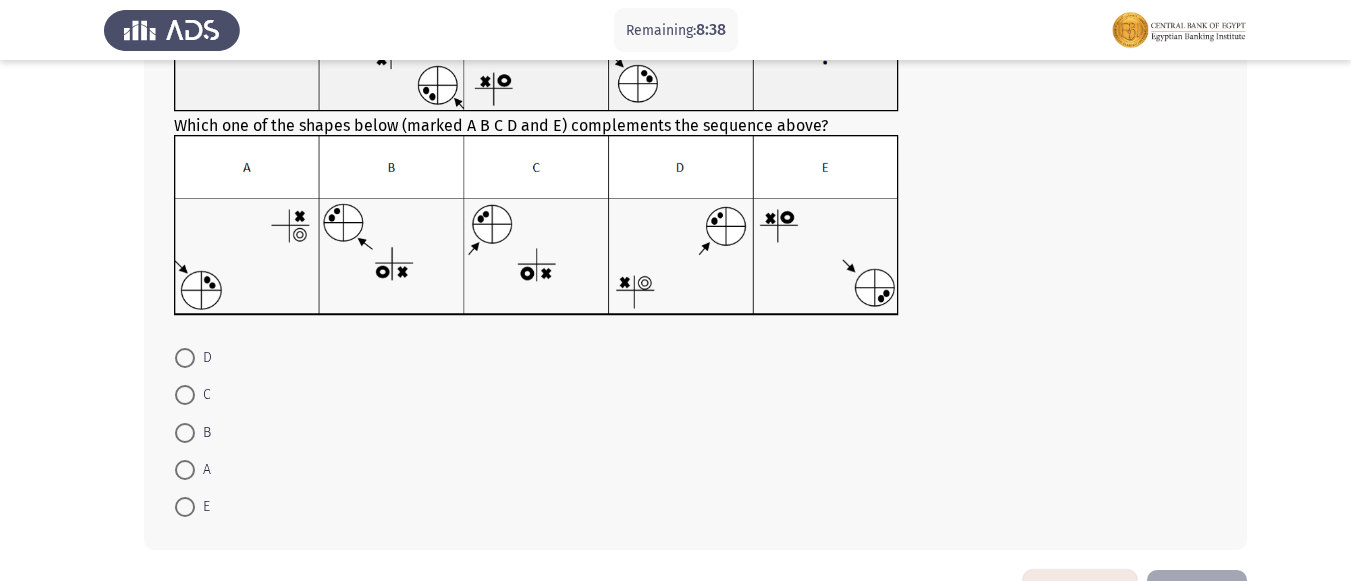 click at bounding box center [185, 433] 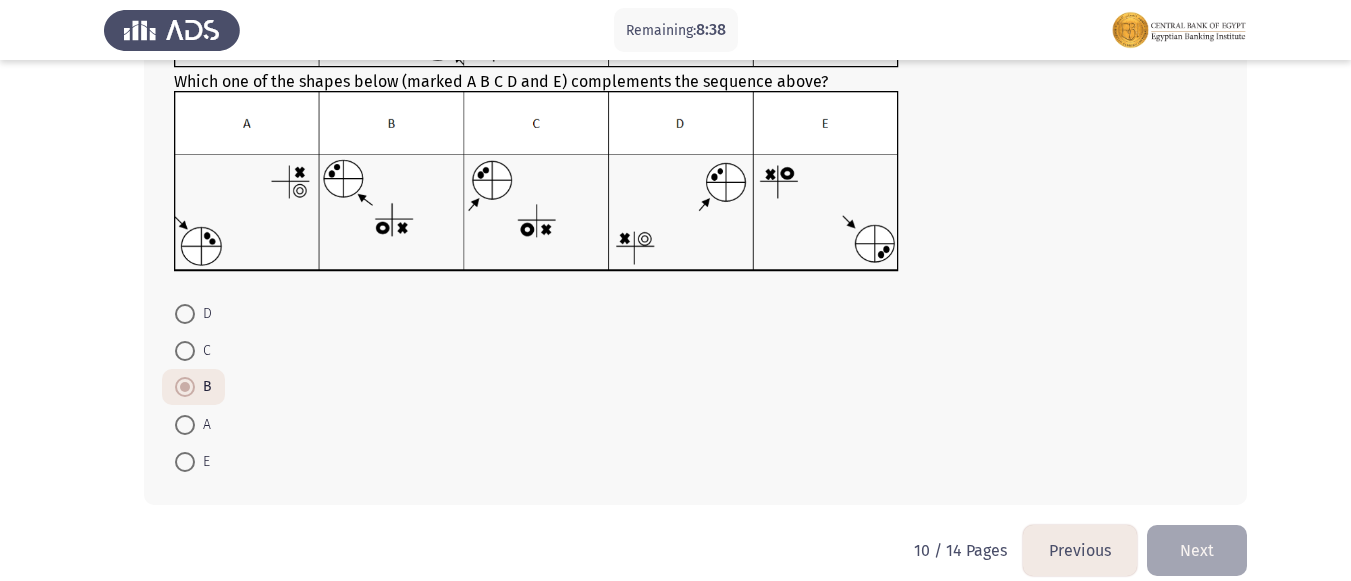scroll, scrollTop: 268, scrollLeft: 0, axis: vertical 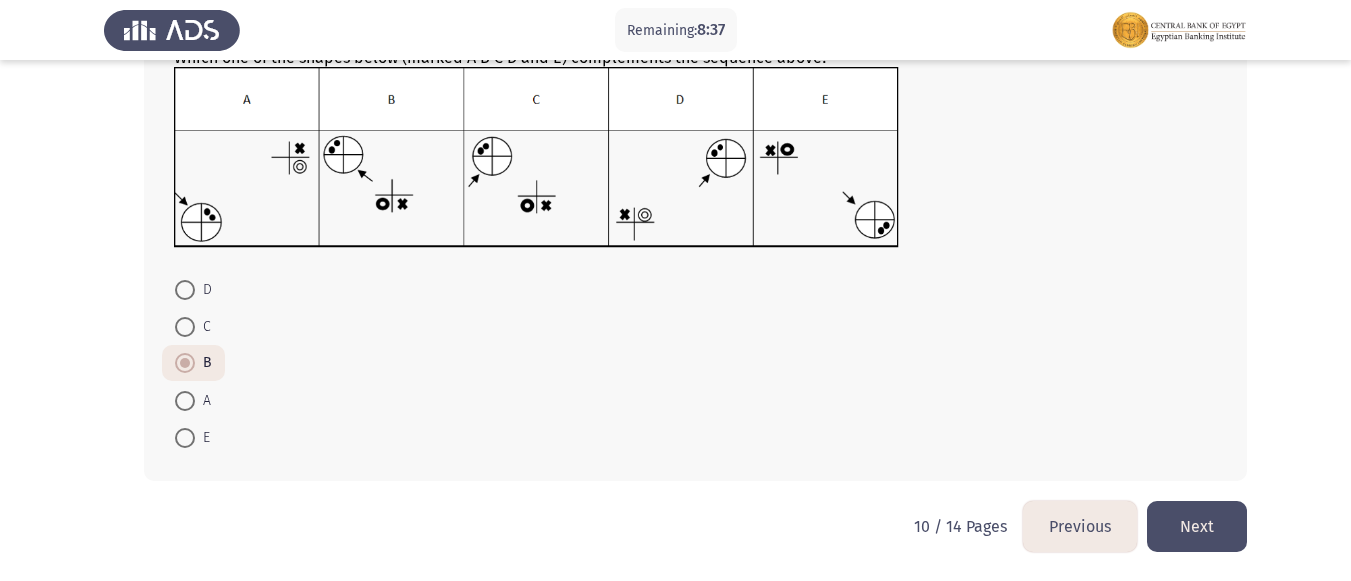click on "Next" 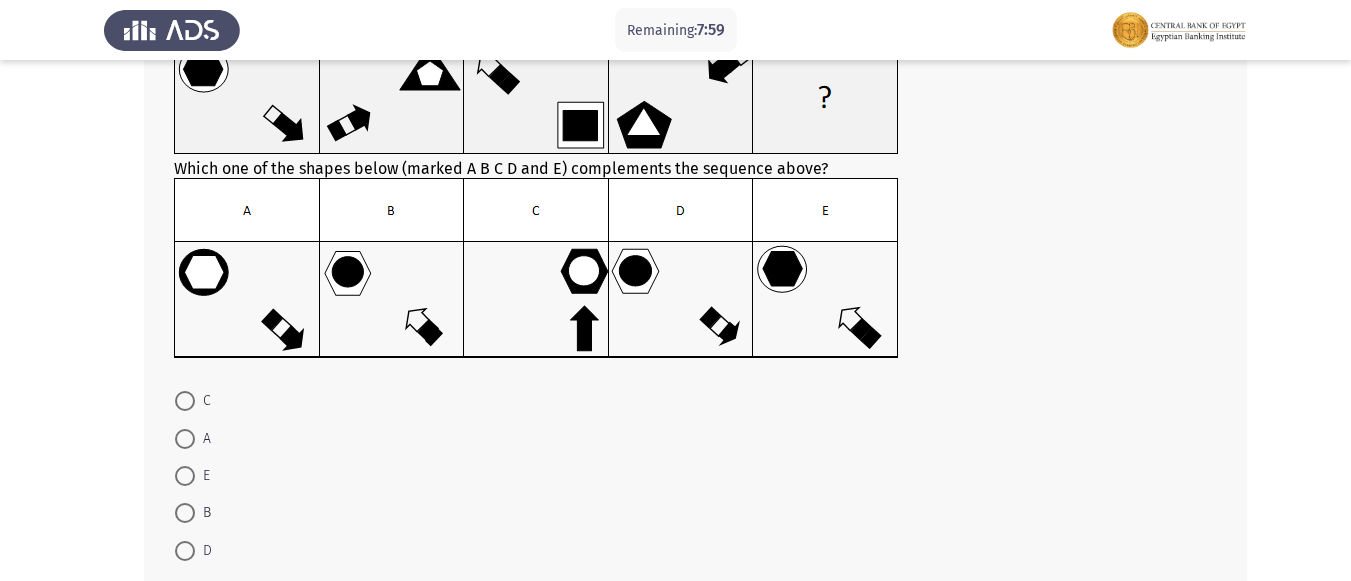 scroll, scrollTop: 200, scrollLeft: 0, axis: vertical 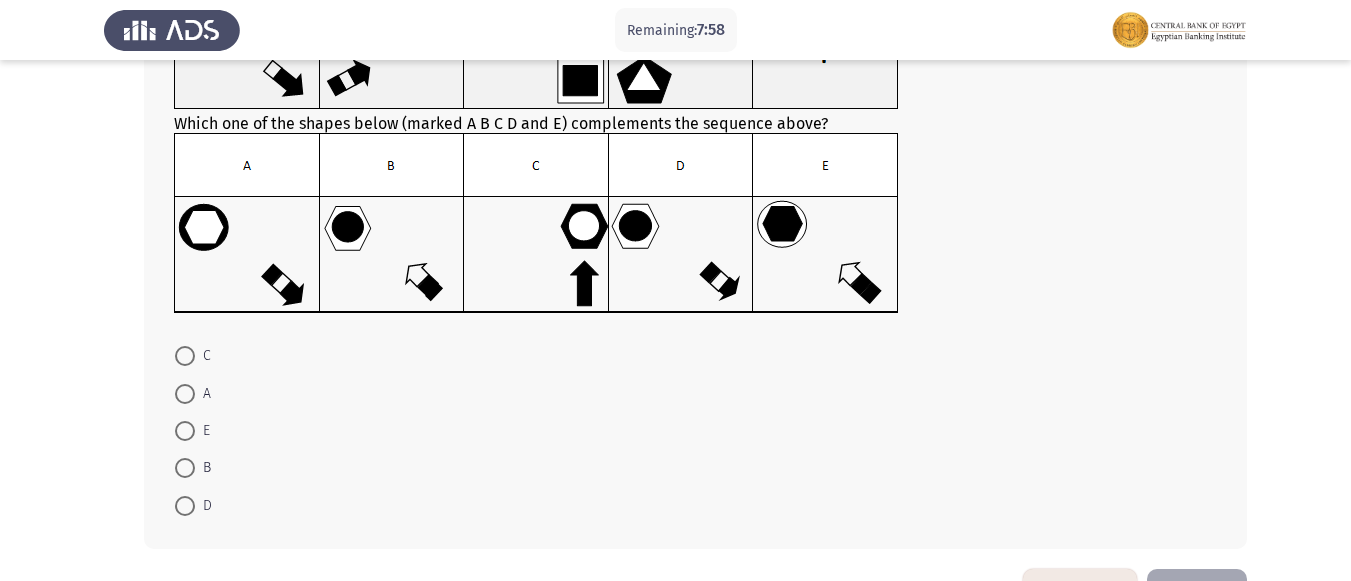 click at bounding box center (185, 506) 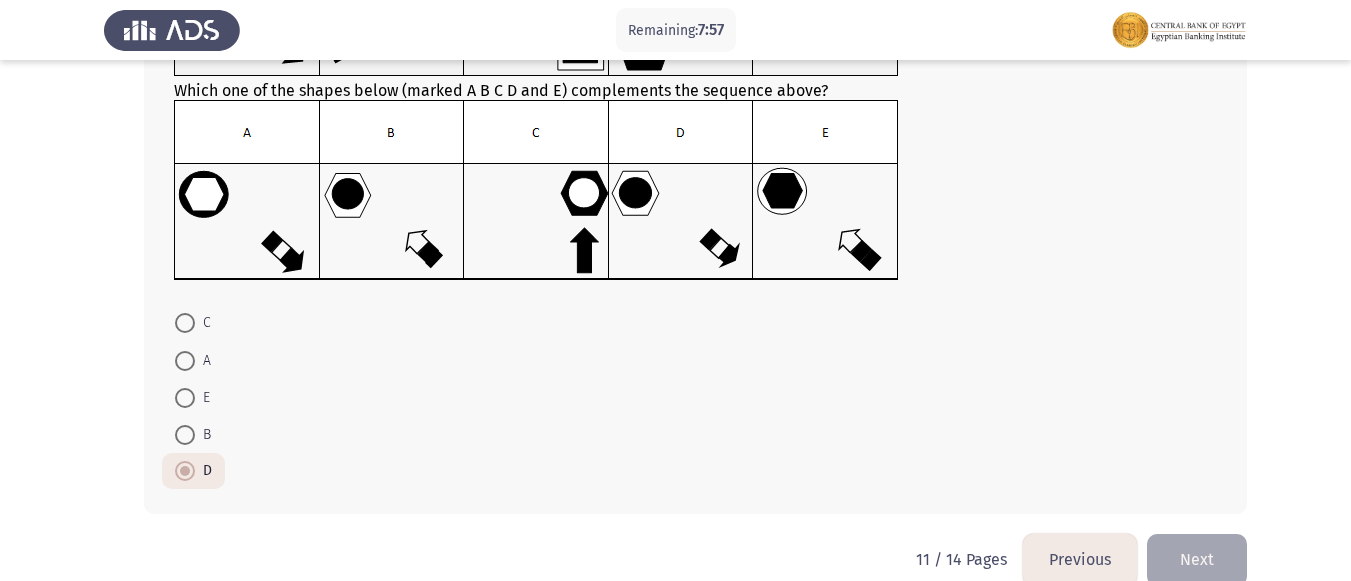 scroll, scrollTop: 266, scrollLeft: 0, axis: vertical 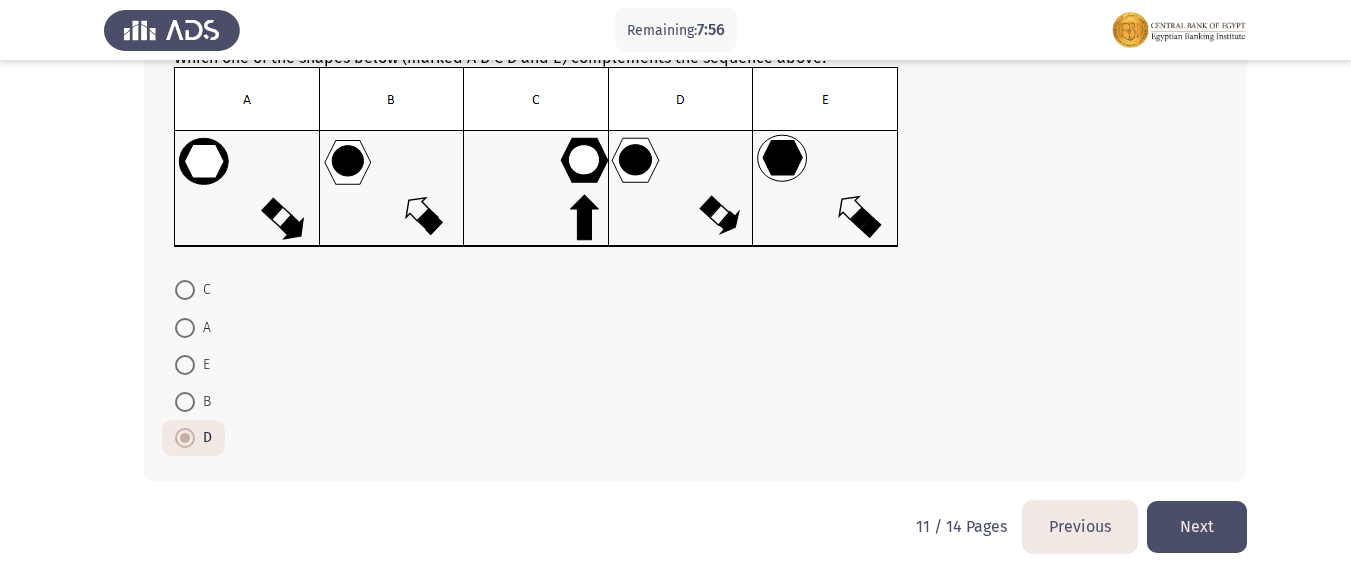 click on "Next" 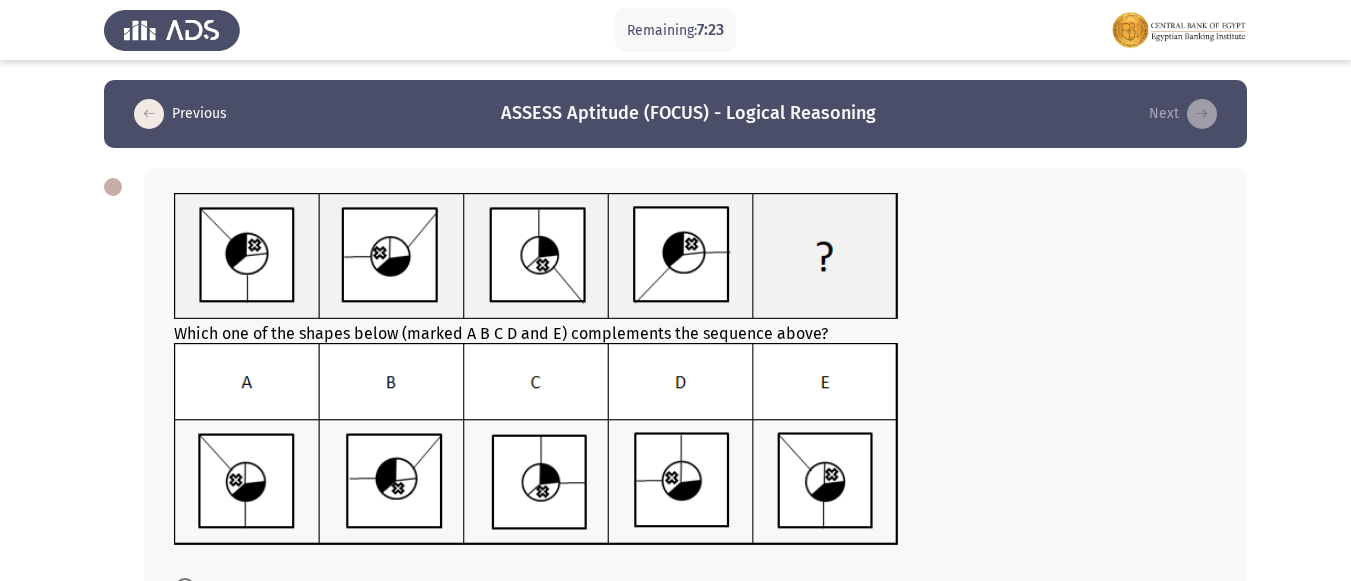 scroll, scrollTop: 100, scrollLeft: 0, axis: vertical 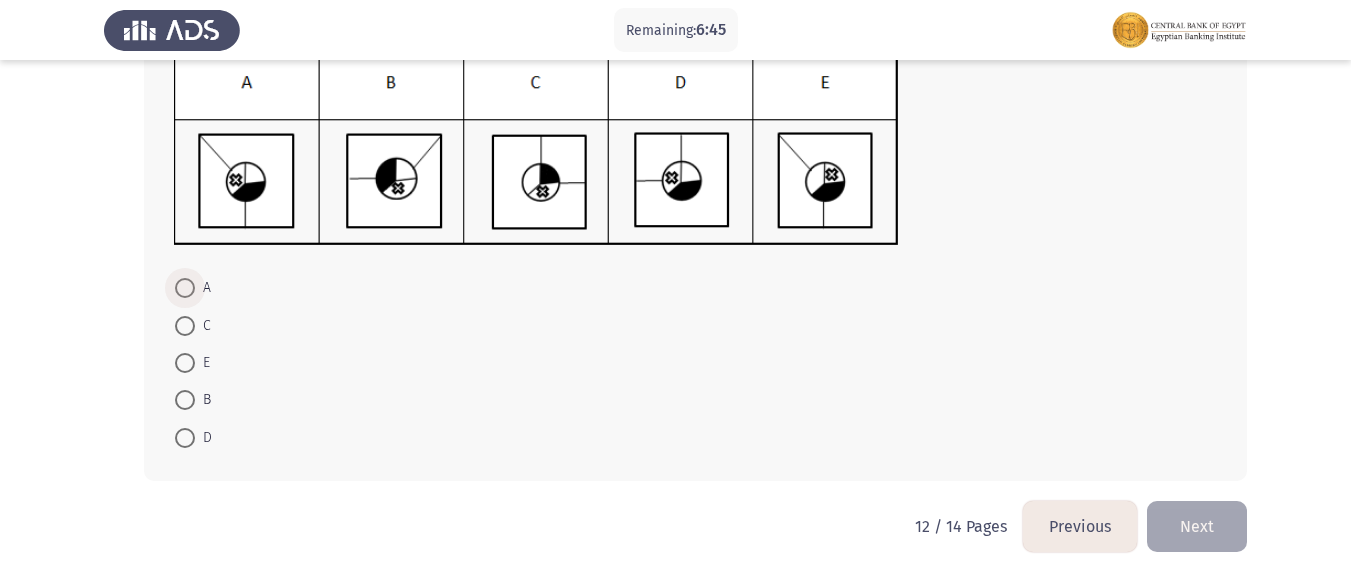 click at bounding box center (185, 288) 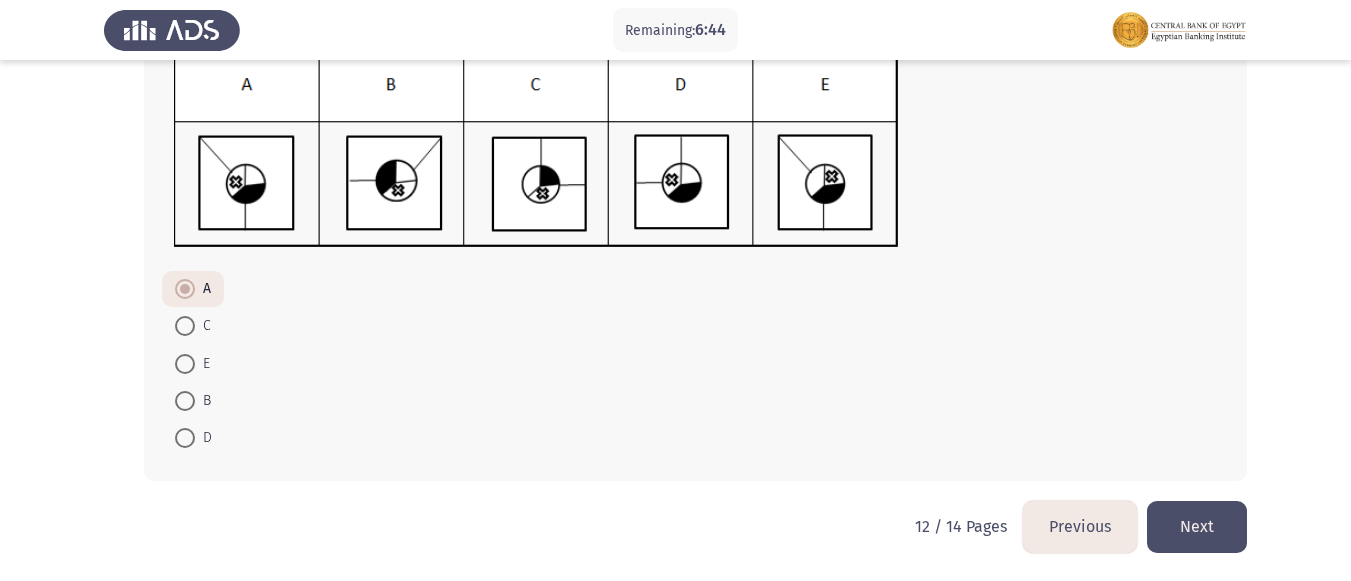click on "Next" 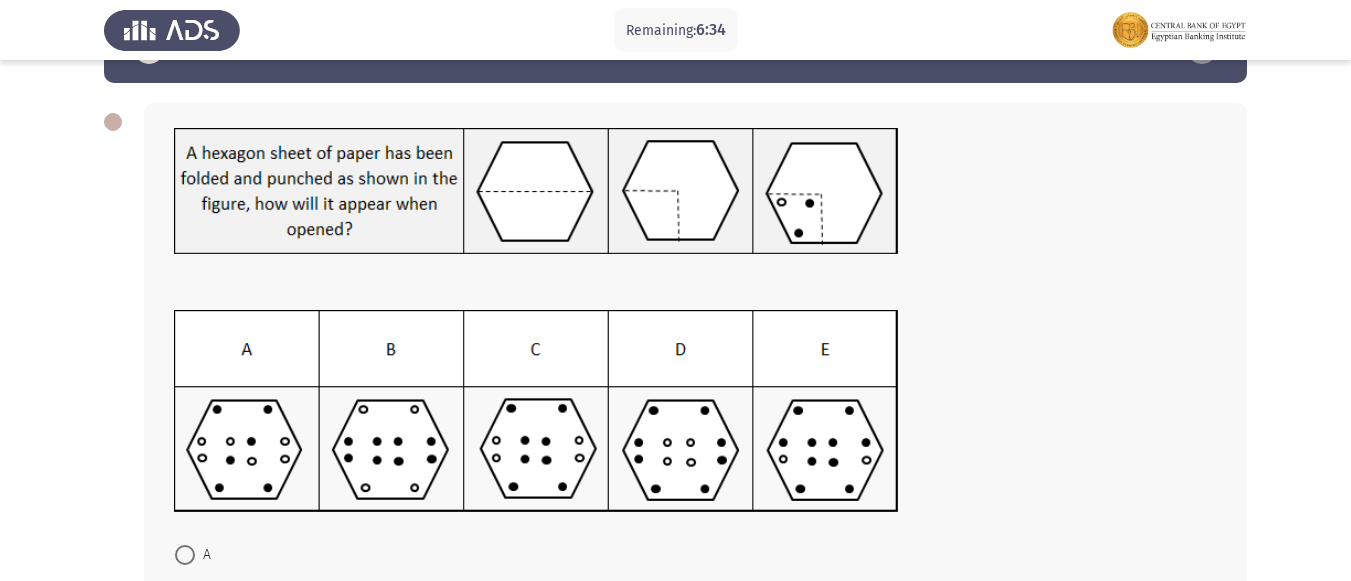 scroll, scrollTop: 100, scrollLeft: 0, axis: vertical 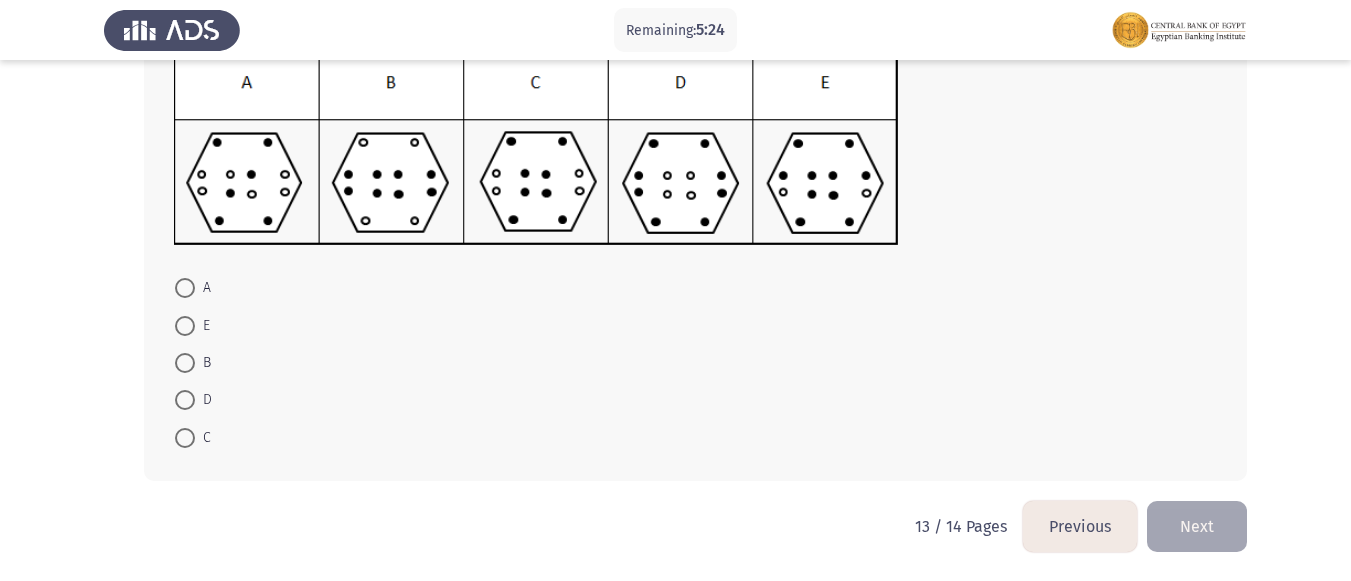 click at bounding box center [185, 438] 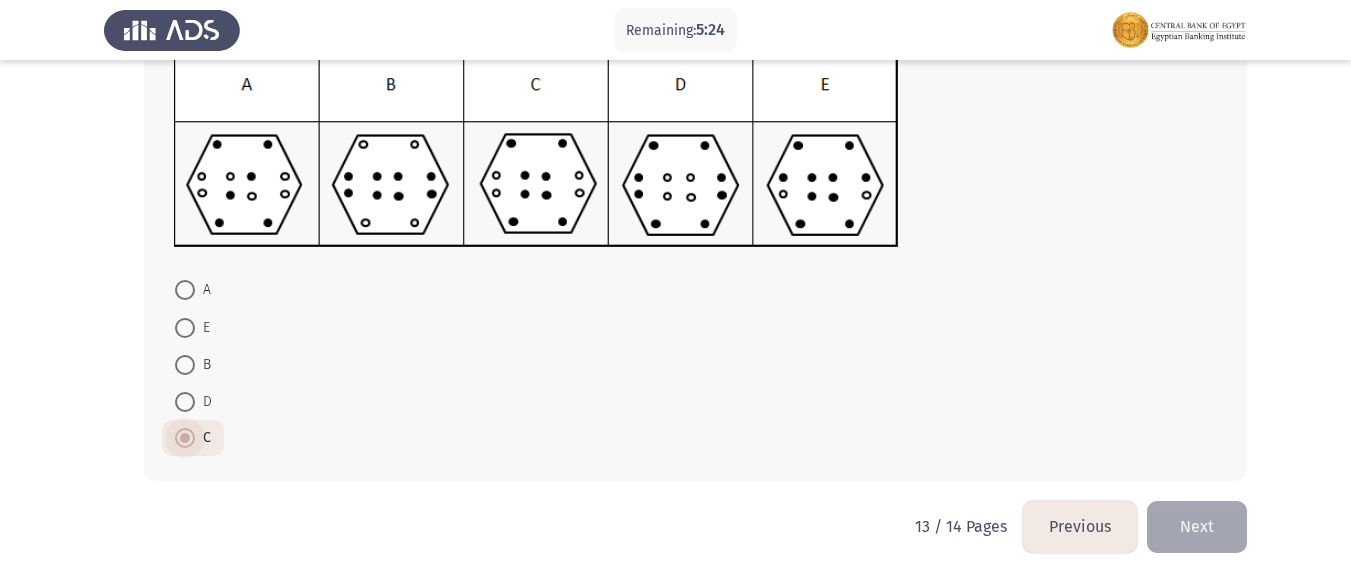 scroll, scrollTop: 330, scrollLeft: 0, axis: vertical 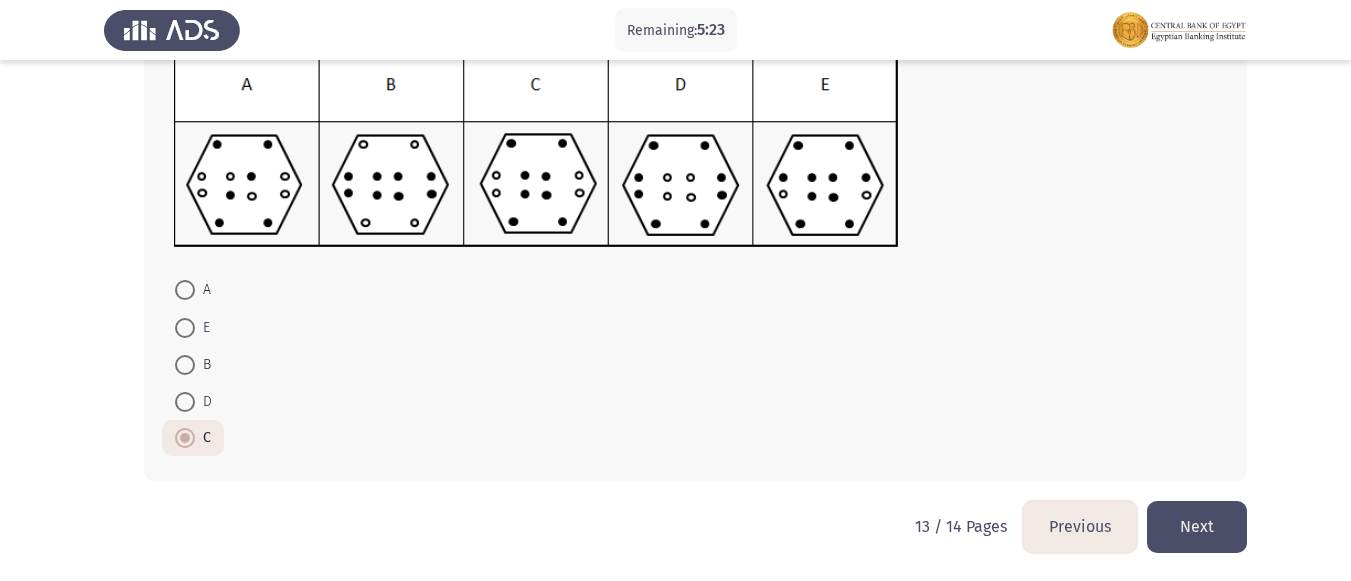 click on "Next" 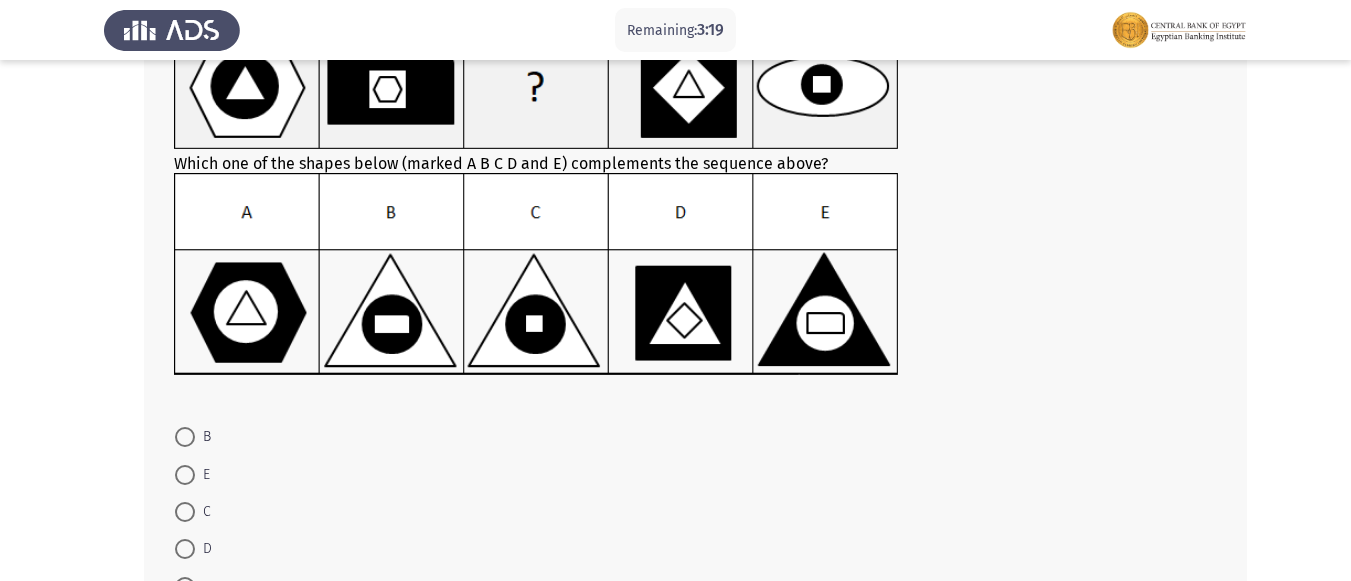 scroll, scrollTop: 200, scrollLeft: 0, axis: vertical 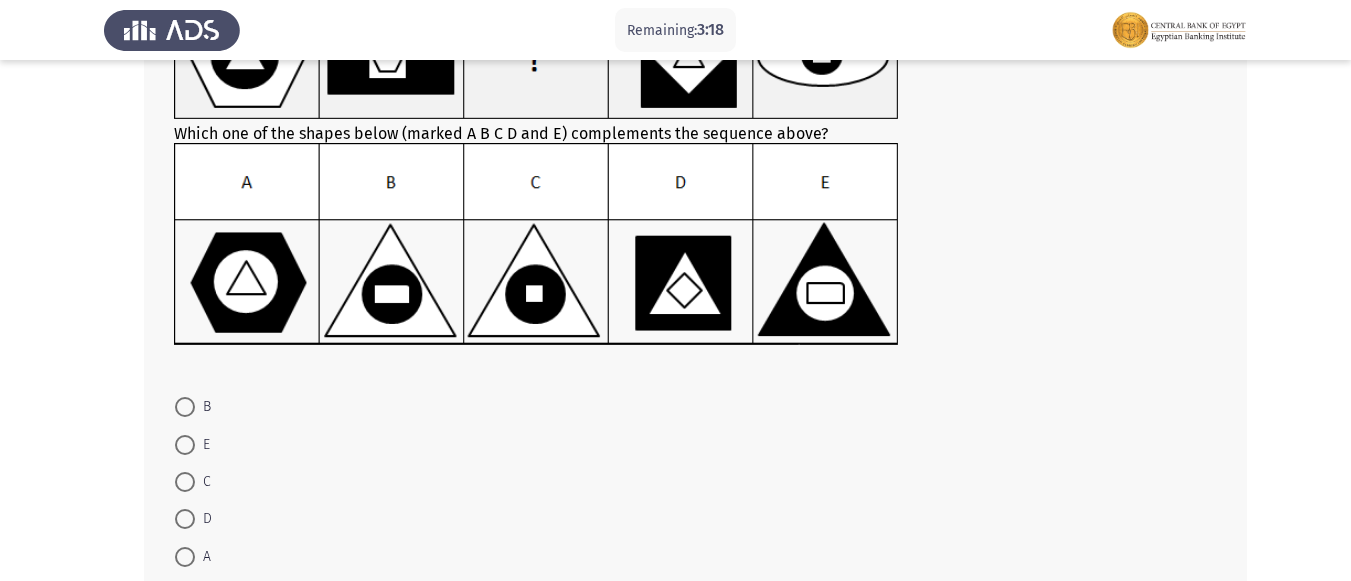 click on "D" at bounding box center [203, 519] 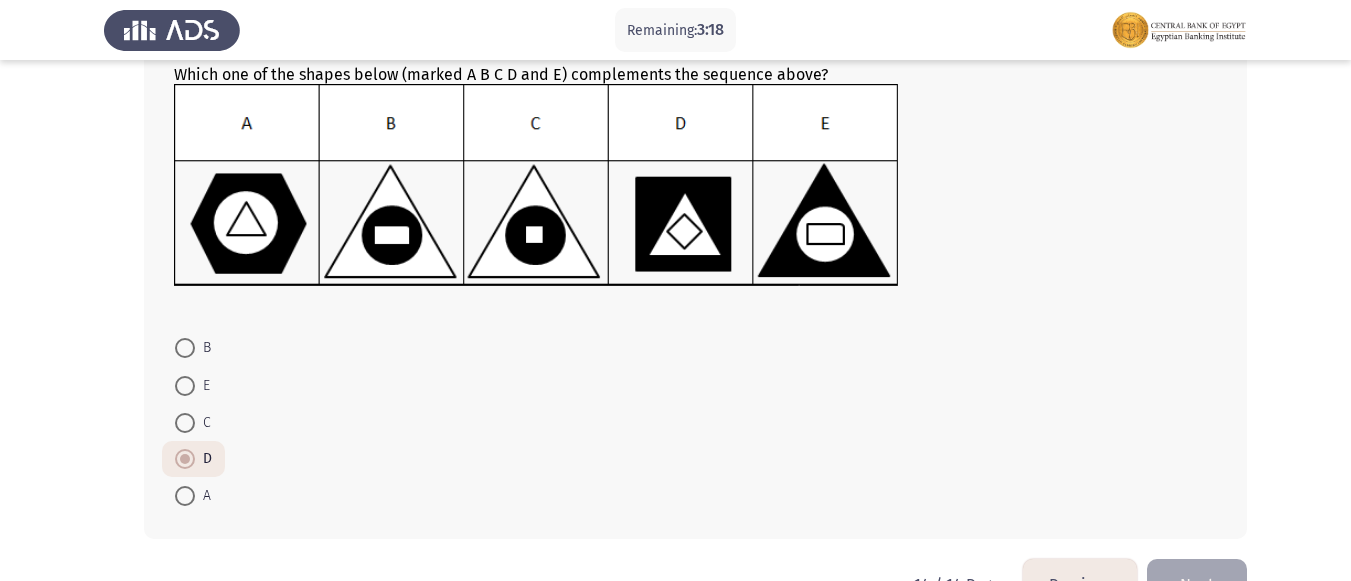 scroll, scrollTop: 317, scrollLeft: 0, axis: vertical 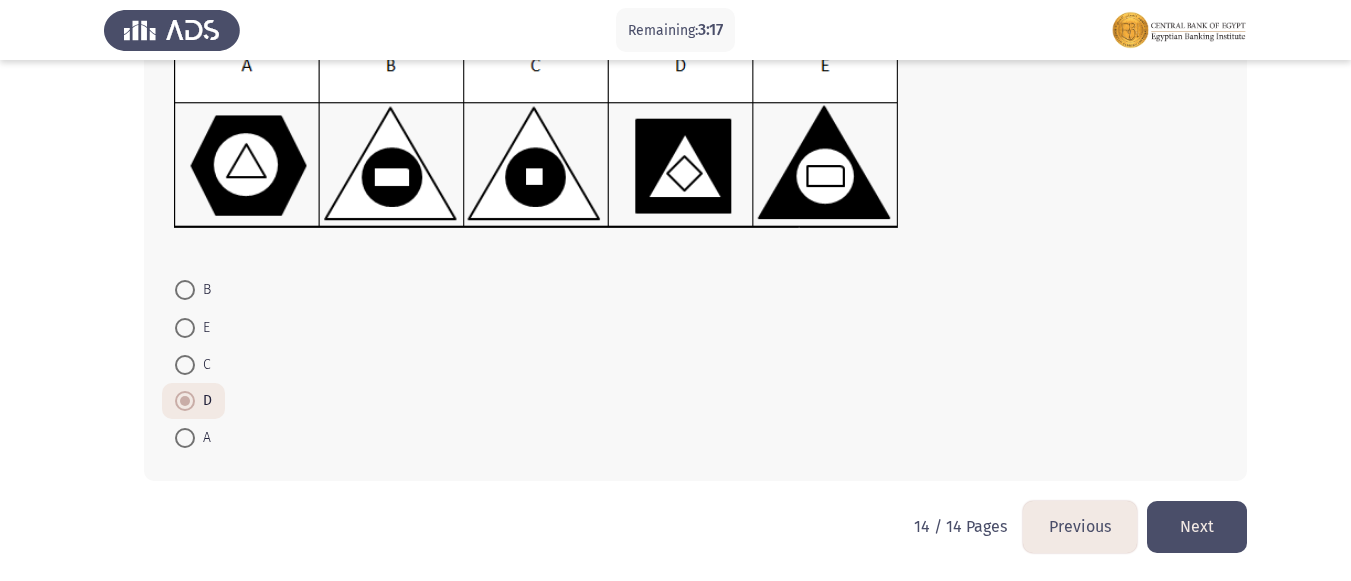click on "Next" 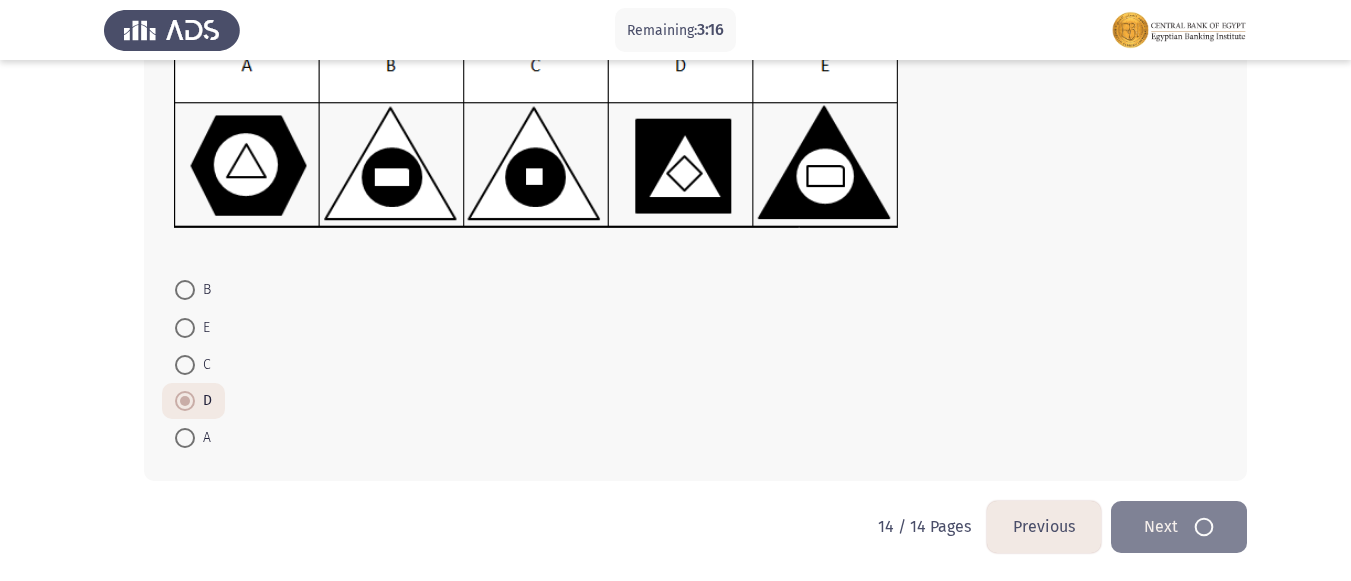 scroll, scrollTop: 0, scrollLeft: 0, axis: both 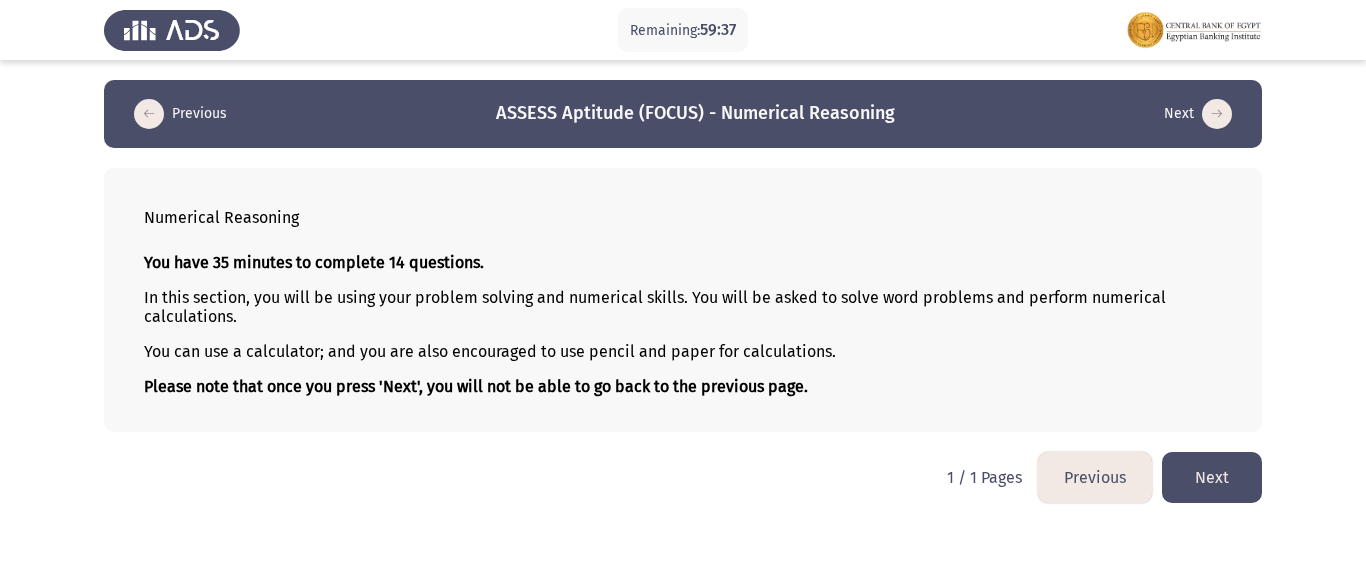 click on "Next" 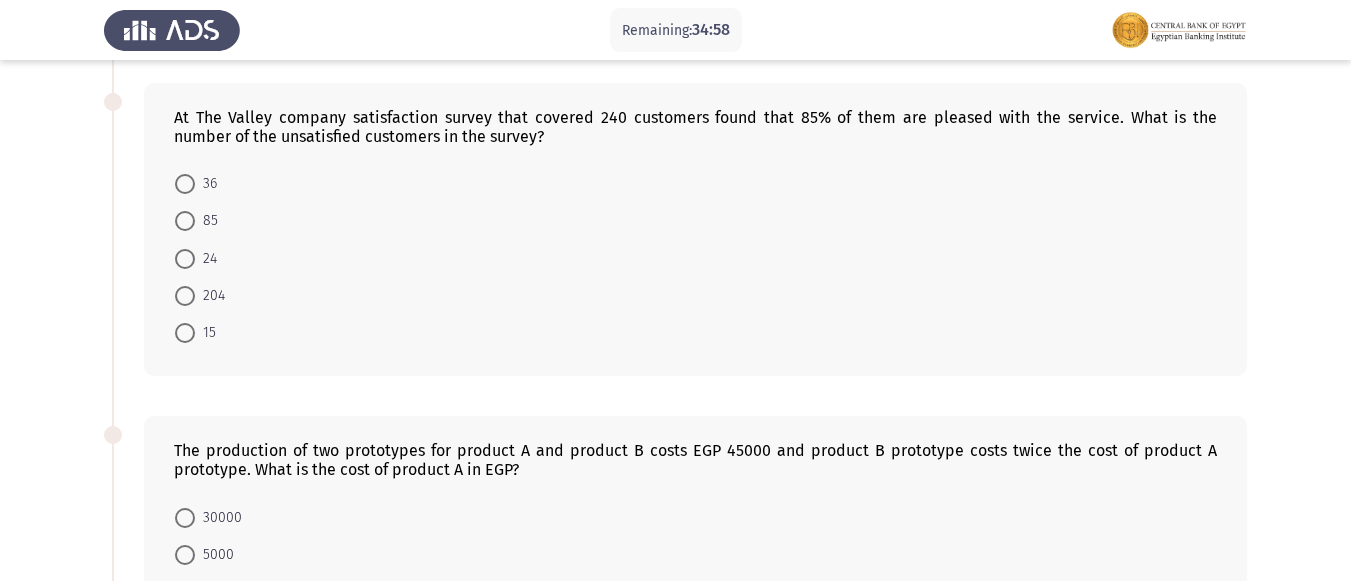 scroll, scrollTop: 0, scrollLeft: 0, axis: both 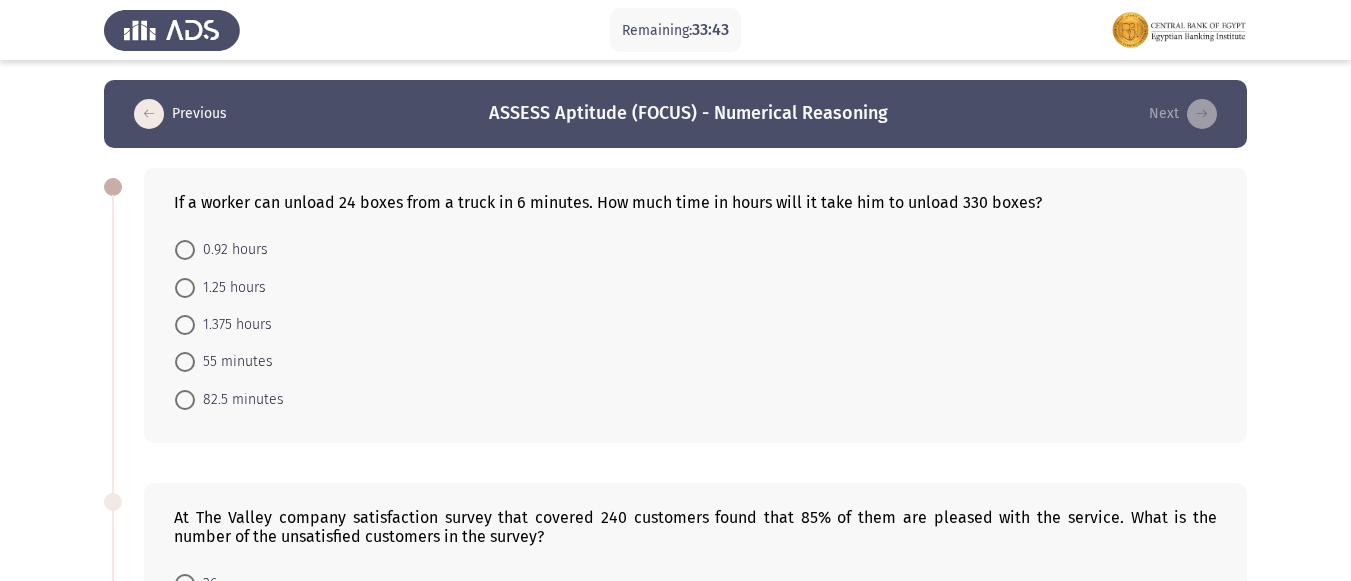 click at bounding box center [185, 362] 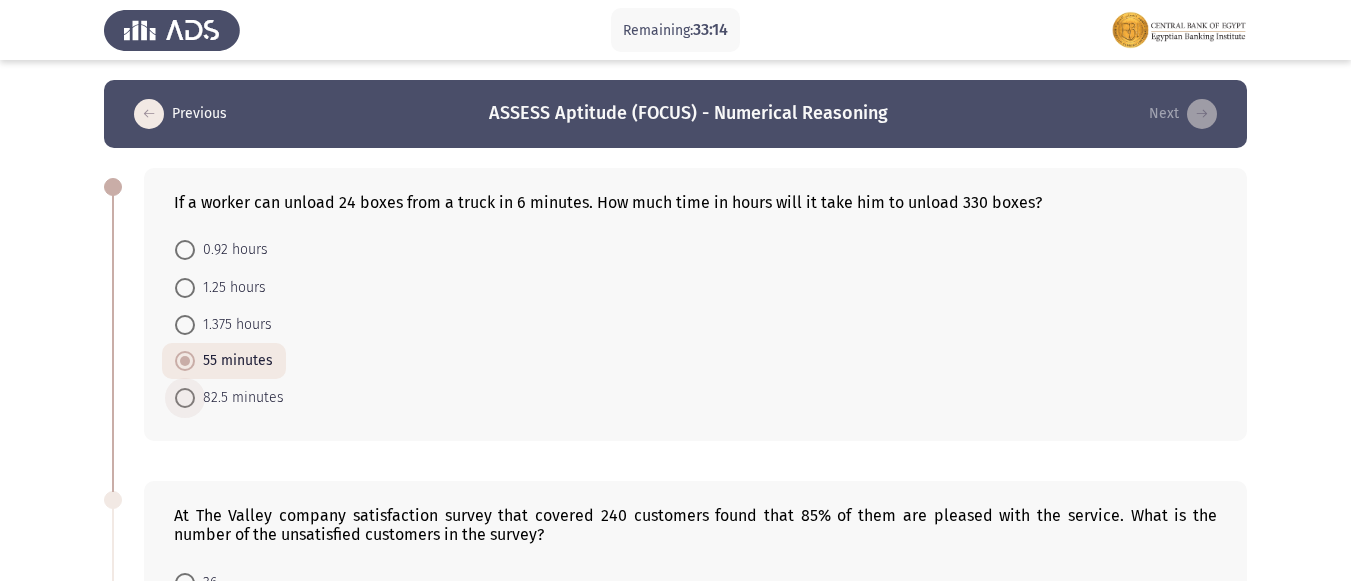 click at bounding box center (185, 398) 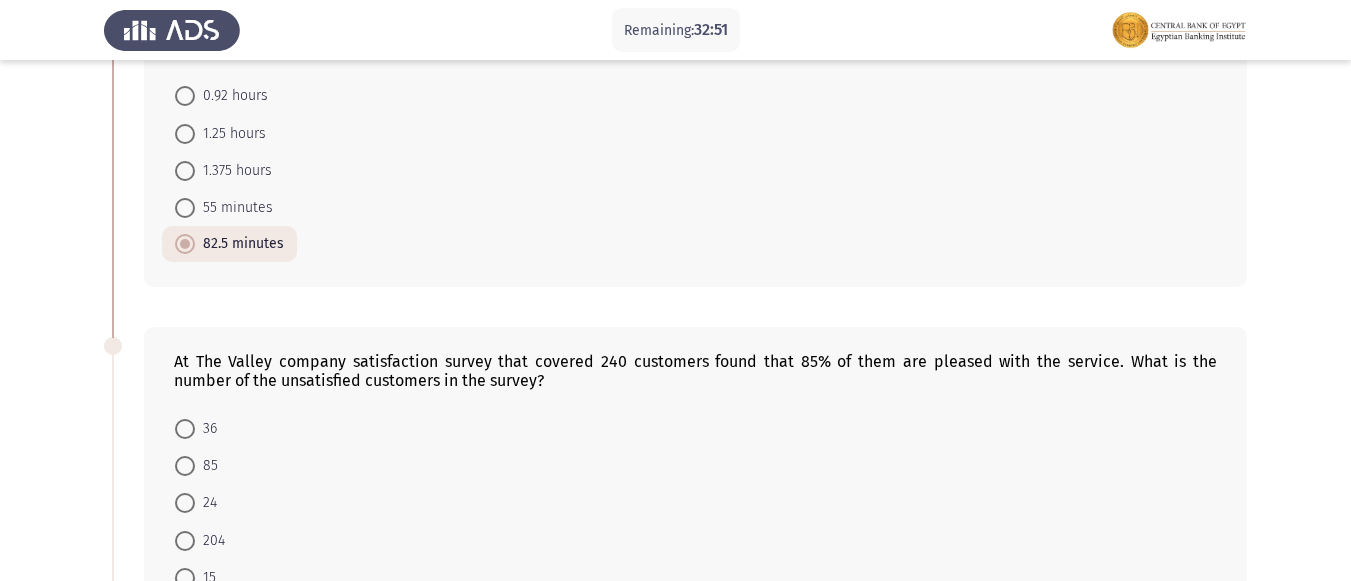 scroll, scrollTop: 300, scrollLeft: 0, axis: vertical 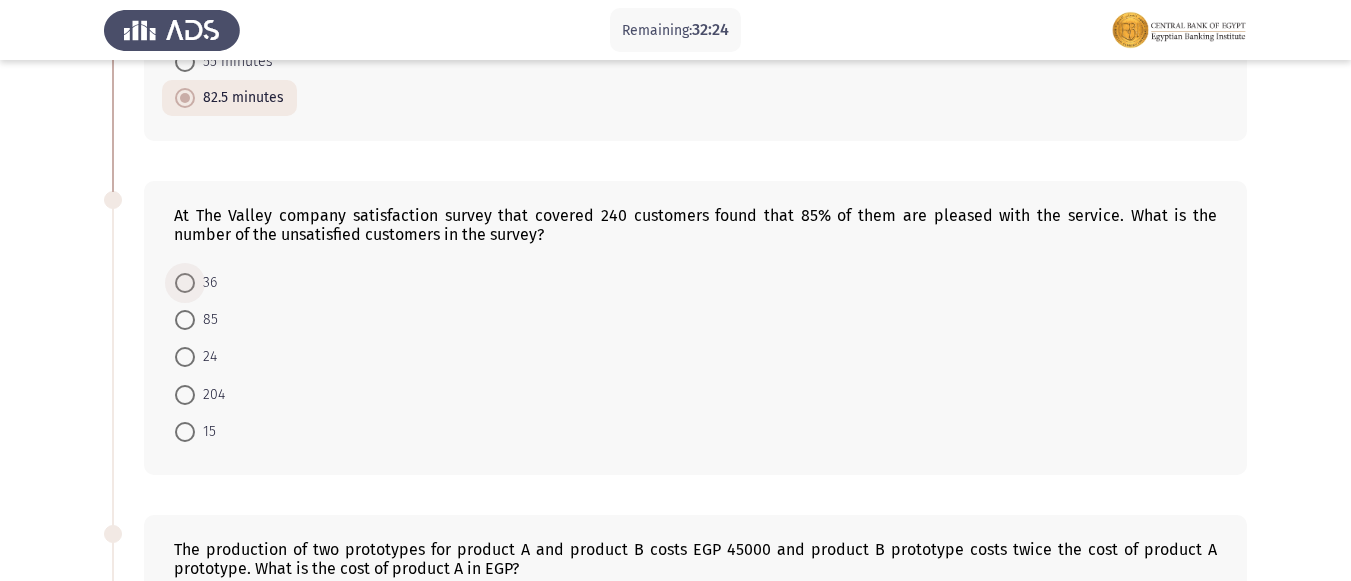 click at bounding box center (185, 283) 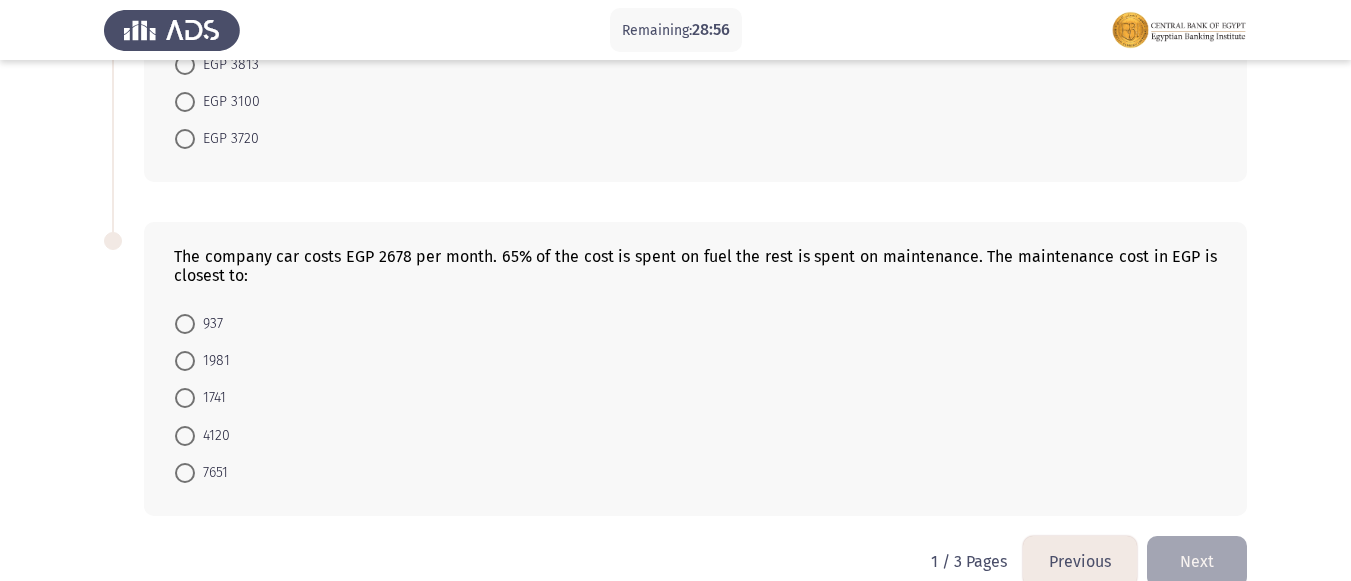 scroll, scrollTop: 1294, scrollLeft: 0, axis: vertical 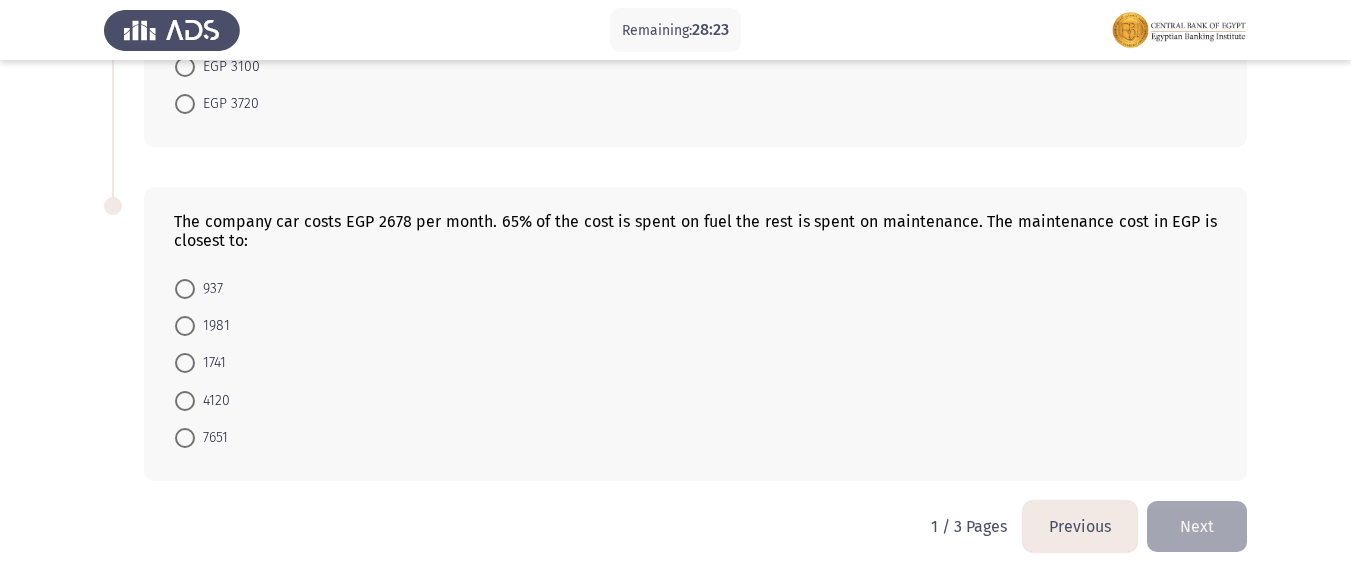 click at bounding box center [185, 289] 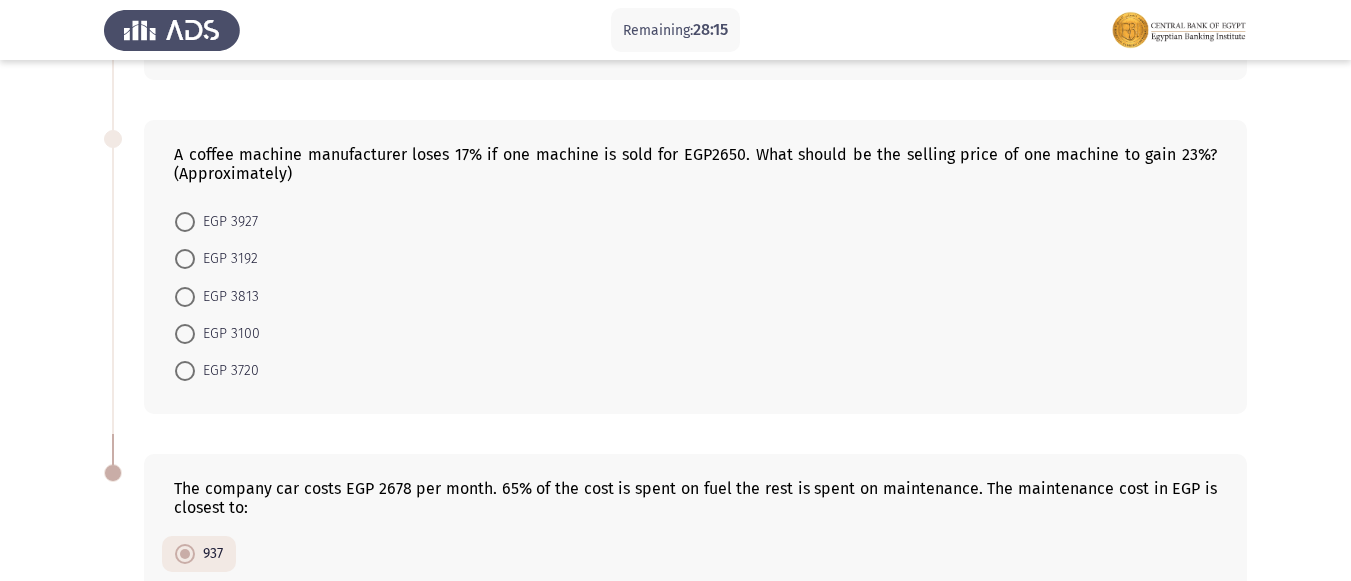 scroll, scrollTop: 993, scrollLeft: 0, axis: vertical 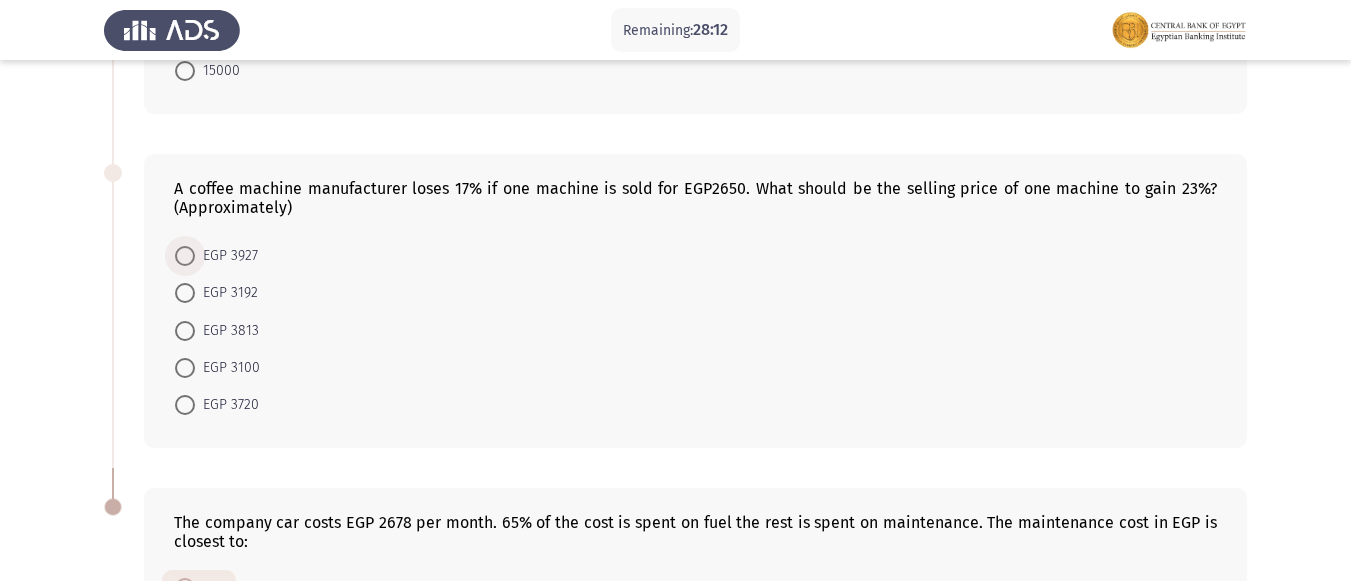 click at bounding box center (185, 256) 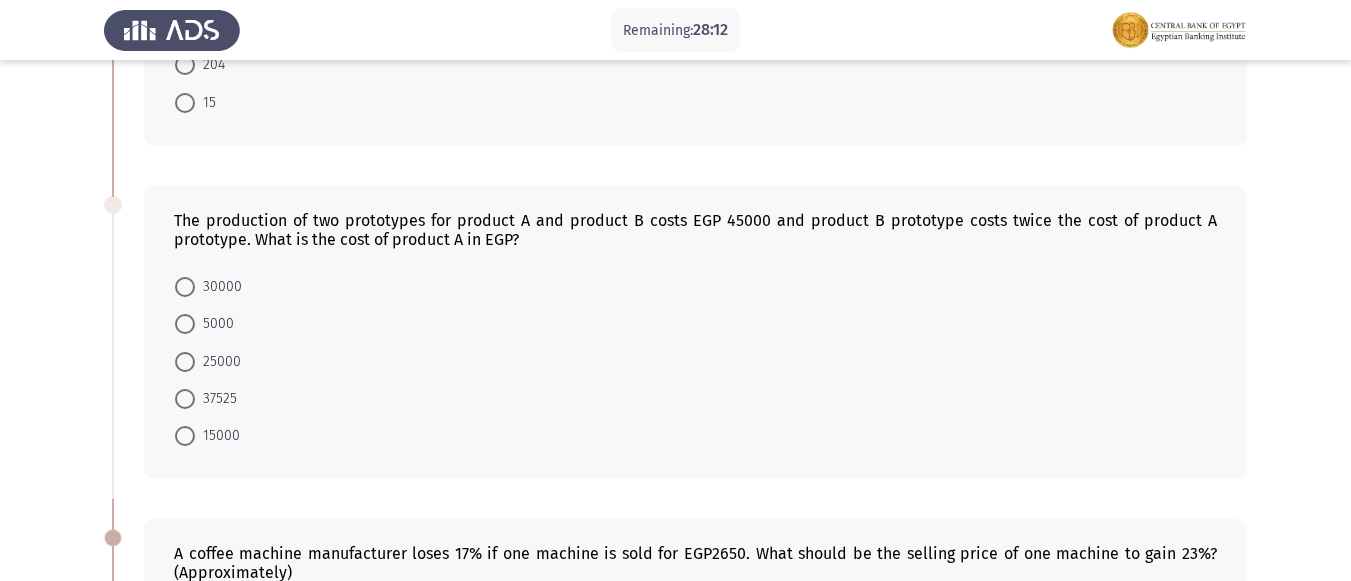 scroll, scrollTop: 593, scrollLeft: 0, axis: vertical 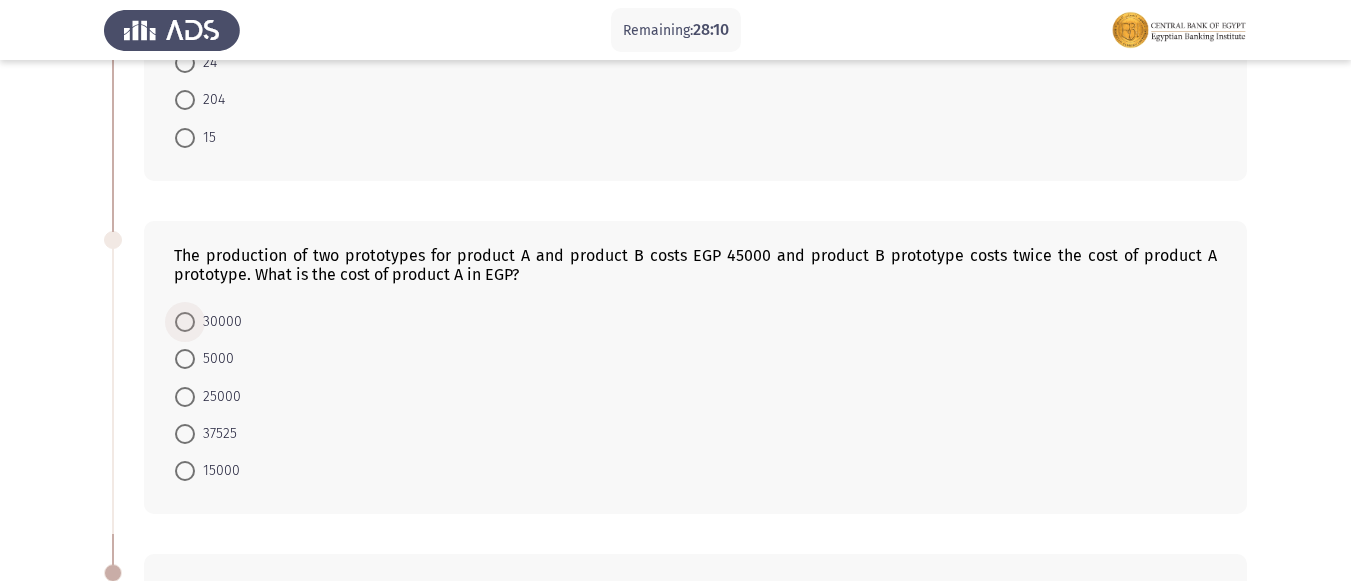 click at bounding box center (185, 322) 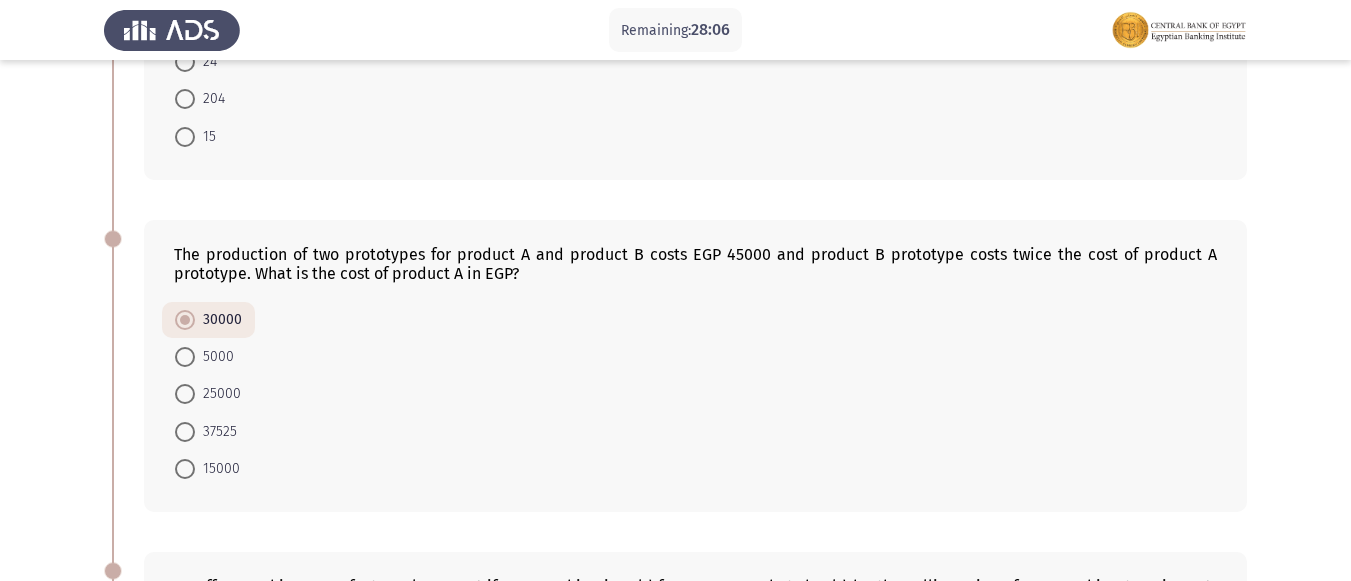 scroll, scrollTop: 590, scrollLeft: 0, axis: vertical 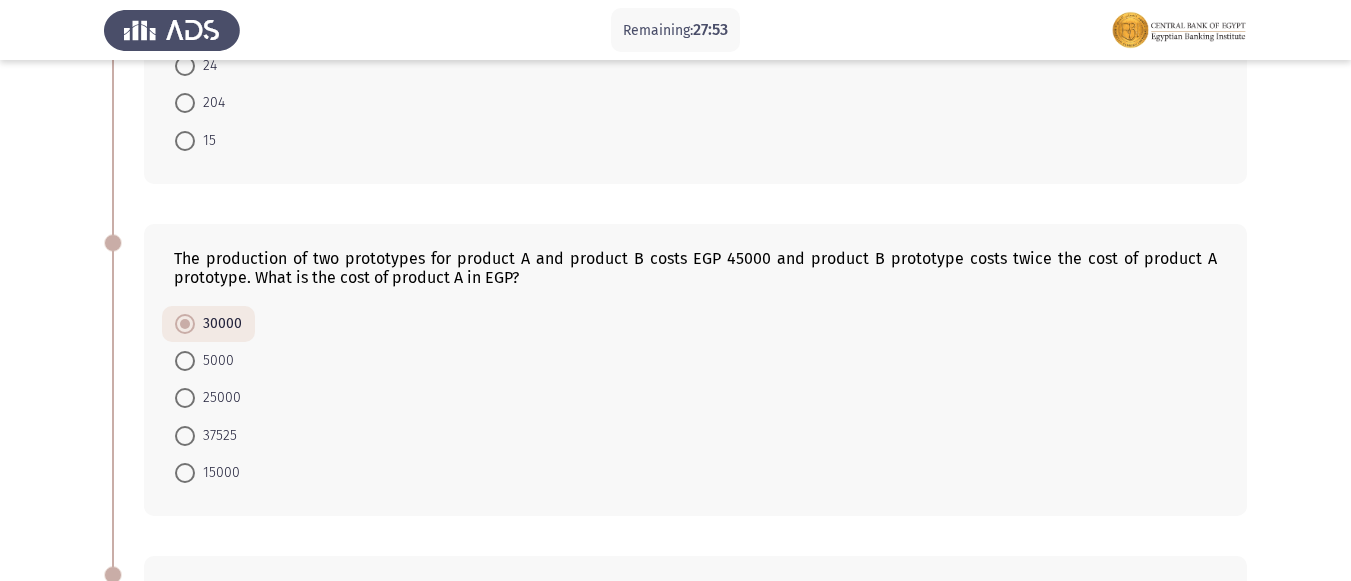 click at bounding box center (185, 473) 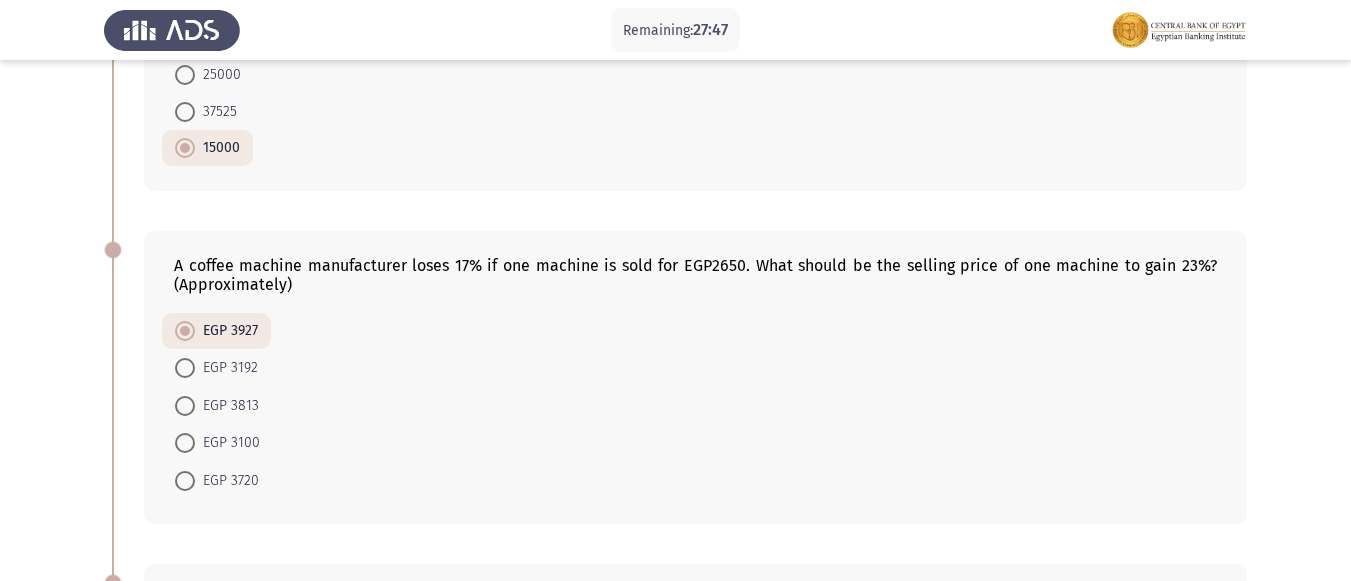 scroll, scrollTop: 1290, scrollLeft: 0, axis: vertical 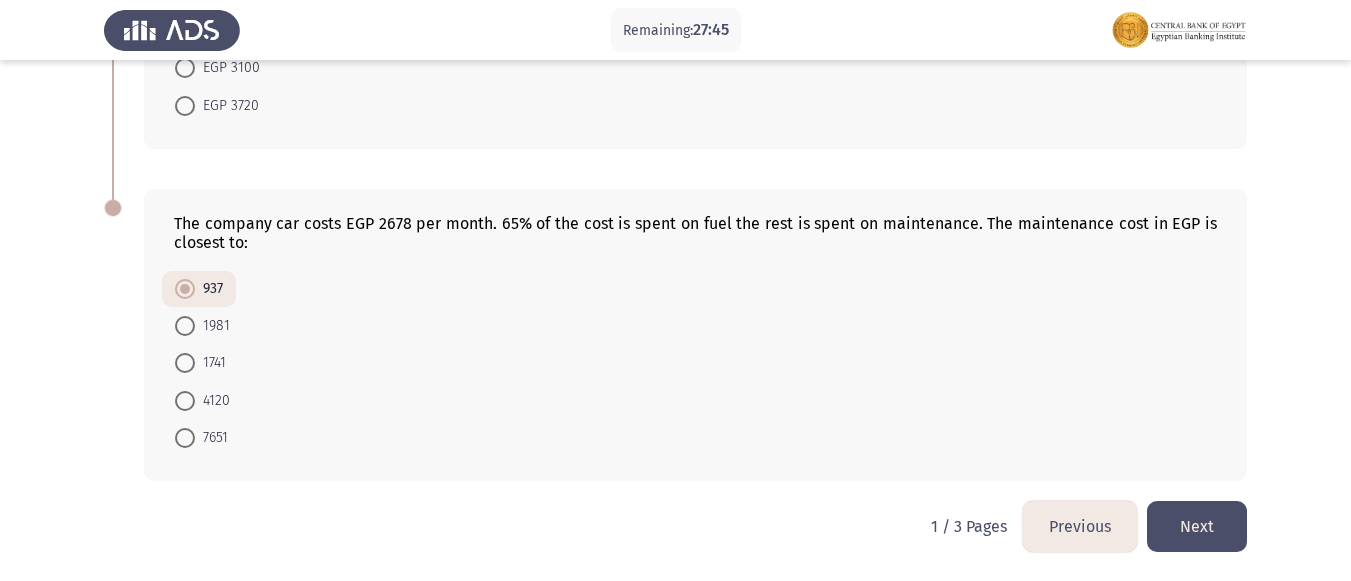 click on "Next" 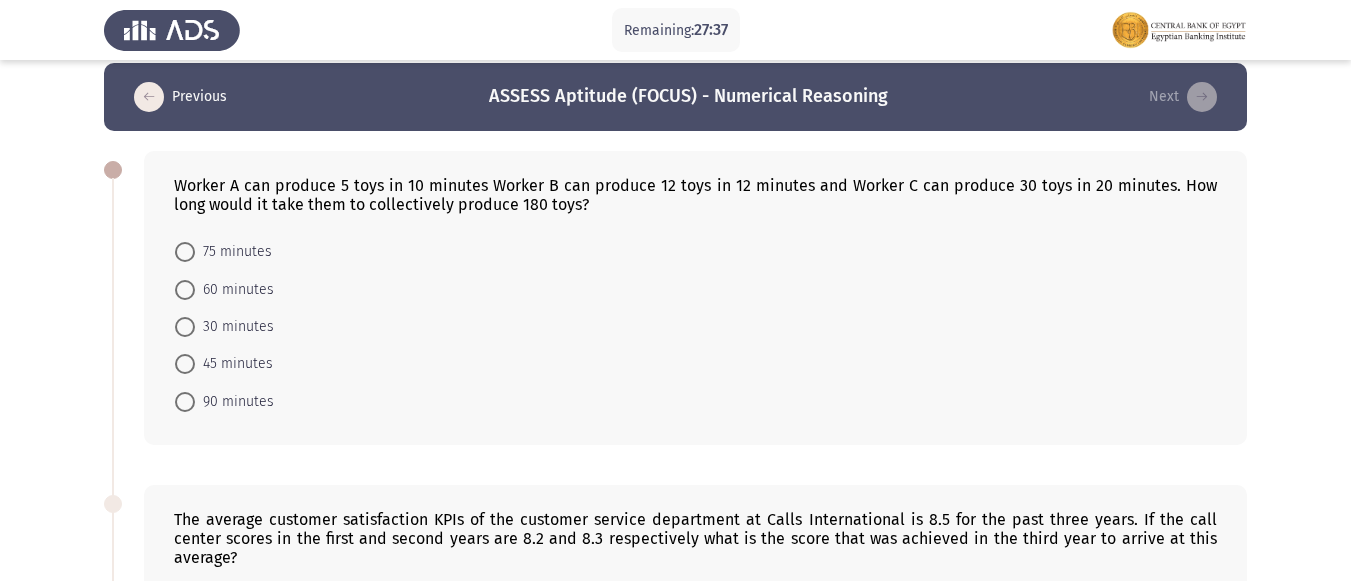 scroll, scrollTop: 0, scrollLeft: 0, axis: both 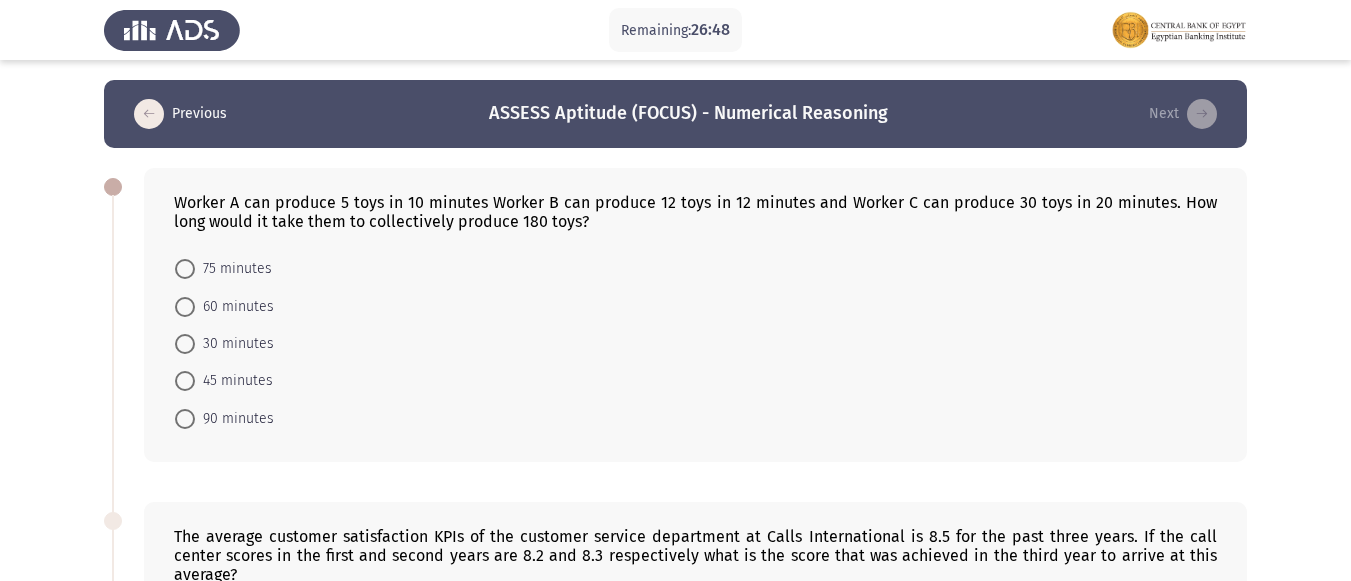 click on "Worker A can produce 5 toys in 10 minutes Worker B can produce 12 toys in 12 minutes and Worker C can produce 30 toys in 20 minutes. How long would it take them to collectively produce 180 toys?    75 minutes     60 minutes     30 minutes     45 minutes     90 minutes" 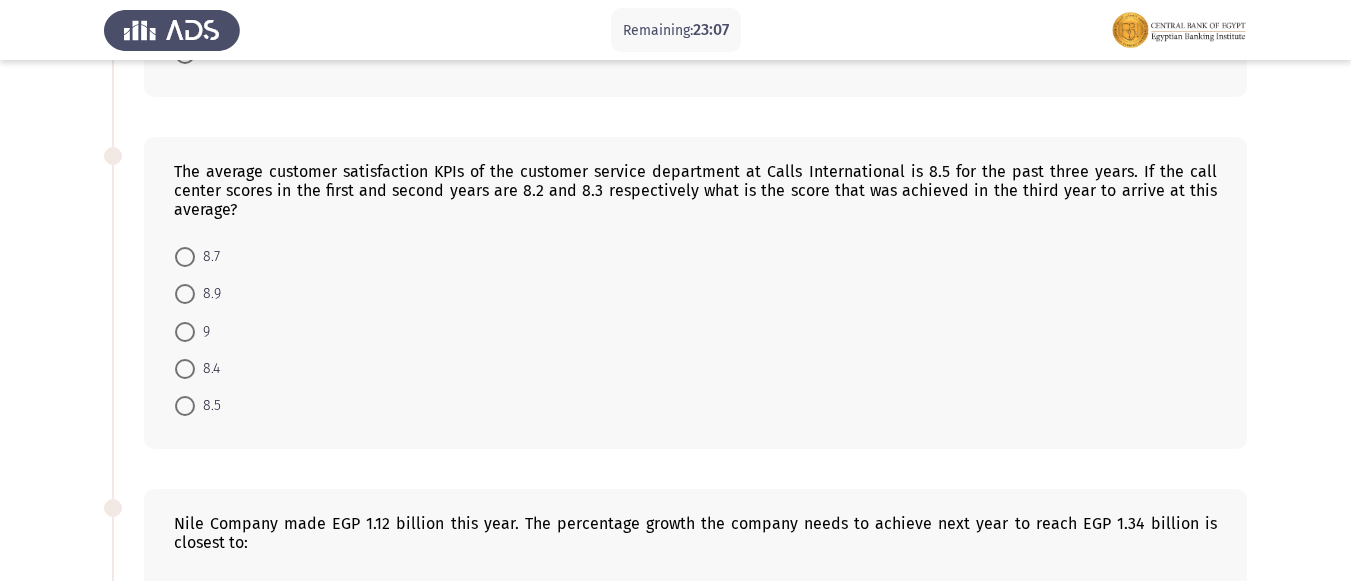 scroll, scrollTop: 400, scrollLeft: 0, axis: vertical 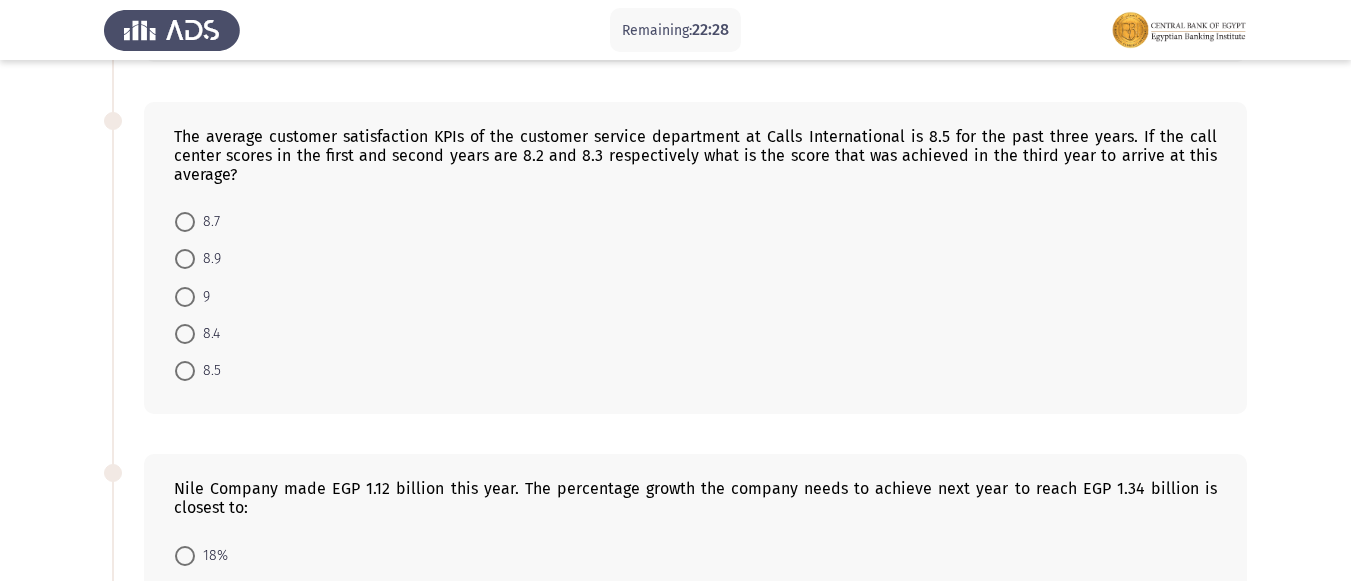 click at bounding box center [185, 297] 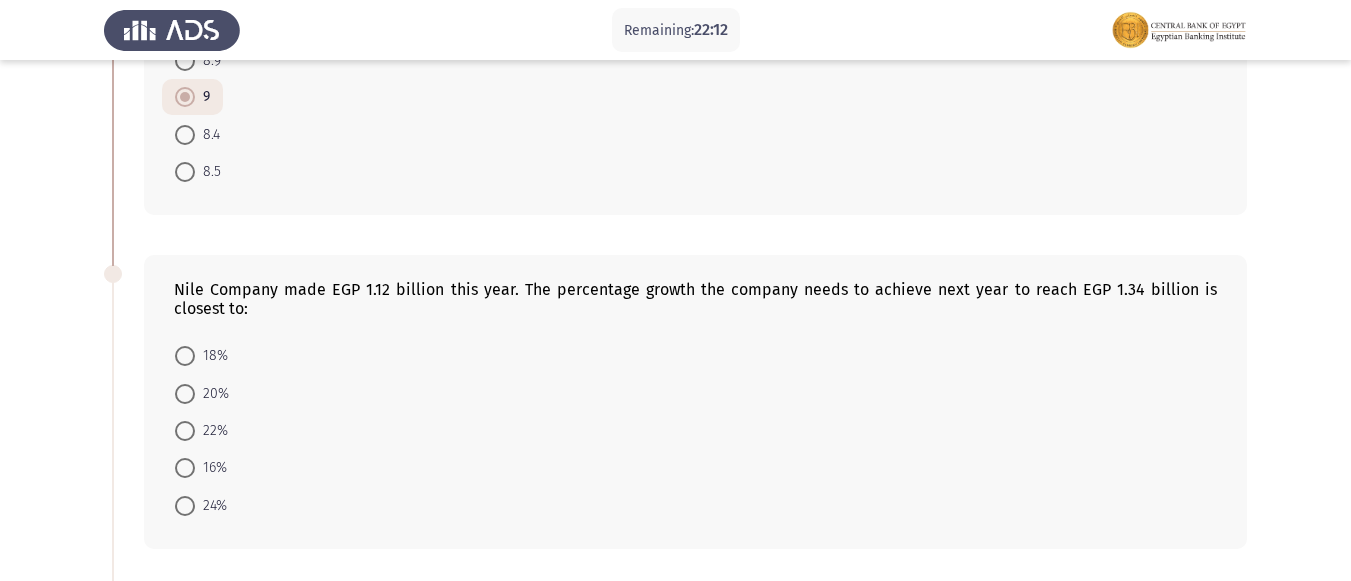 scroll, scrollTop: 633, scrollLeft: 0, axis: vertical 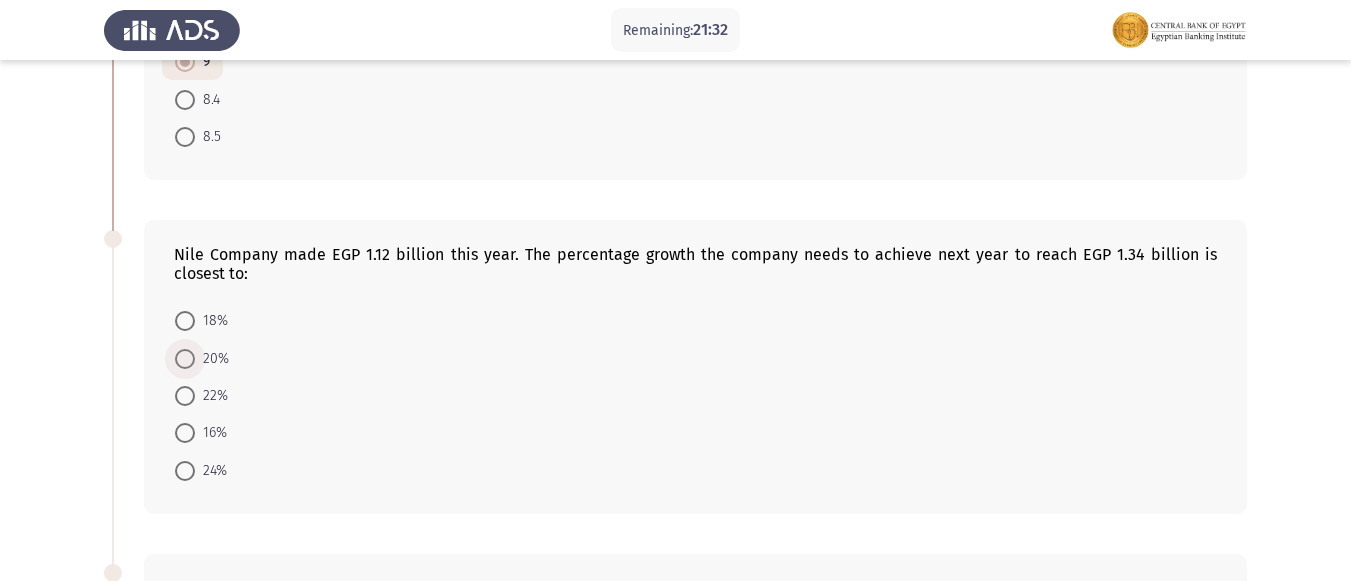 click at bounding box center [185, 359] 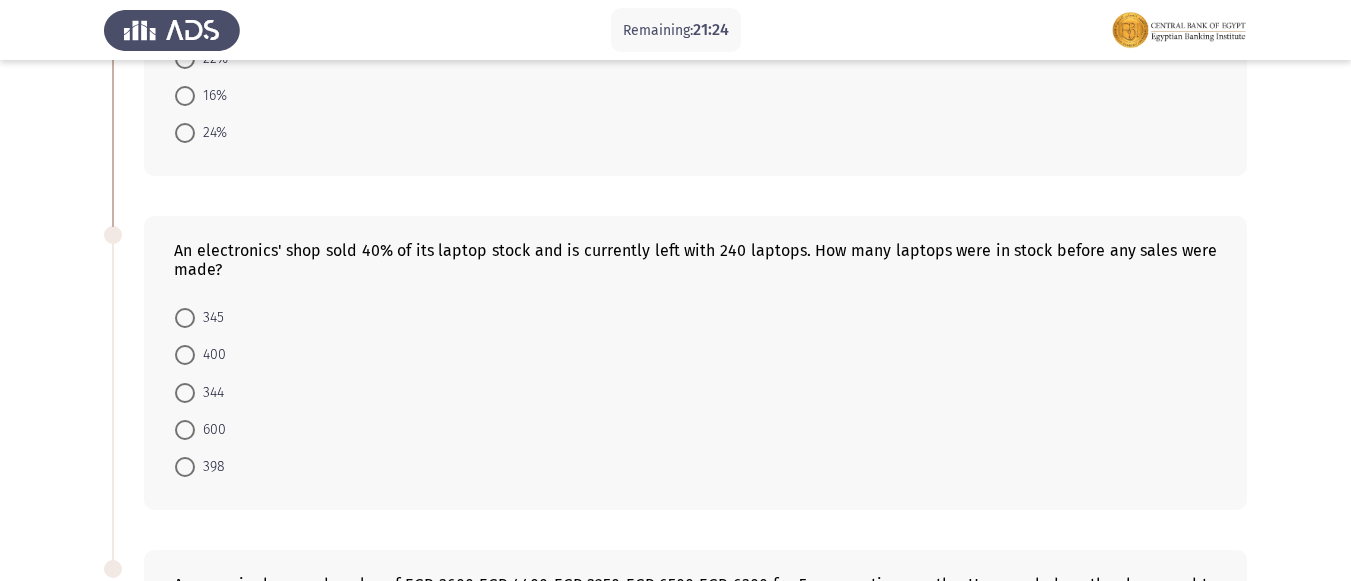 scroll, scrollTop: 1032, scrollLeft: 0, axis: vertical 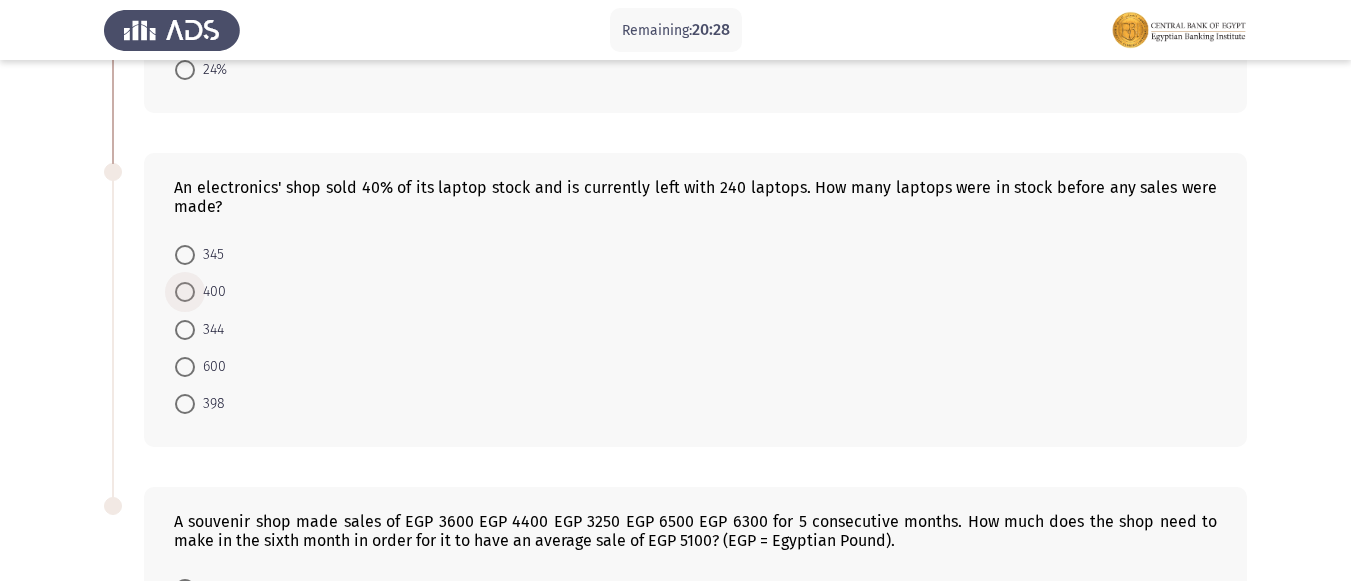 click at bounding box center [185, 292] 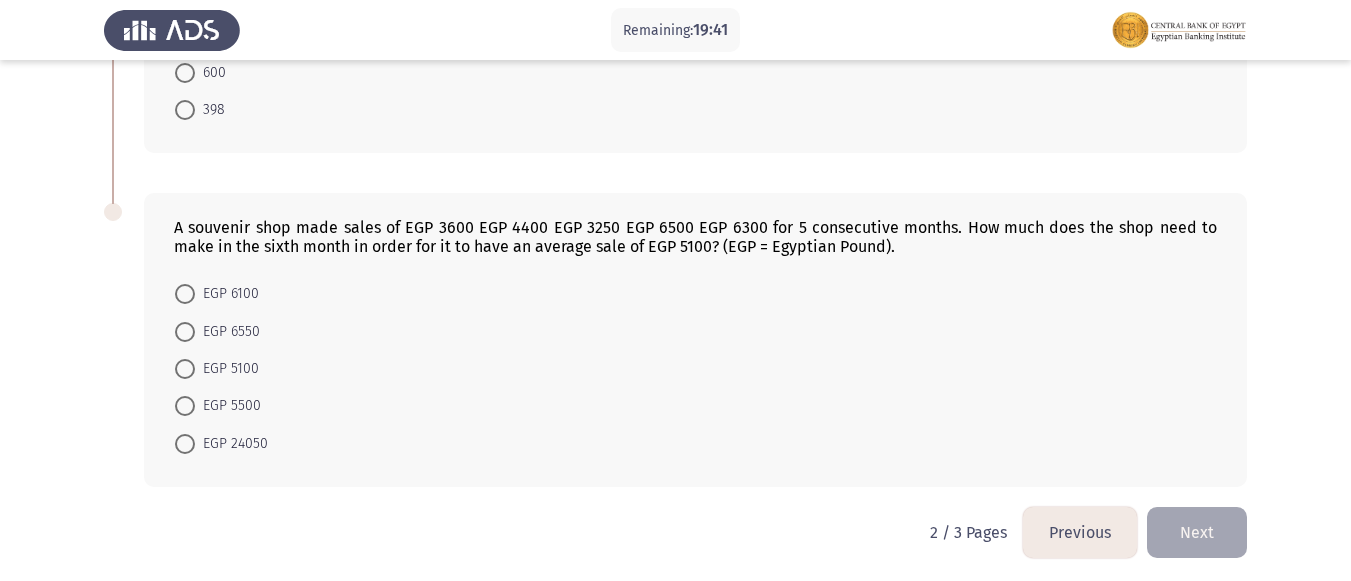 scroll, scrollTop: 1331, scrollLeft: 0, axis: vertical 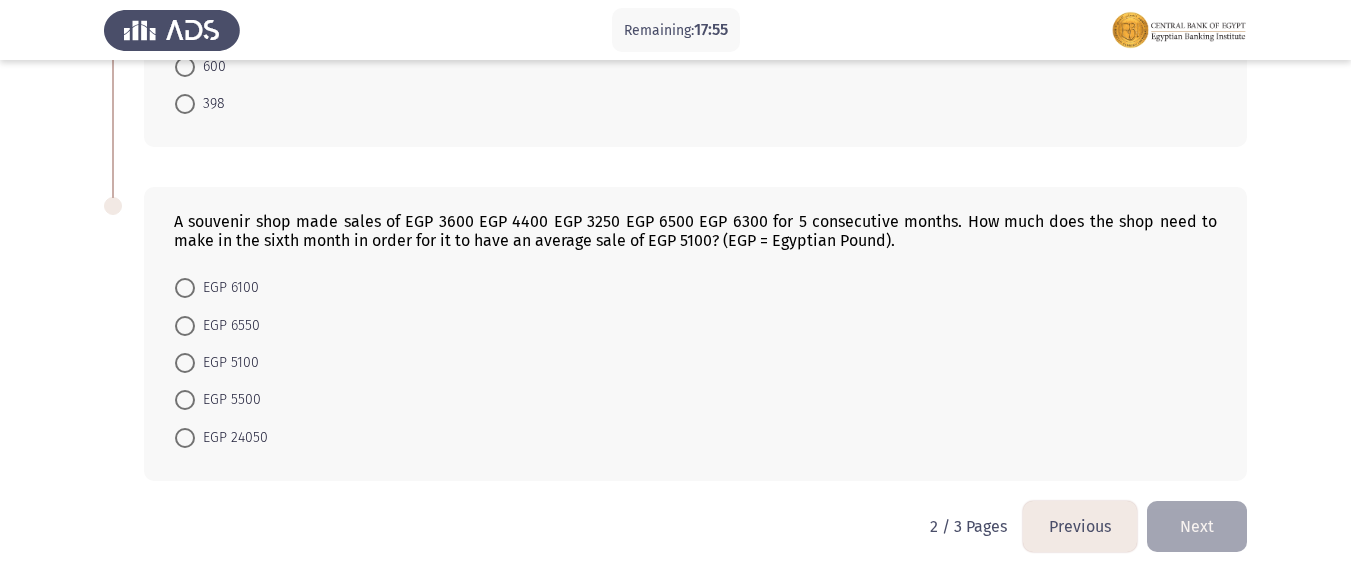 click at bounding box center (185, 288) 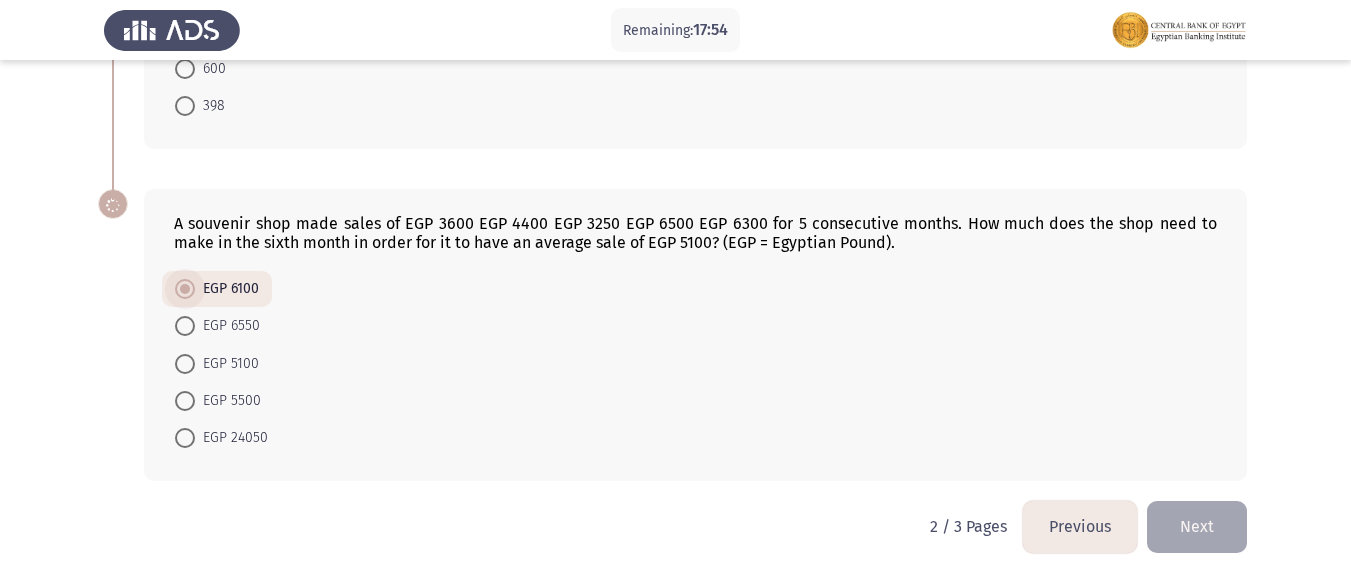 scroll, scrollTop: 1329, scrollLeft: 0, axis: vertical 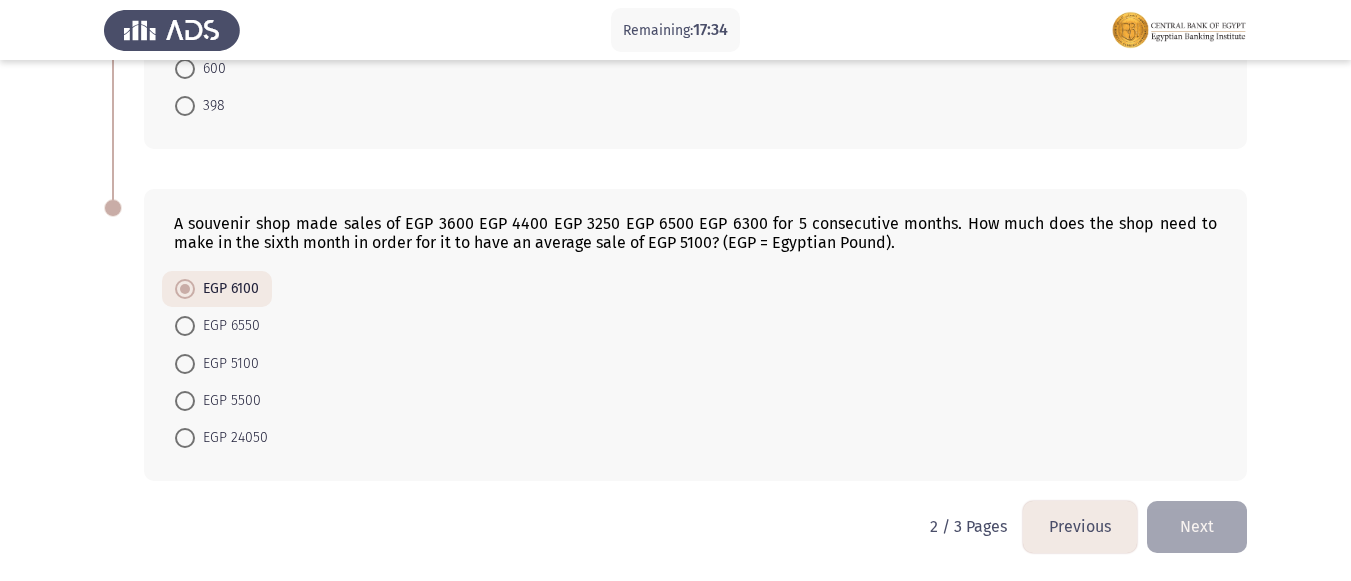 click at bounding box center [185, 438] 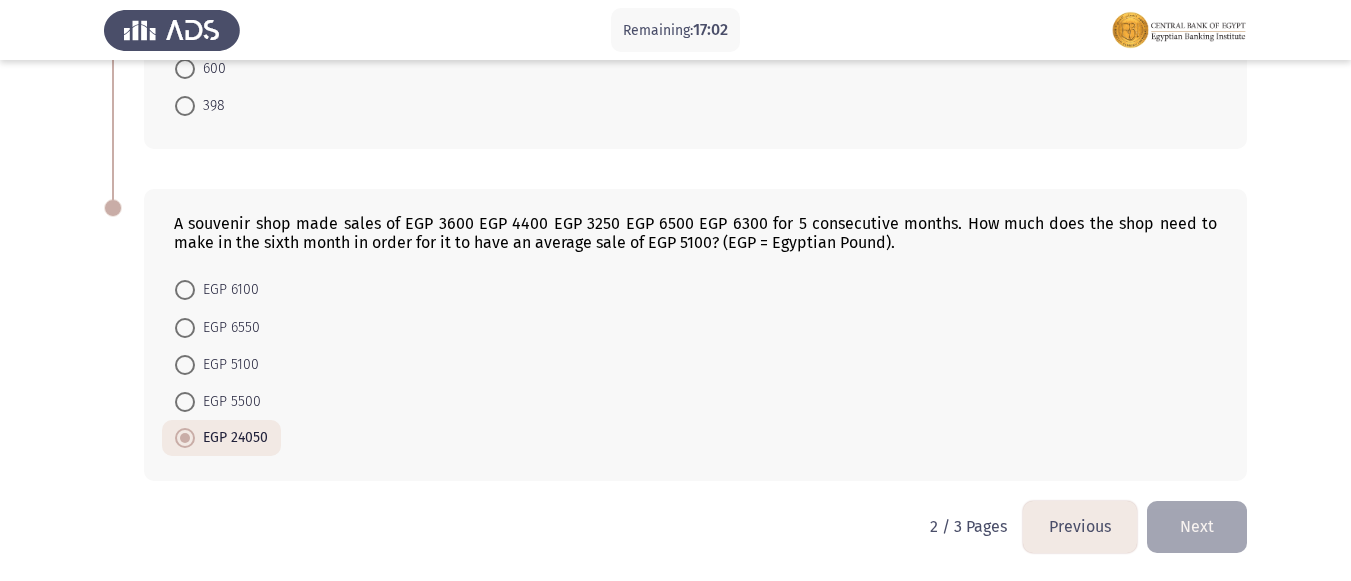click at bounding box center (185, 290) 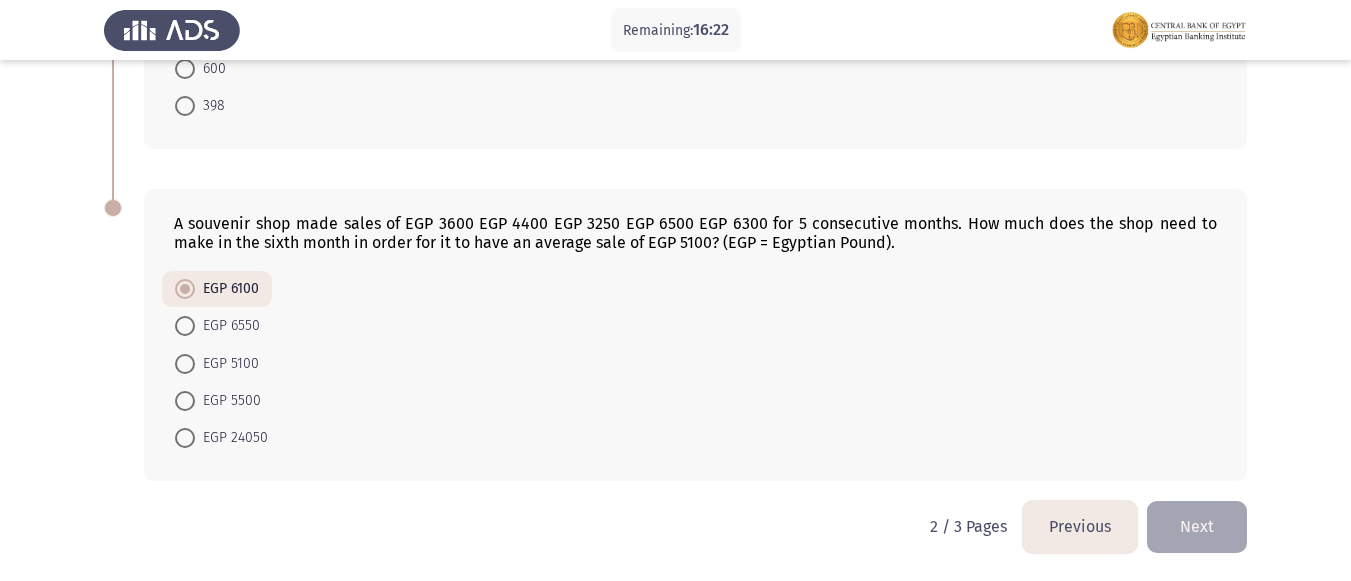 click at bounding box center [185, 364] 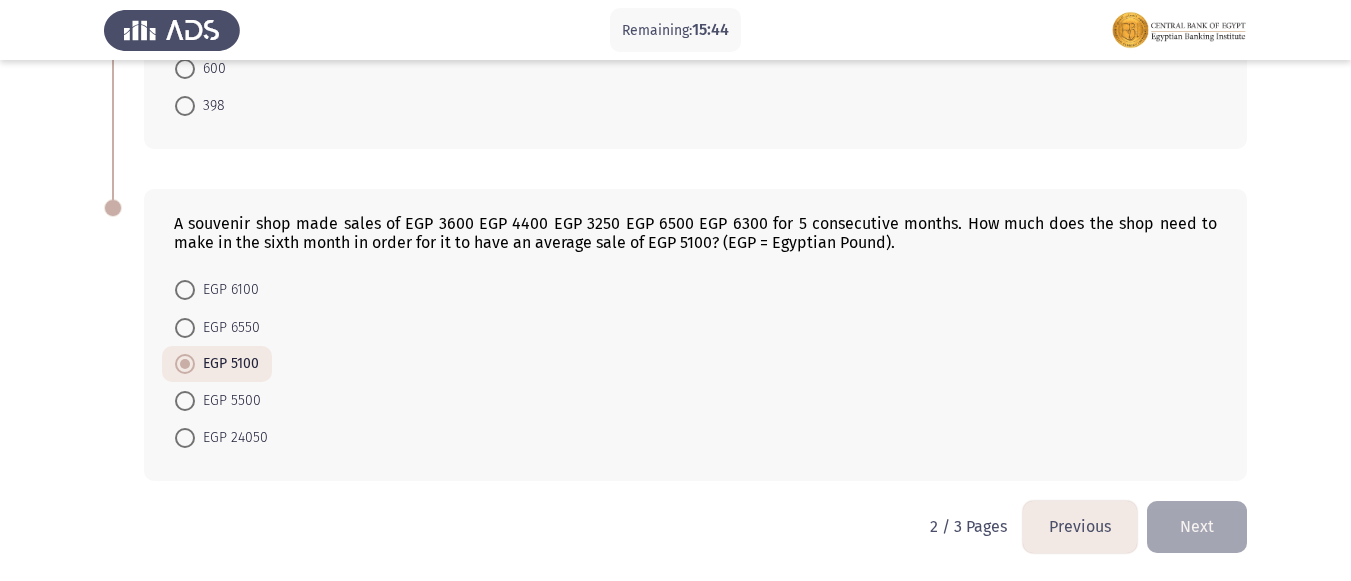 click at bounding box center [185, 364] 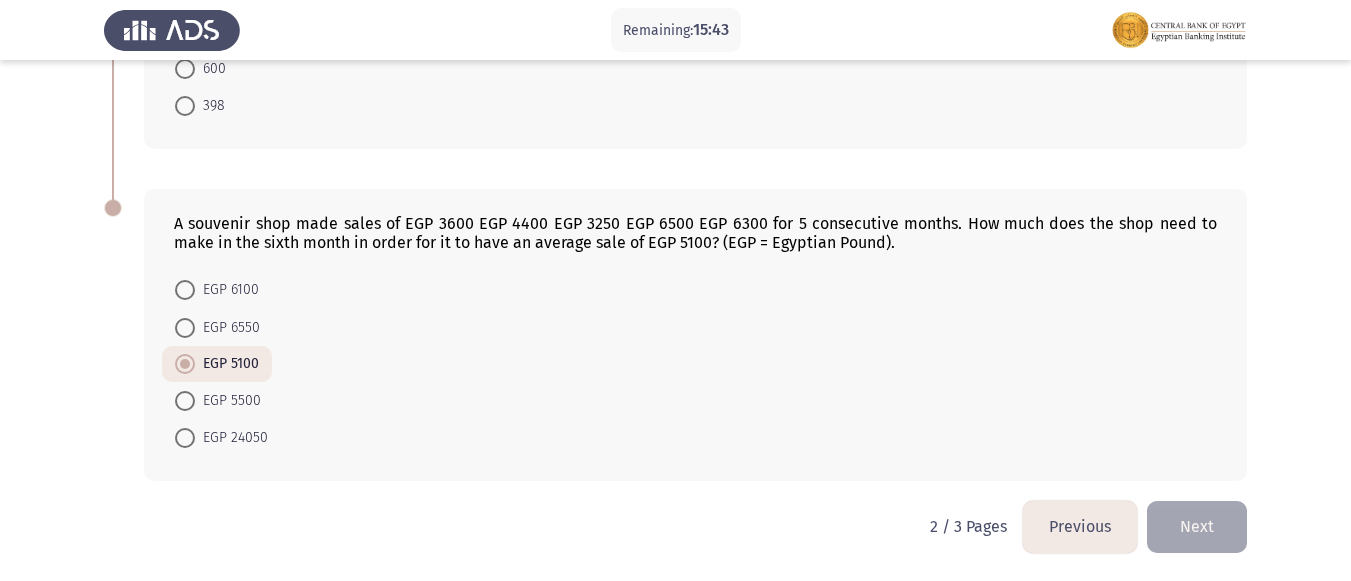 click at bounding box center (185, 364) 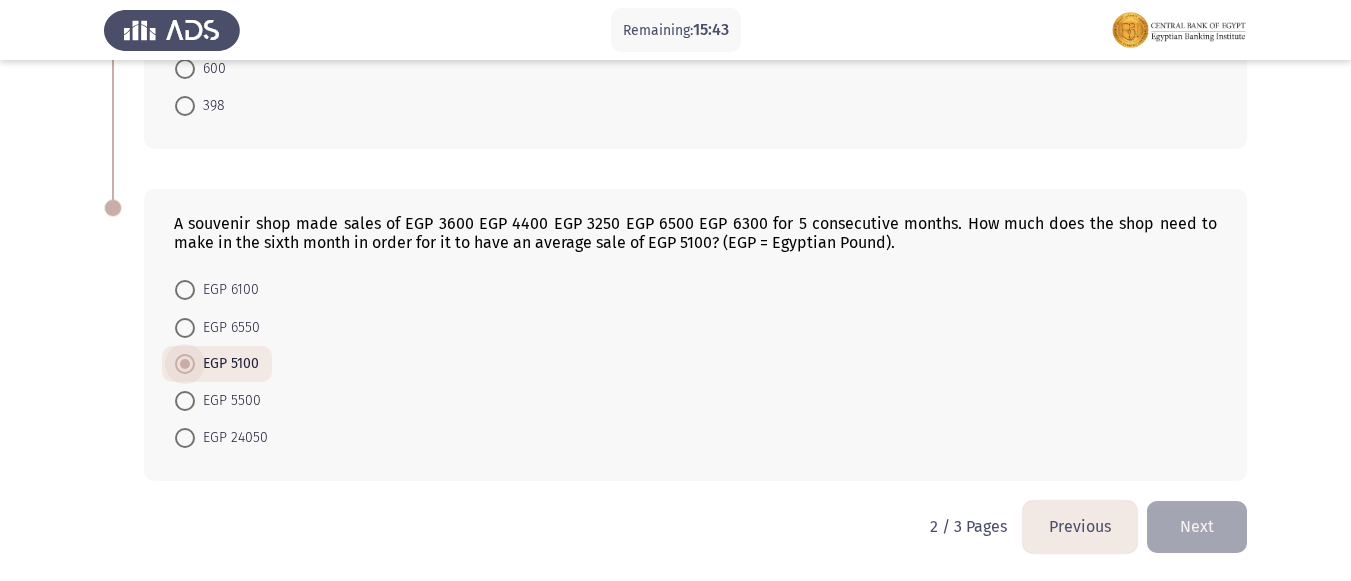 click at bounding box center (185, 364) 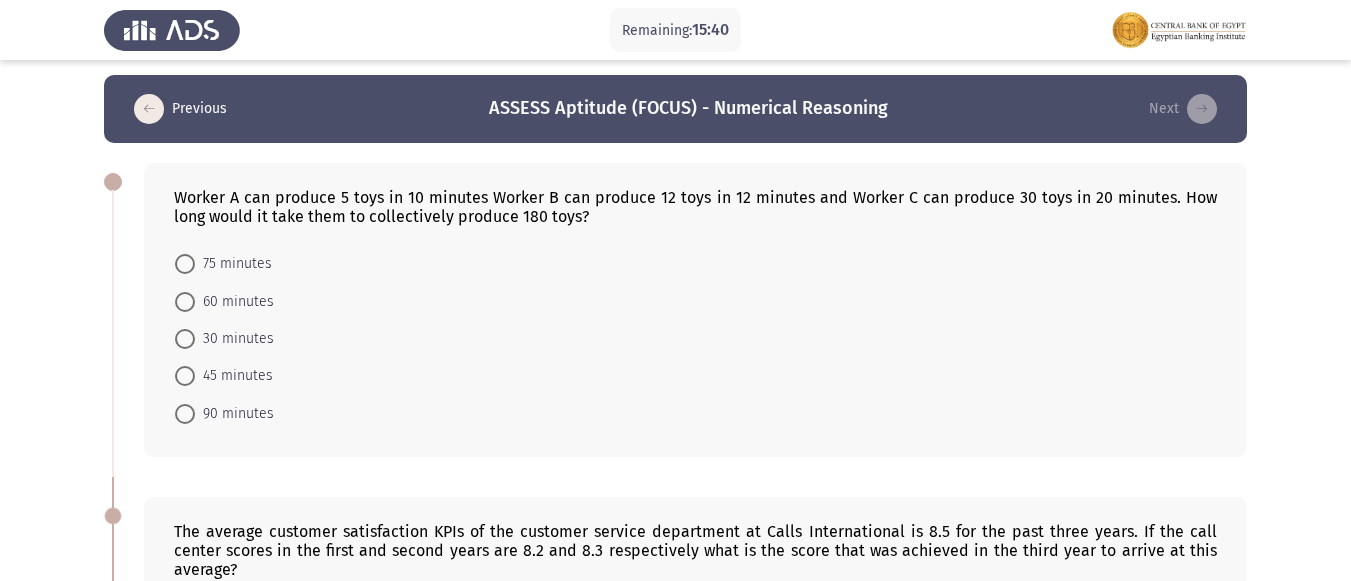 scroll, scrollTop: 0, scrollLeft: 0, axis: both 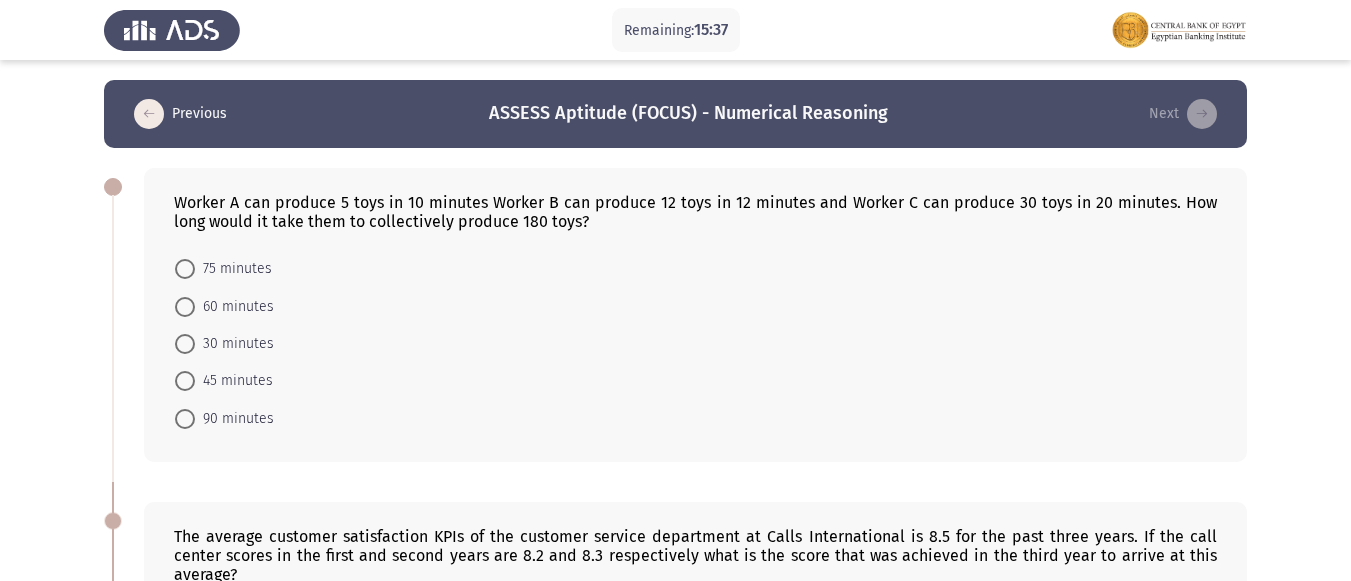 click at bounding box center (185, 419) 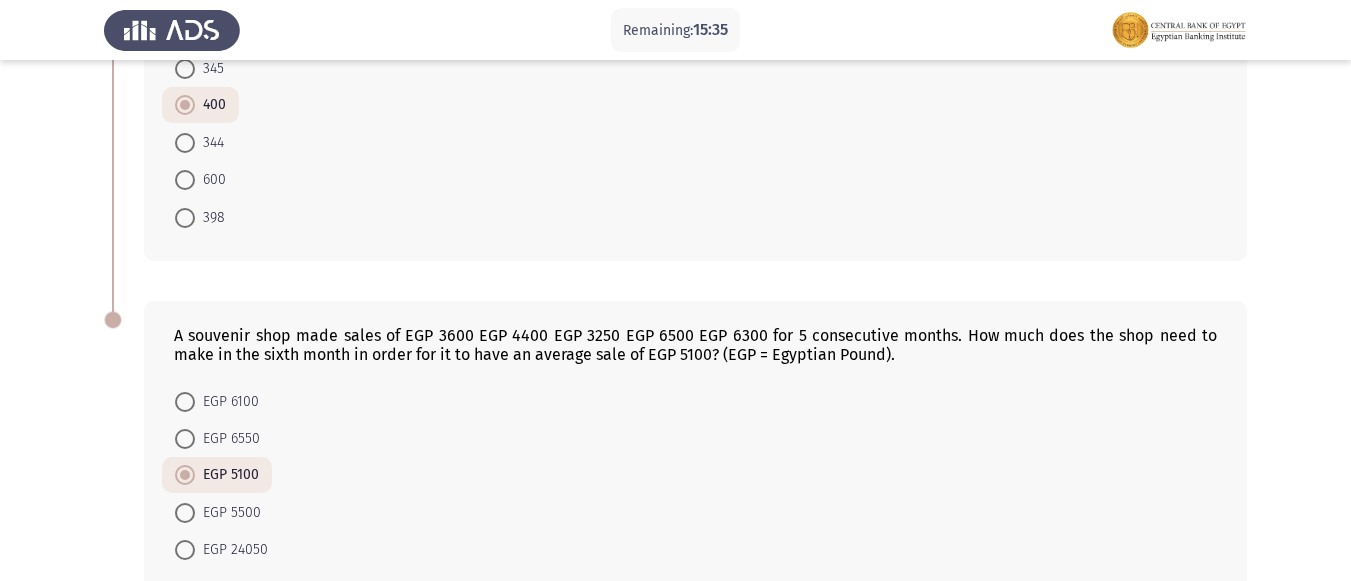 scroll, scrollTop: 1328, scrollLeft: 0, axis: vertical 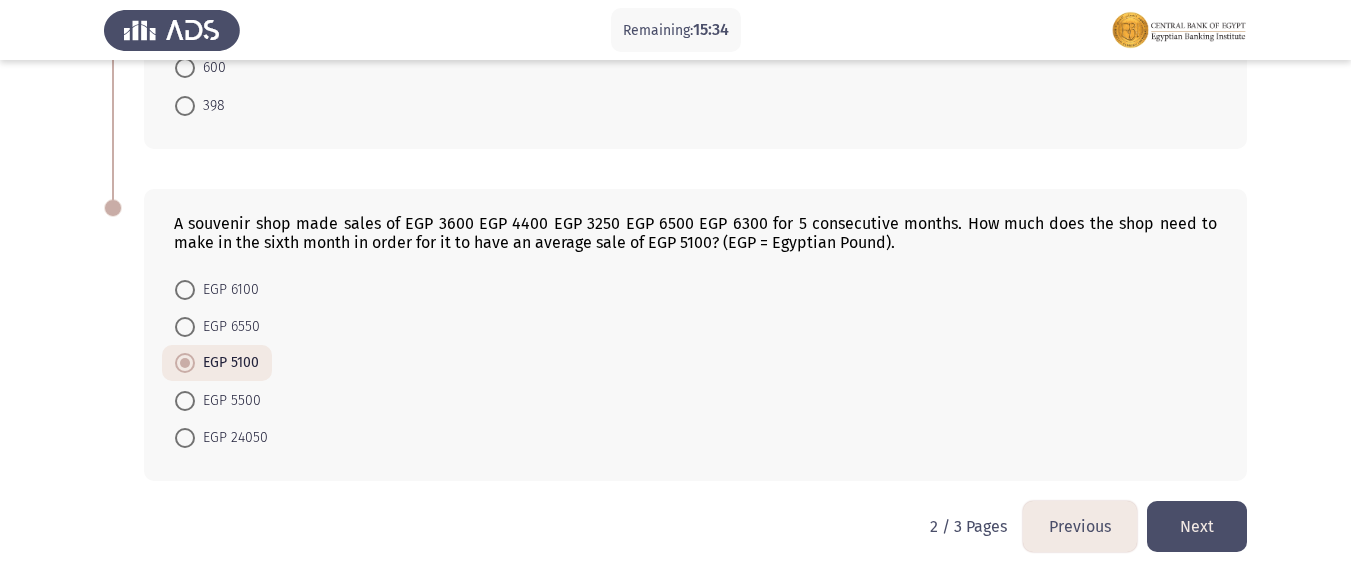 click on "Next" 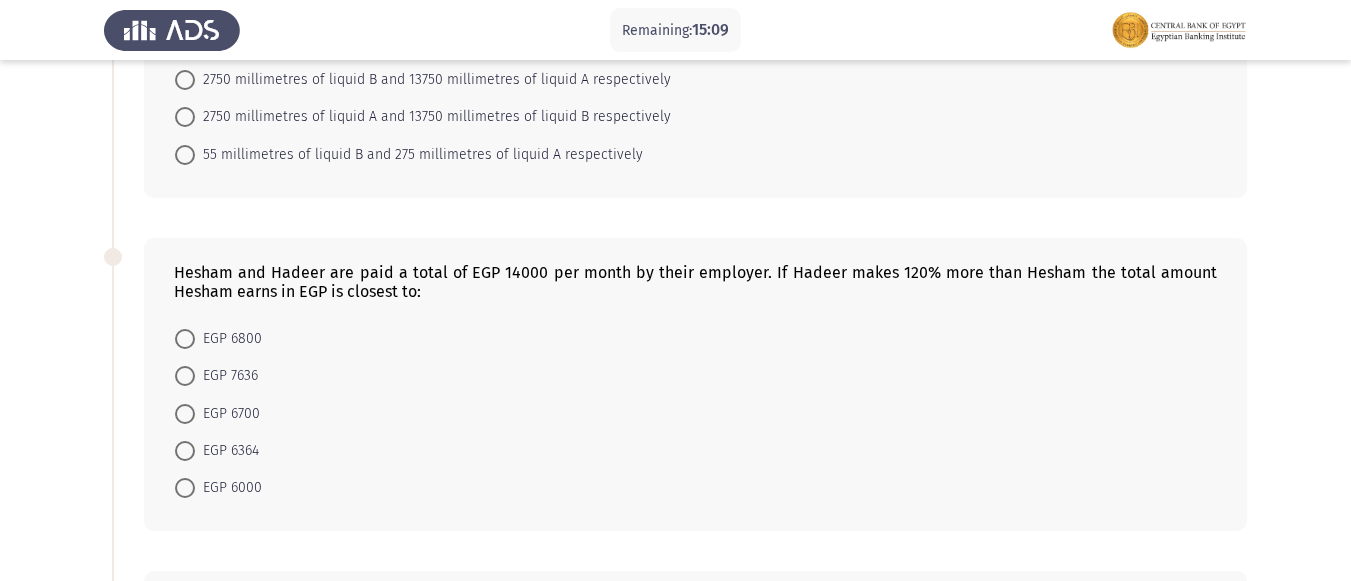 scroll, scrollTop: 300, scrollLeft: 0, axis: vertical 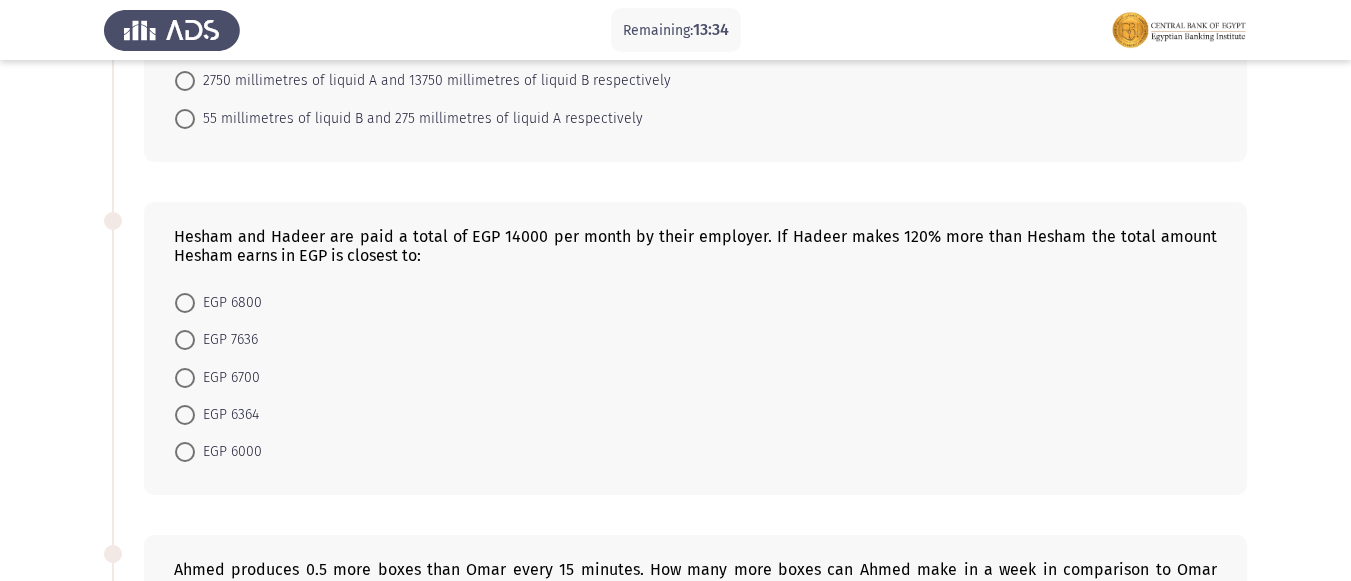 click at bounding box center (185, 303) 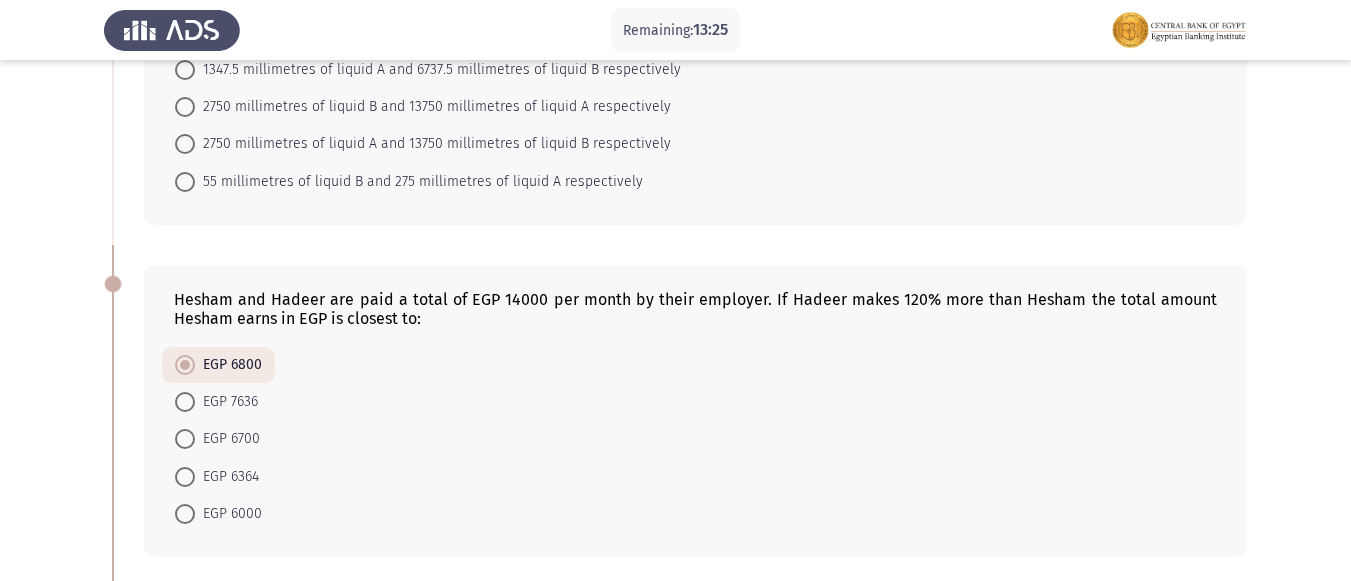 scroll, scrollTop: 300, scrollLeft: 0, axis: vertical 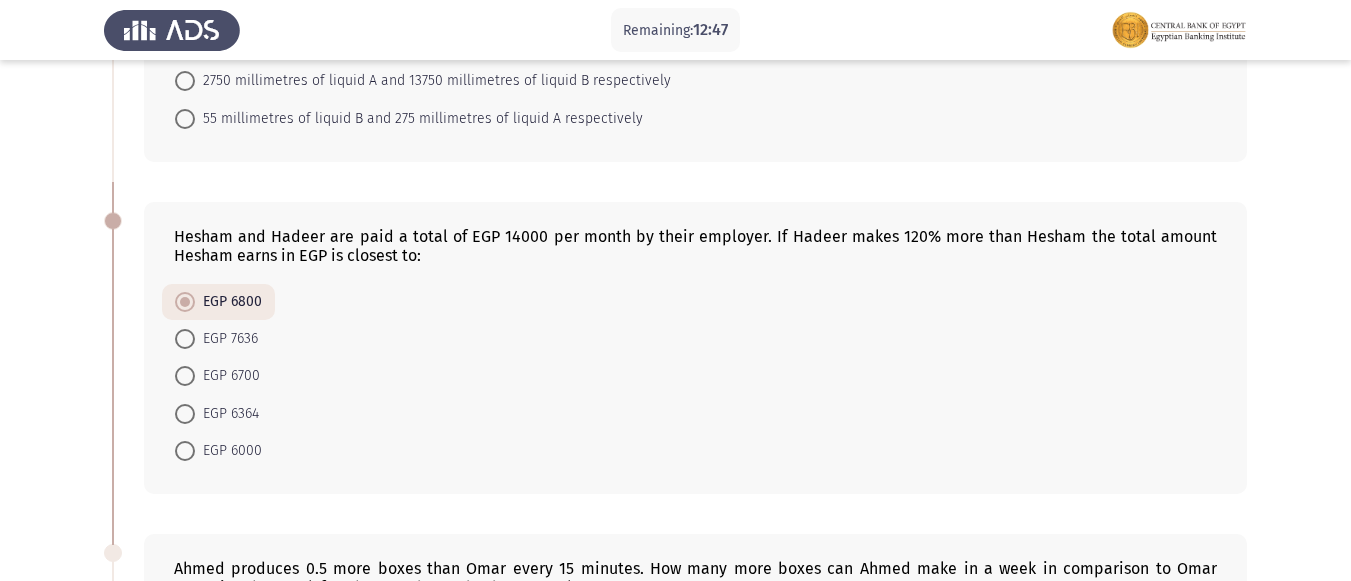 click at bounding box center (185, 376) 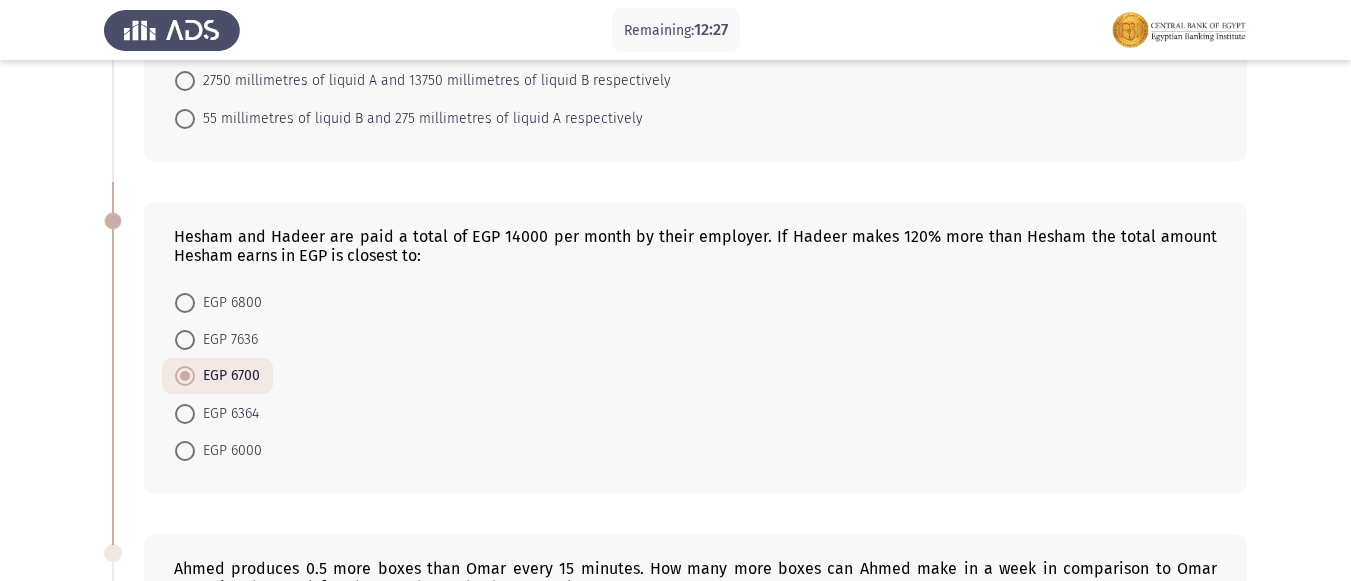 click at bounding box center [185, 414] 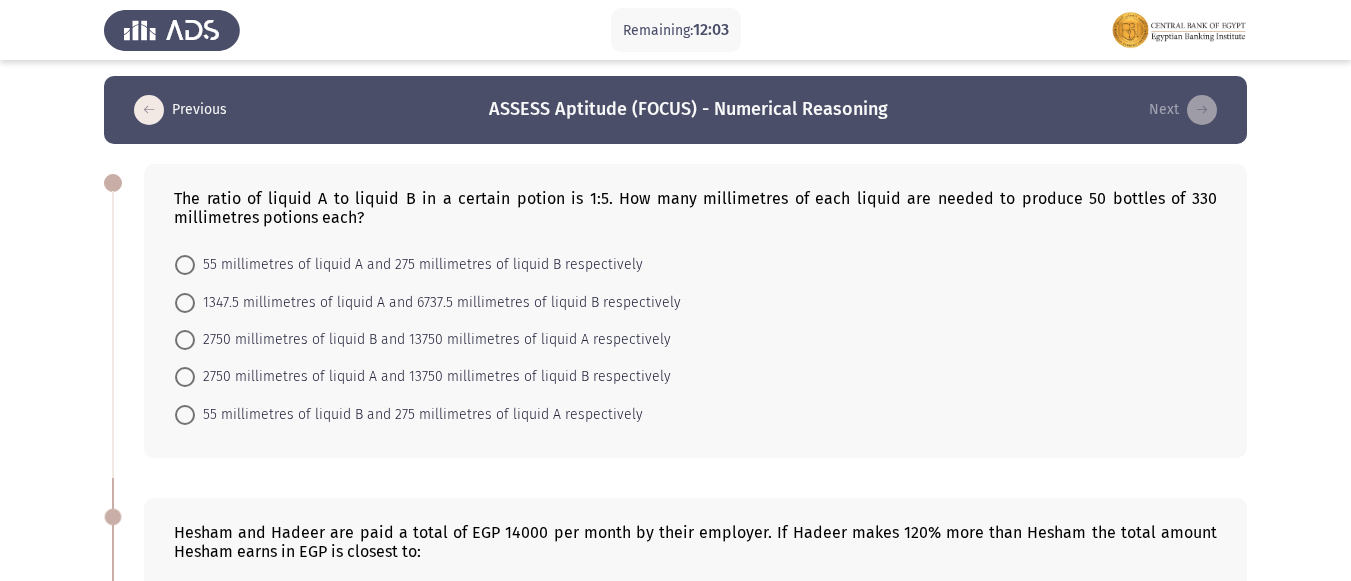 scroll, scrollTop: 0, scrollLeft: 0, axis: both 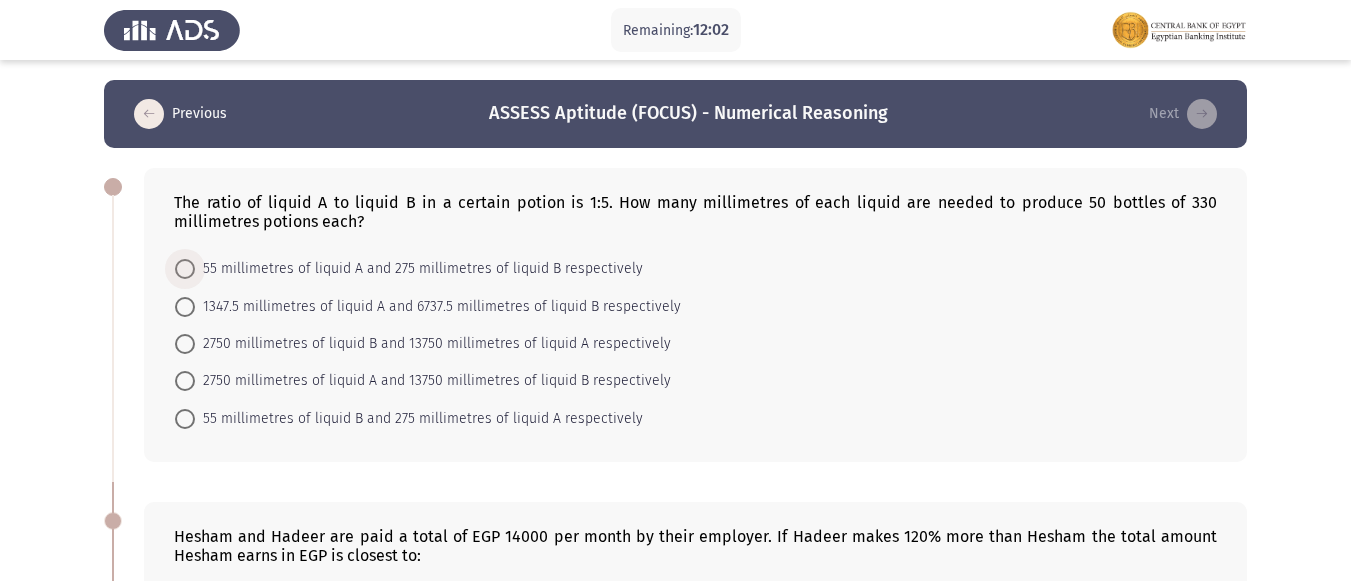 click at bounding box center [185, 269] 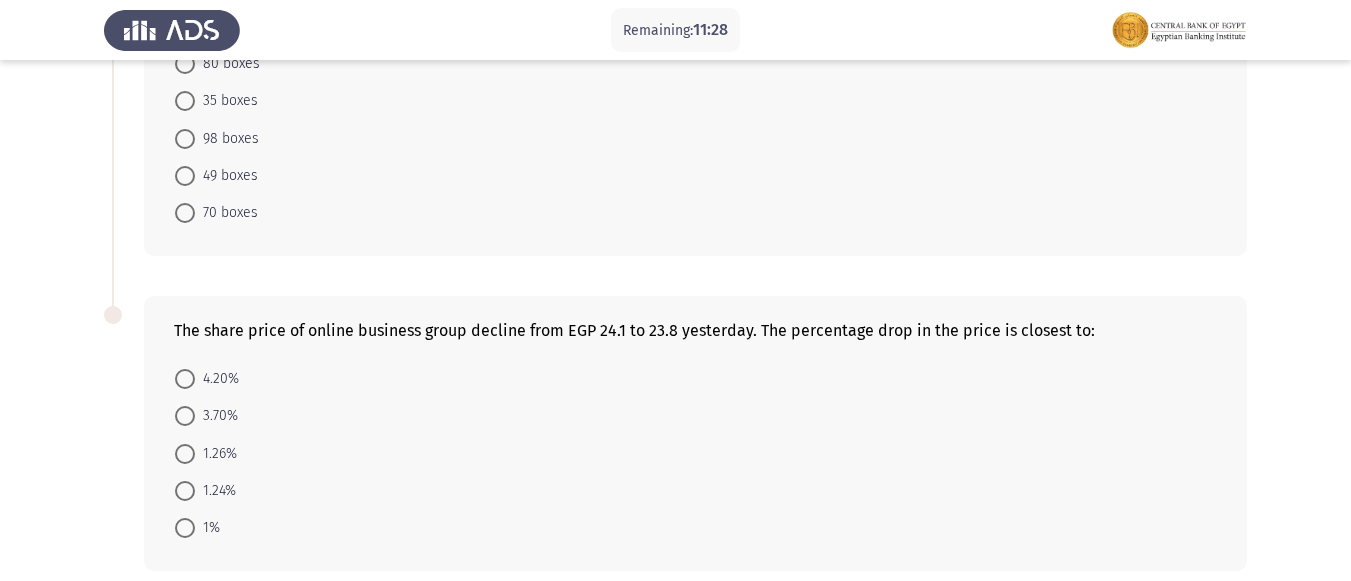 scroll, scrollTop: 960, scrollLeft: 0, axis: vertical 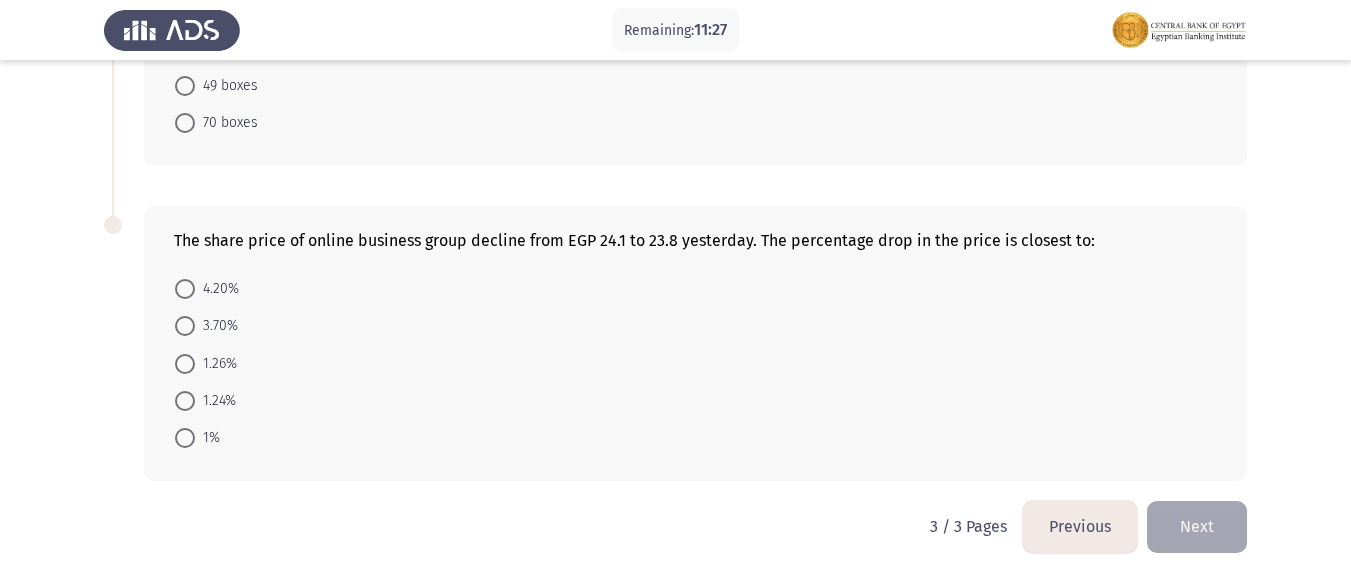 click at bounding box center (185, 123) 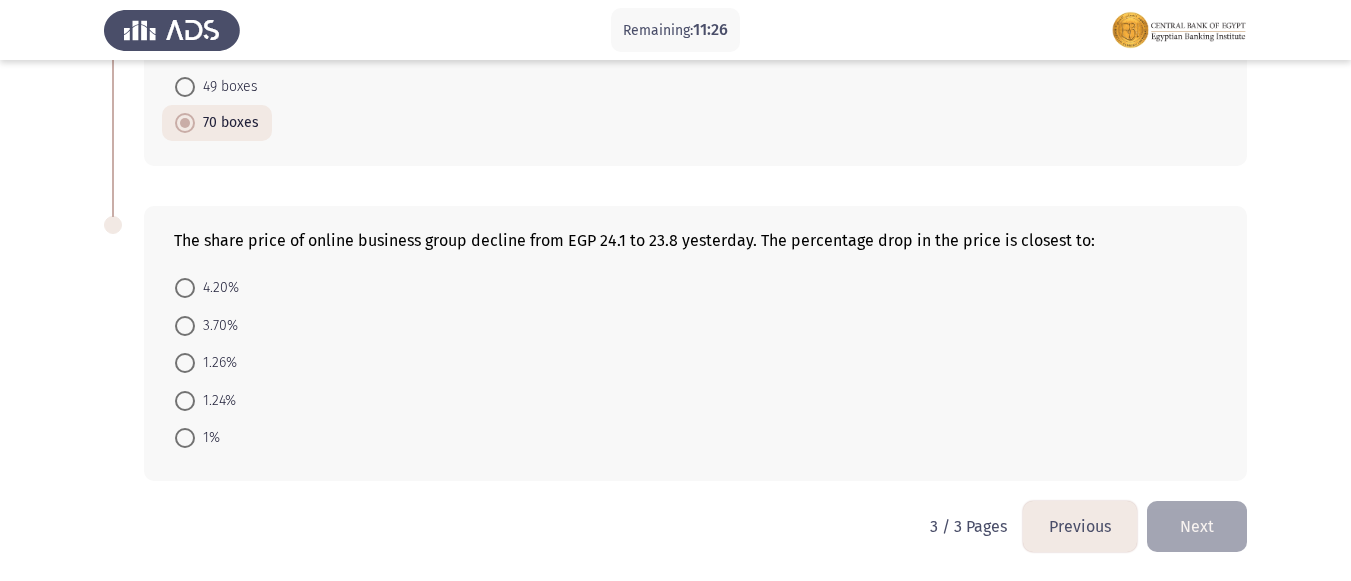 scroll, scrollTop: 959, scrollLeft: 0, axis: vertical 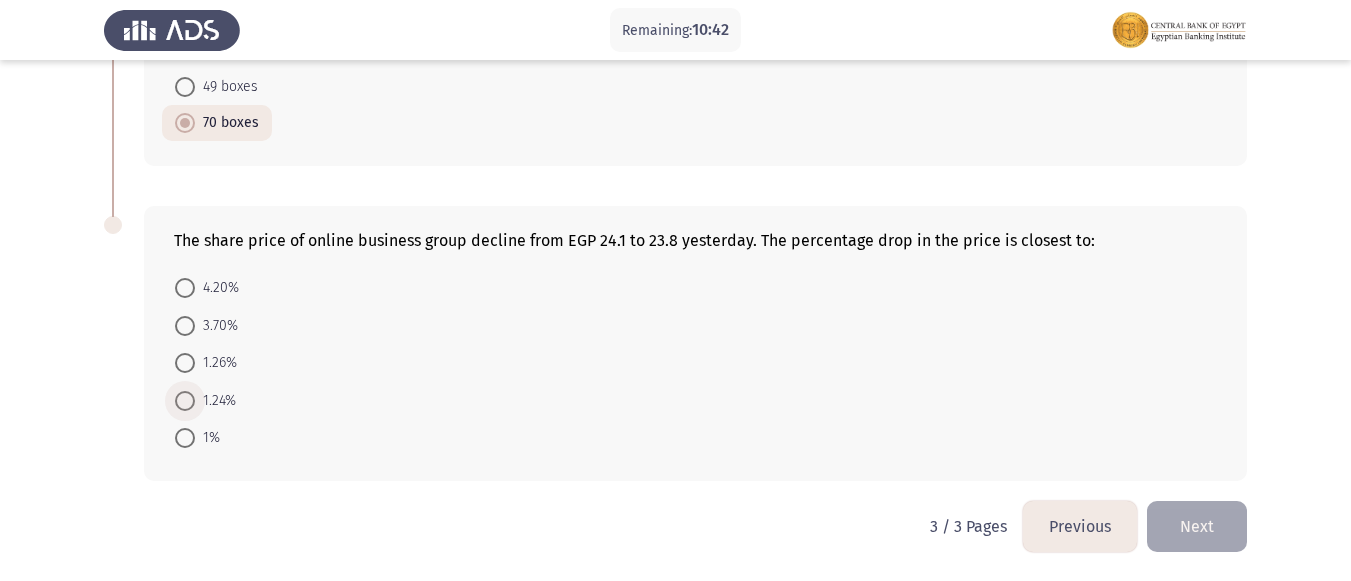 click at bounding box center [185, 401] 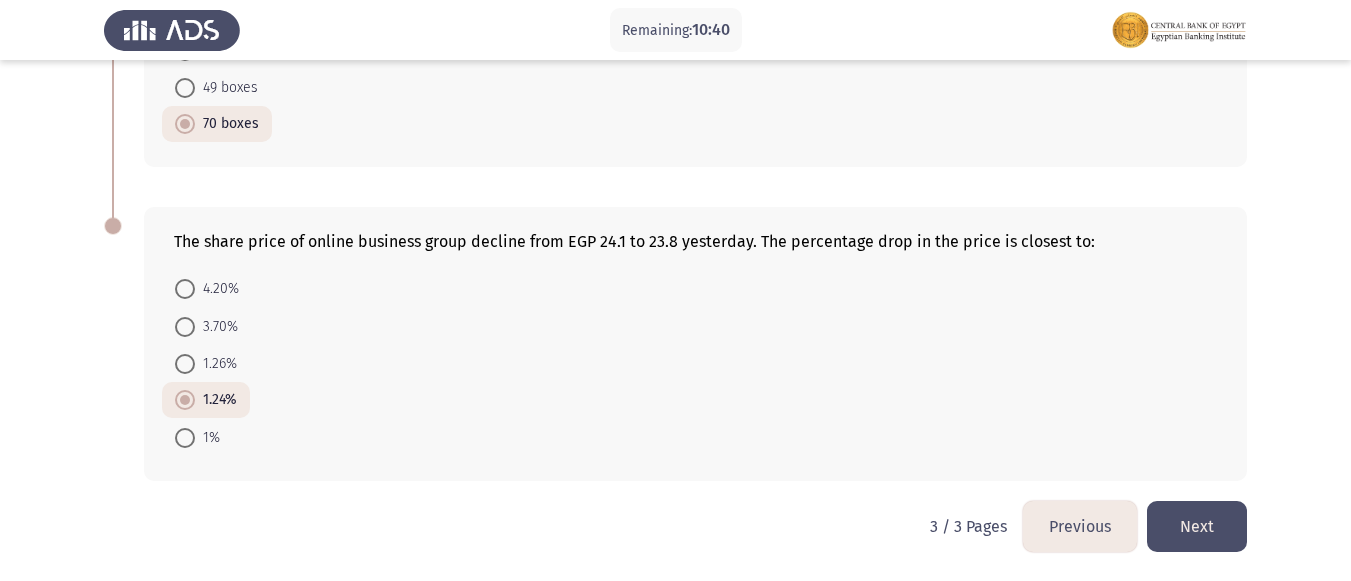 click on "Next" 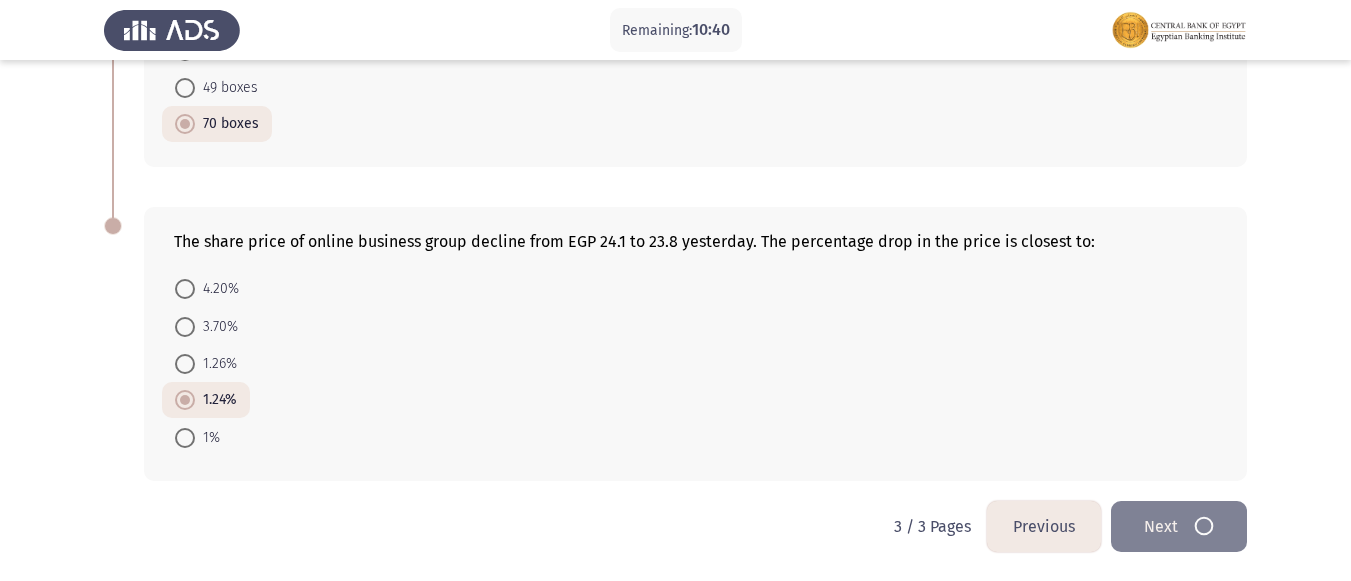 scroll, scrollTop: 0, scrollLeft: 0, axis: both 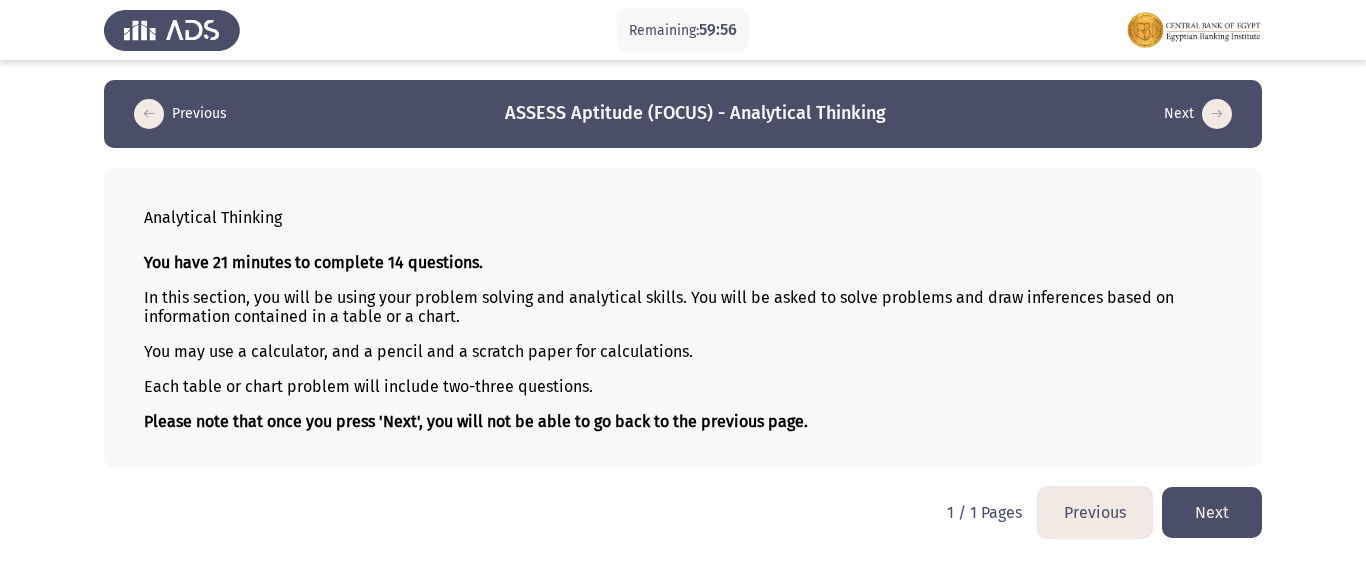 click on "Previous" 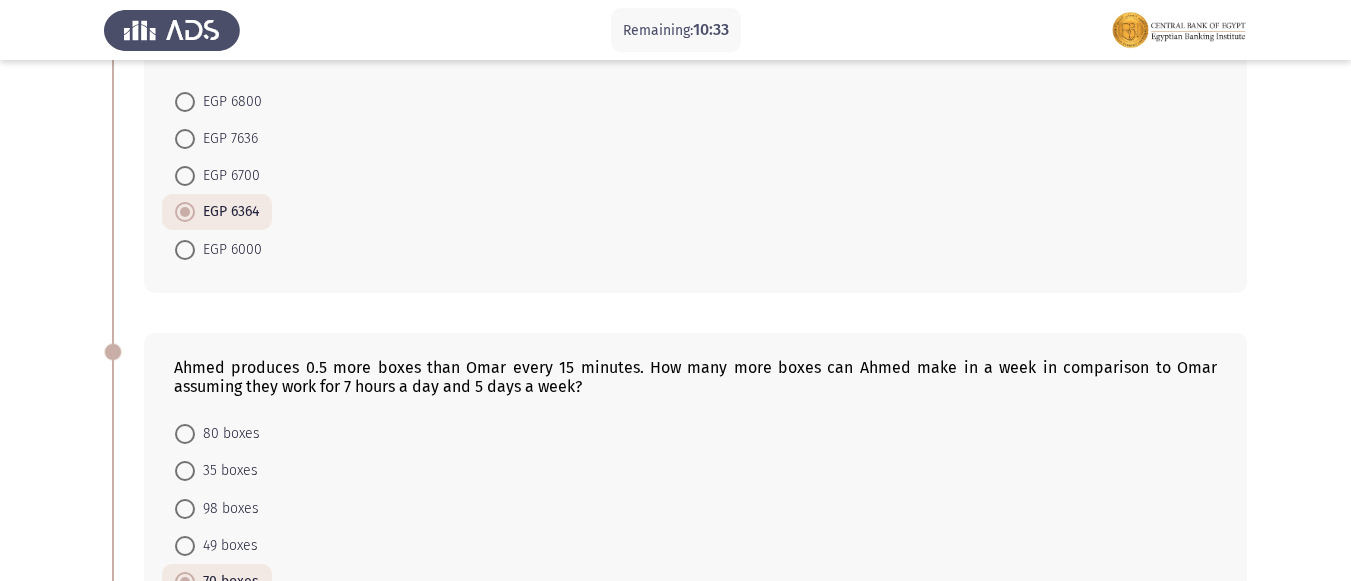 scroll, scrollTop: 958, scrollLeft: 0, axis: vertical 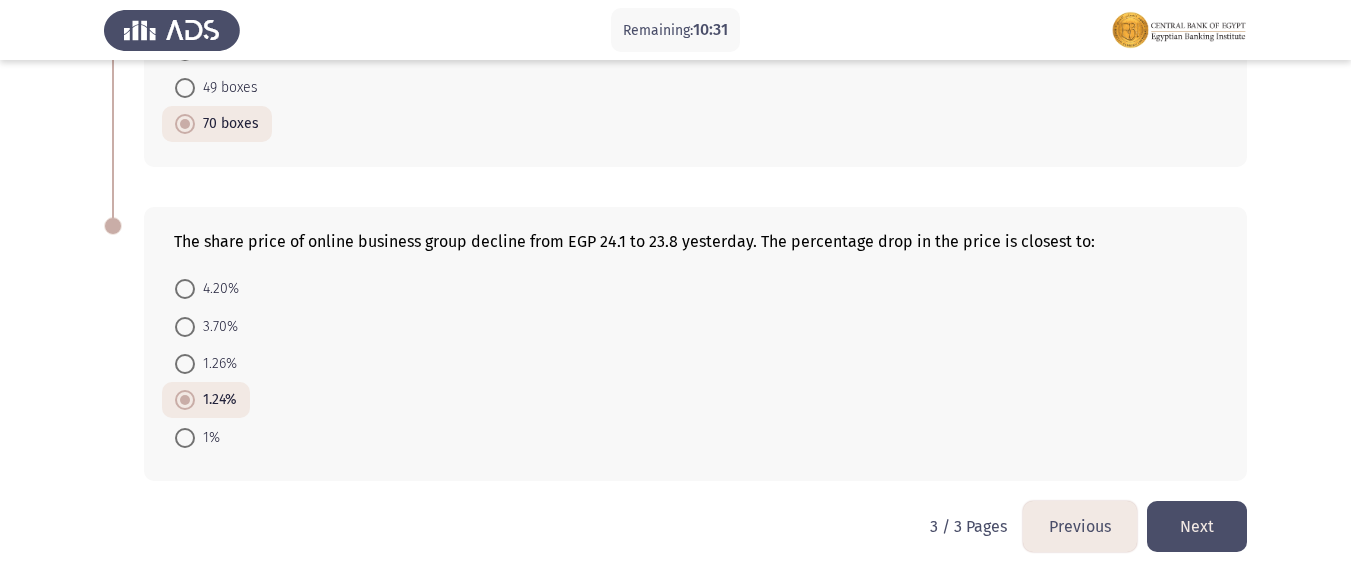 click on "Previous" 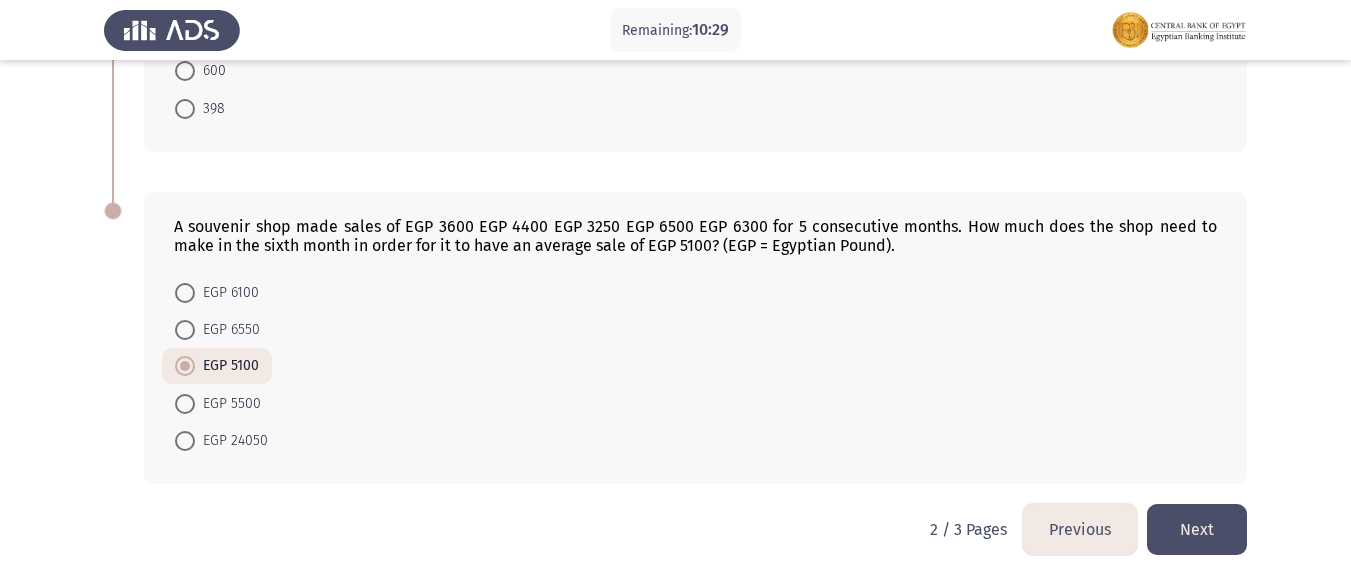 scroll, scrollTop: 1328, scrollLeft: 0, axis: vertical 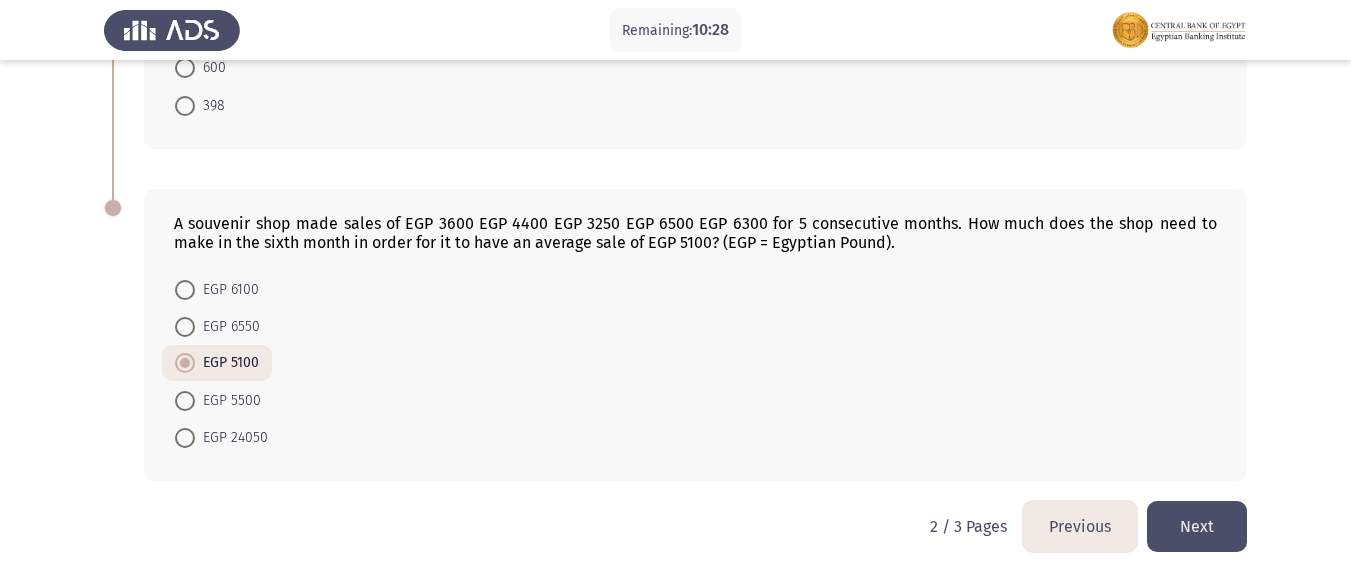 click on "Previous" 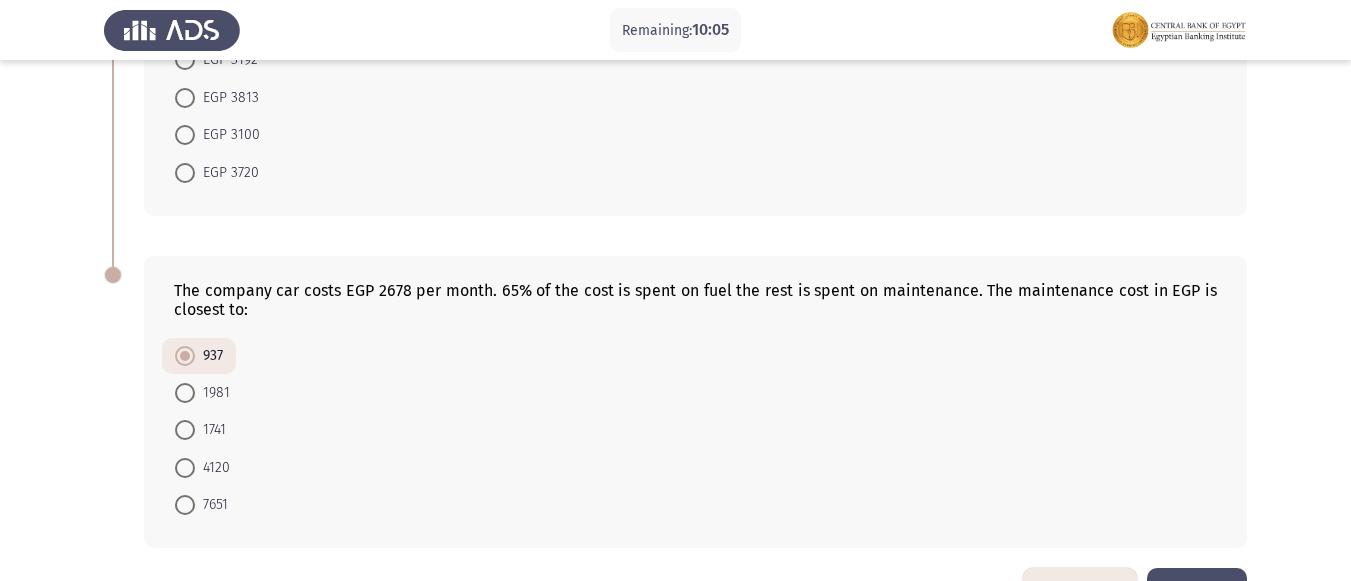 scroll, scrollTop: 1290, scrollLeft: 0, axis: vertical 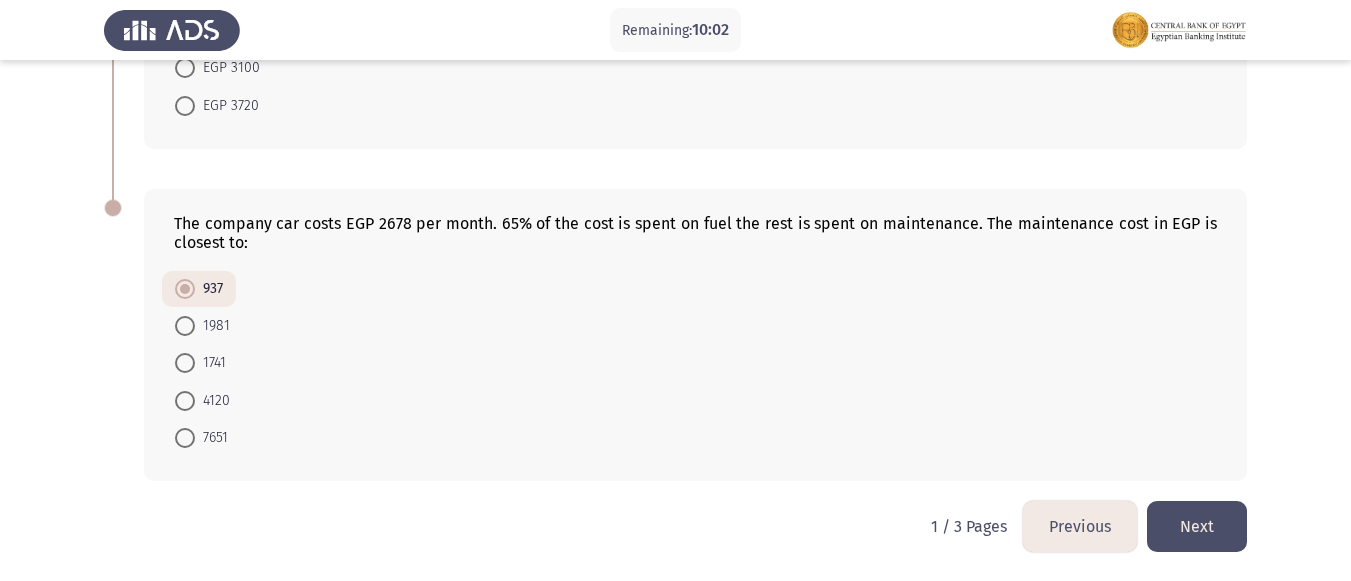 click on "Next" 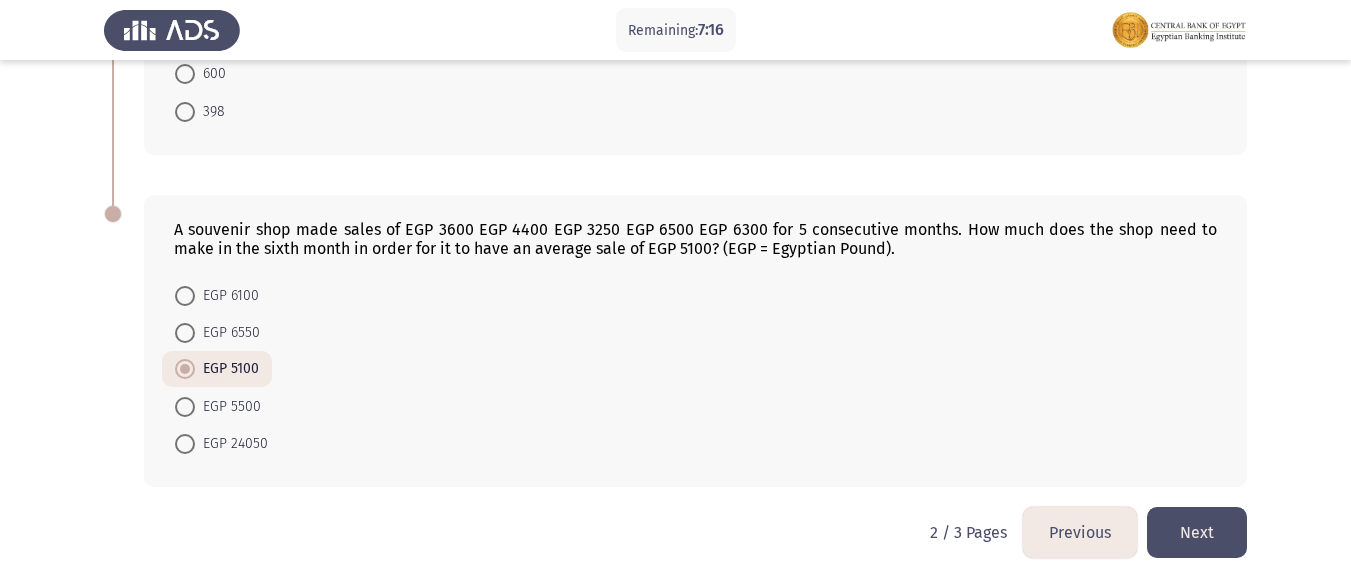 scroll, scrollTop: 1328, scrollLeft: 0, axis: vertical 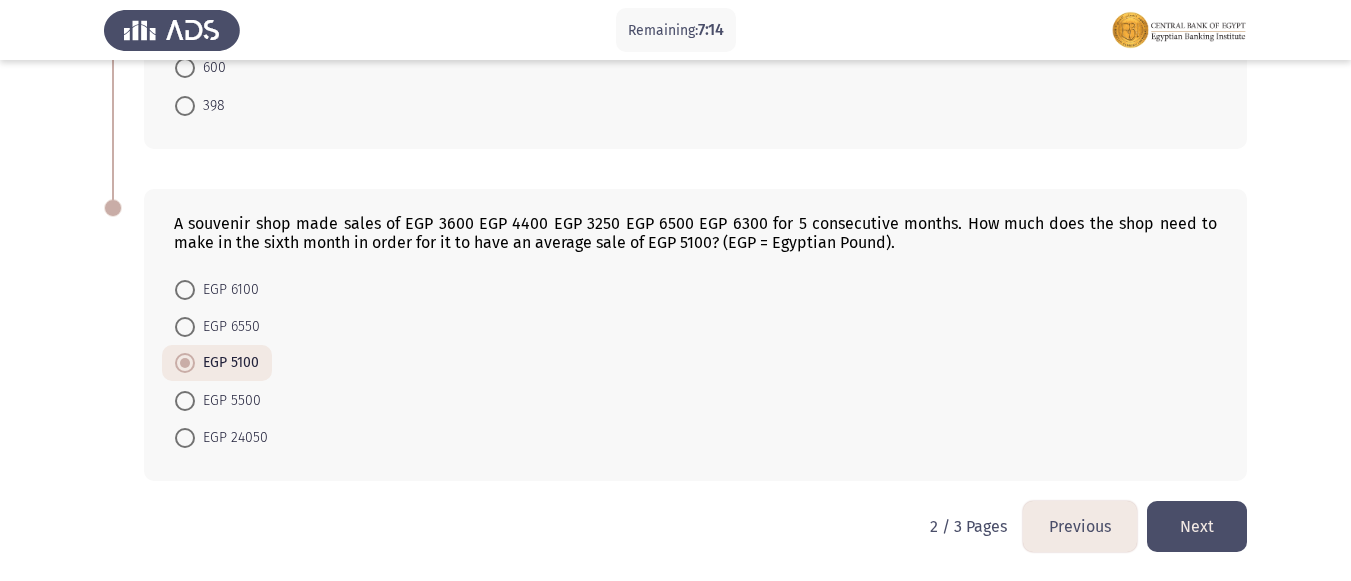 click on "Next" 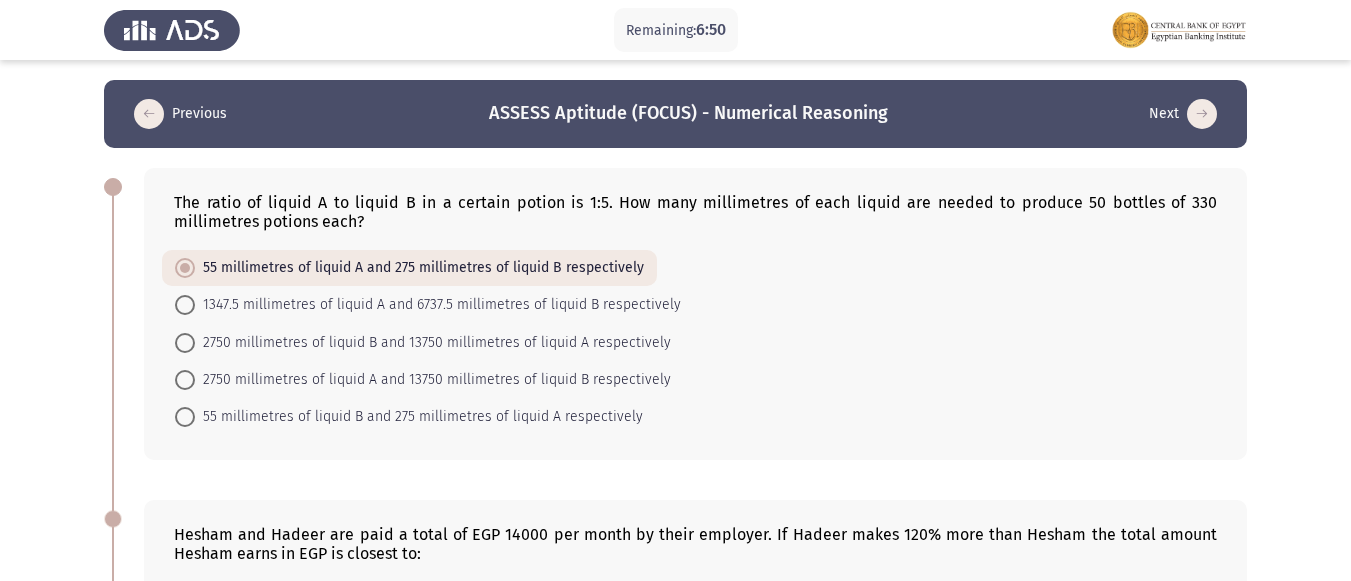 click at bounding box center [185, 343] 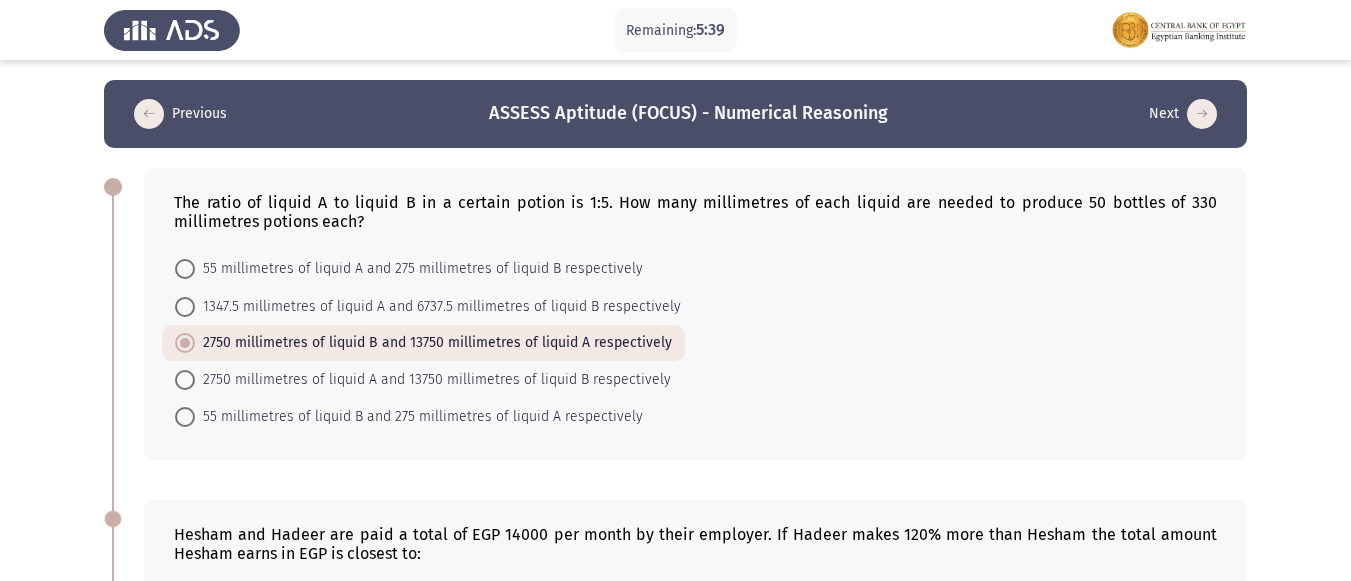 click at bounding box center (185, 380) 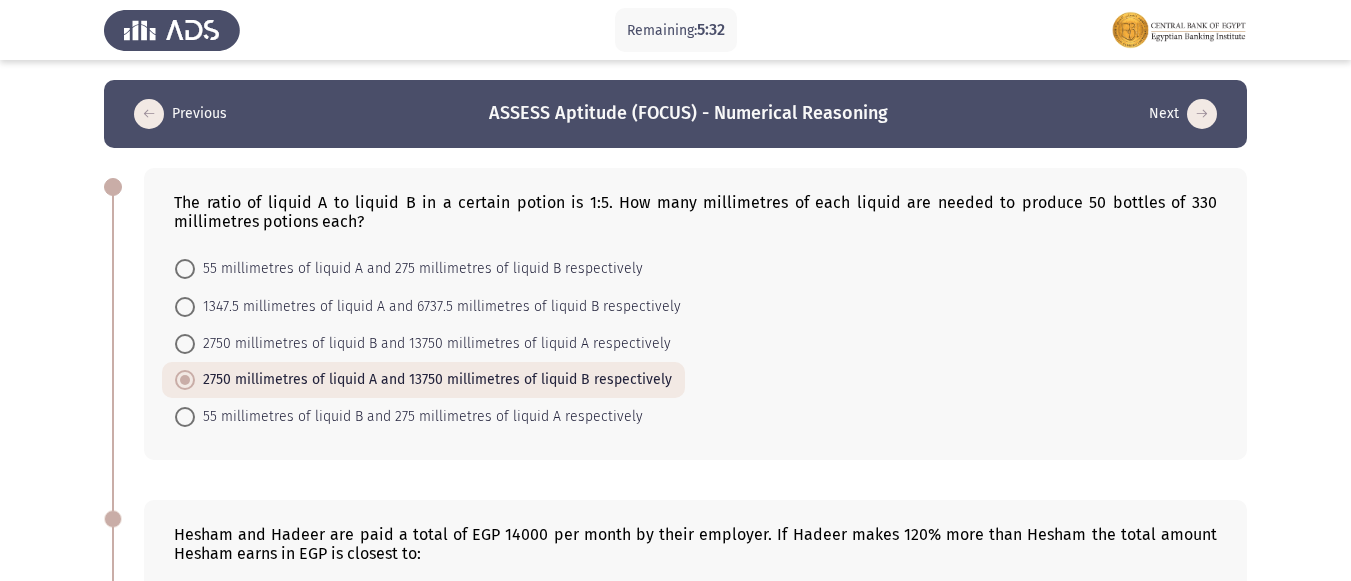 click on "2750 millimetres of liquid B and 13750 millimetres of liquid A respectively" at bounding box center [423, 343] 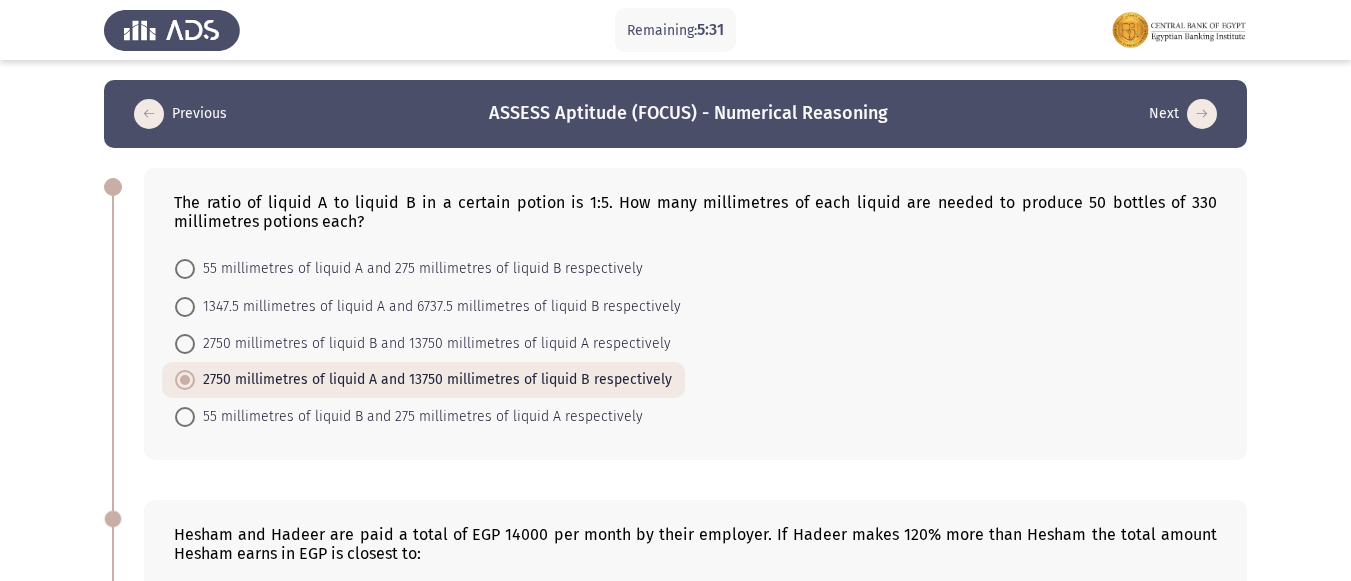 click at bounding box center [185, 344] 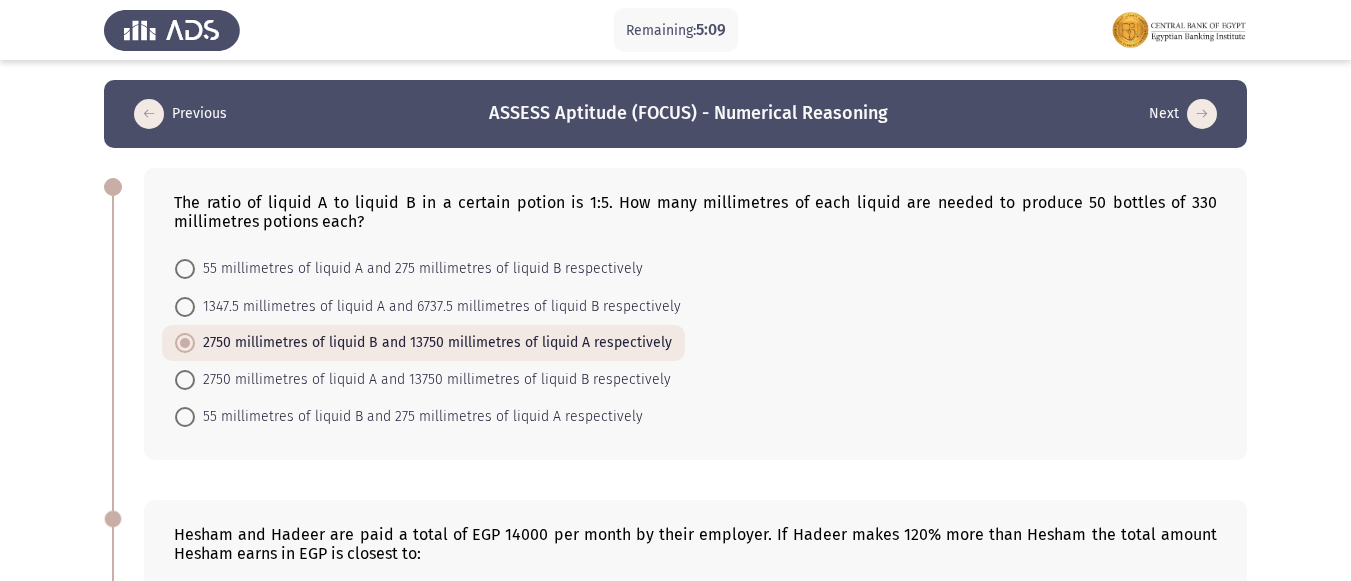 click at bounding box center (185, 417) 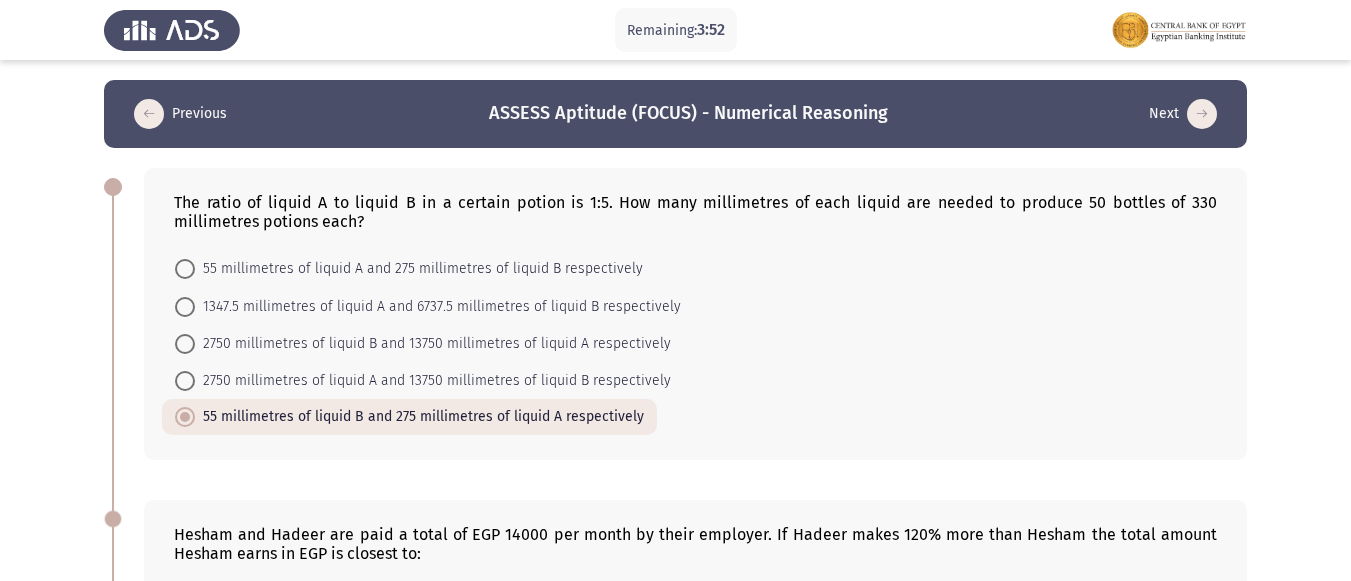 click at bounding box center [185, 344] 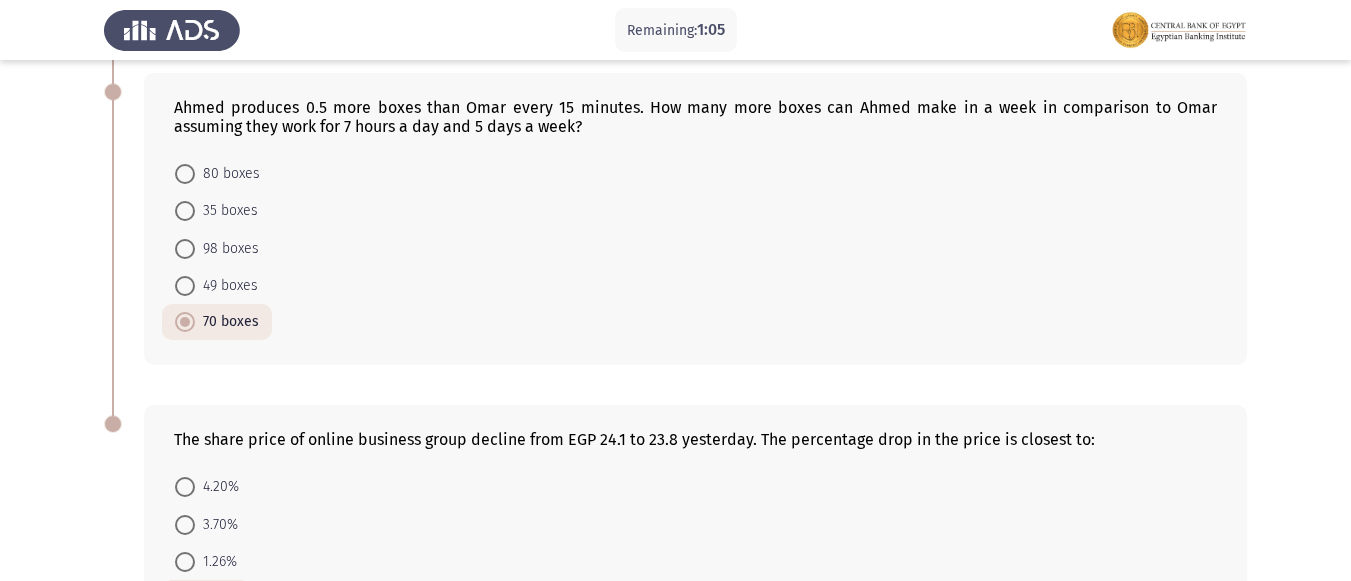 scroll, scrollTop: 758, scrollLeft: 0, axis: vertical 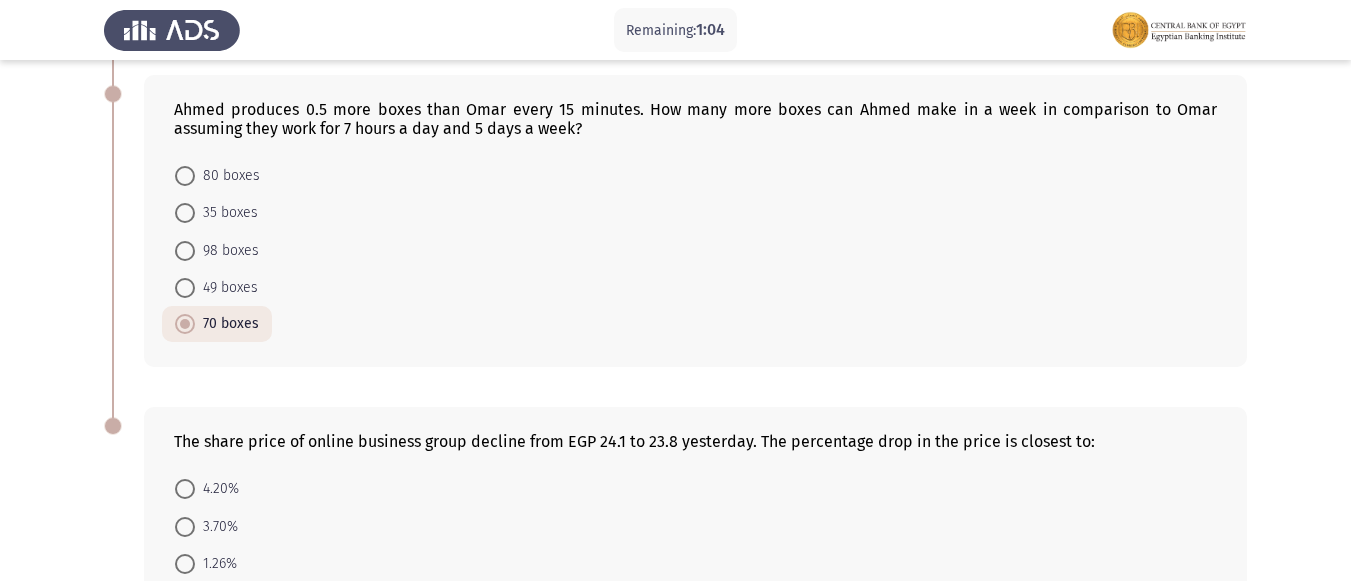 click on "98 boxes" at bounding box center [217, 251] 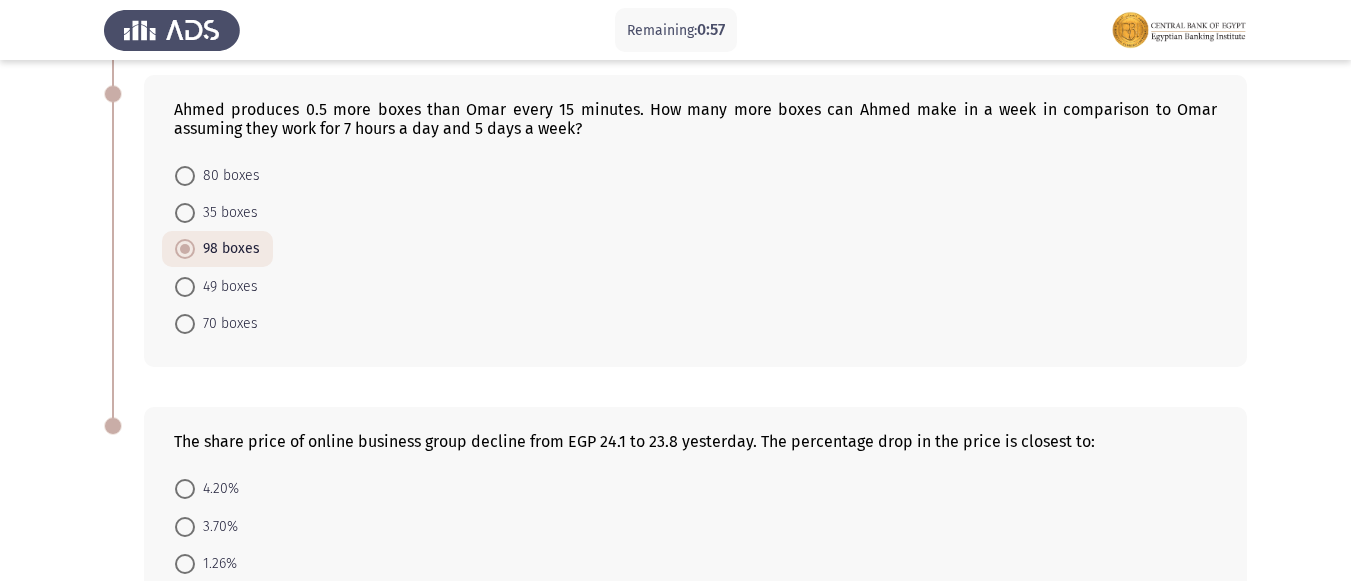 click at bounding box center [185, 287] 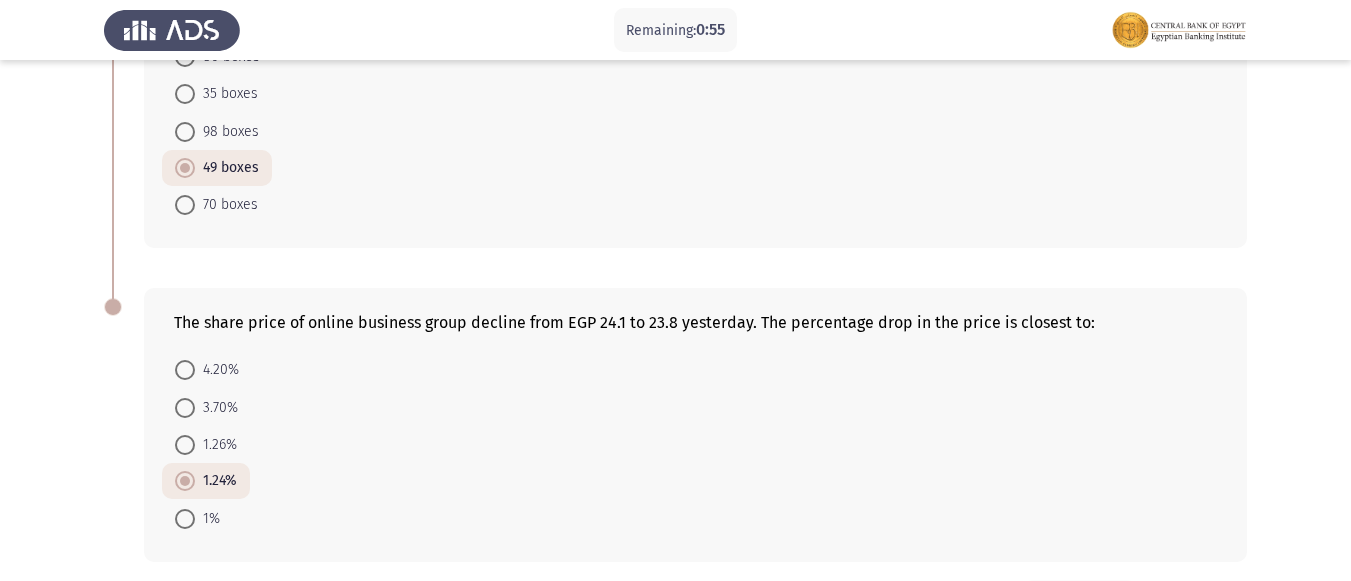scroll, scrollTop: 958, scrollLeft: 0, axis: vertical 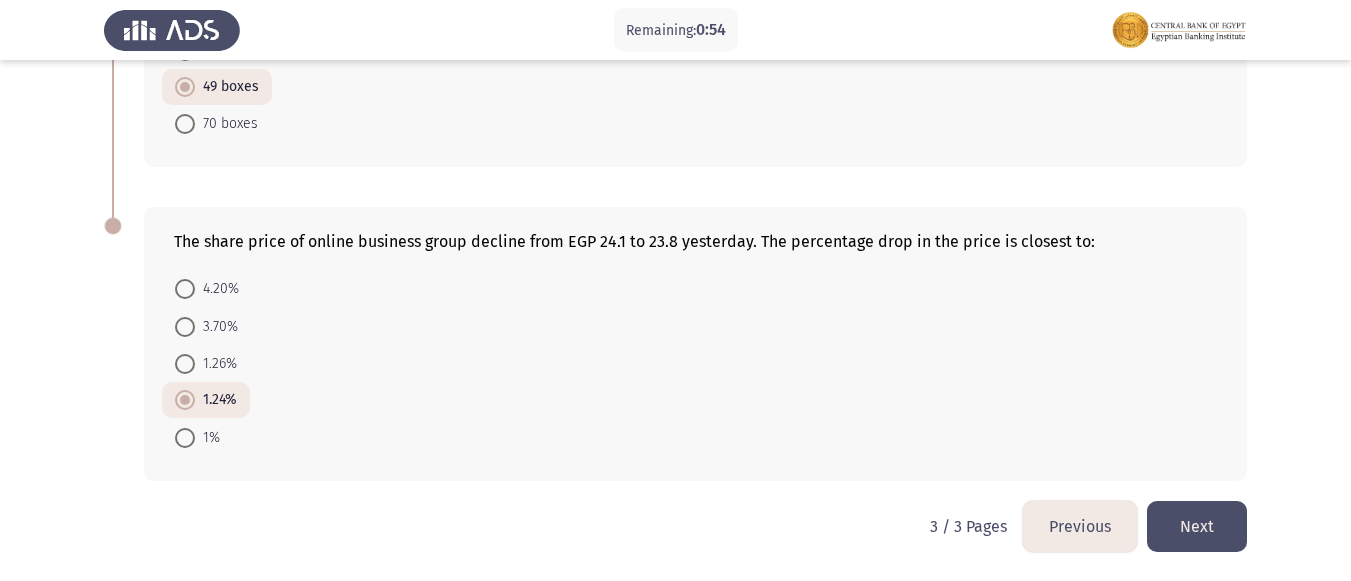 click on "Next" 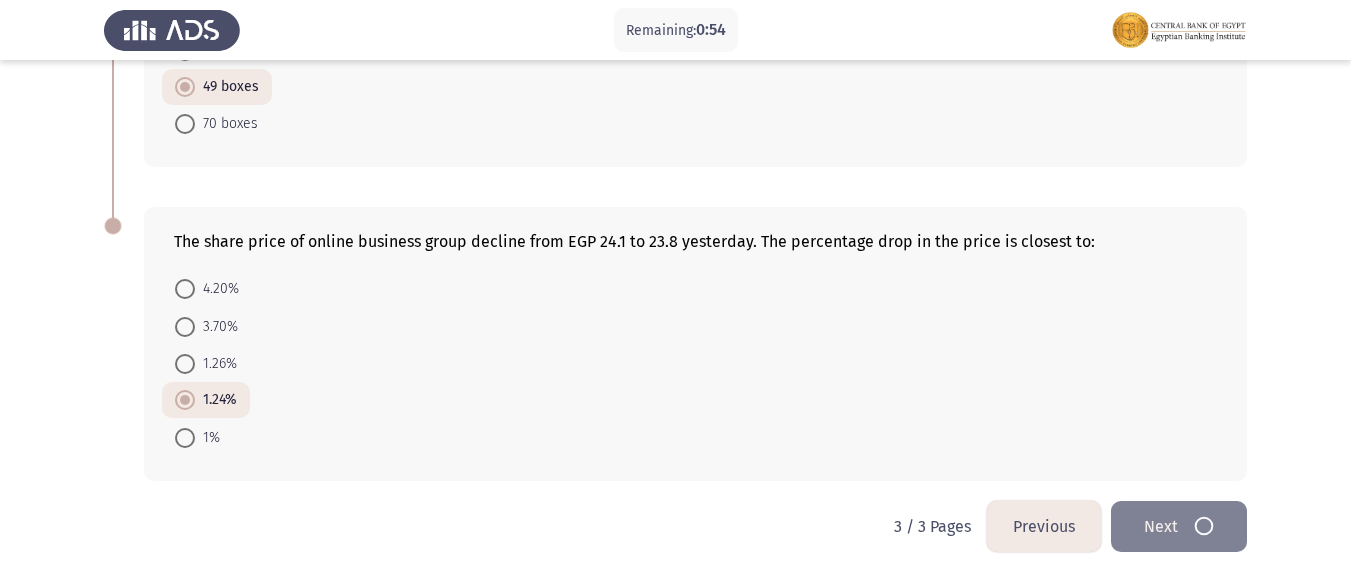 scroll, scrollTop: 0, scrollLeft: 0, axis: both 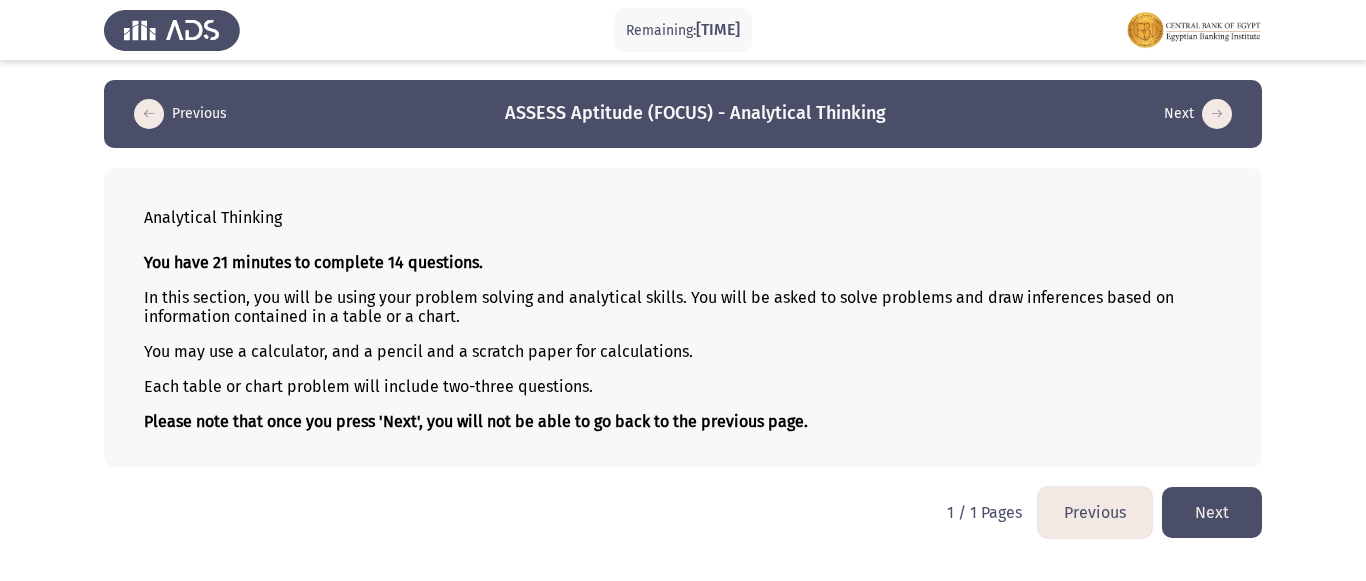click on "Next" 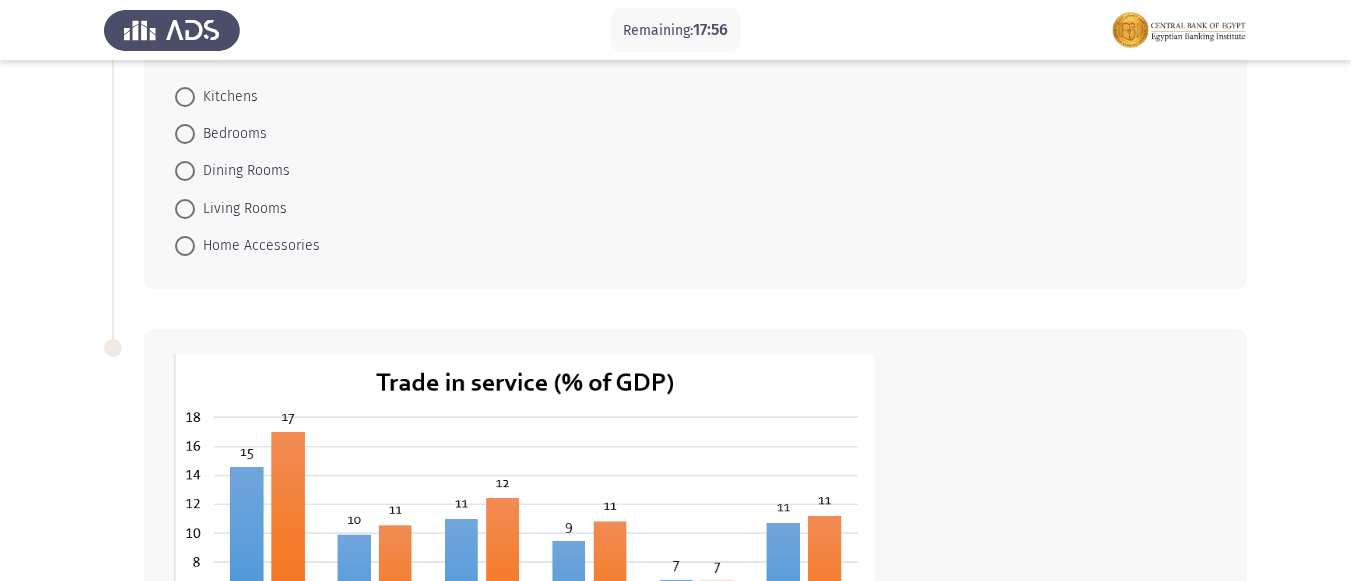 scroll, scrollTop: 400, scrollLeft: 0, axis: vertical 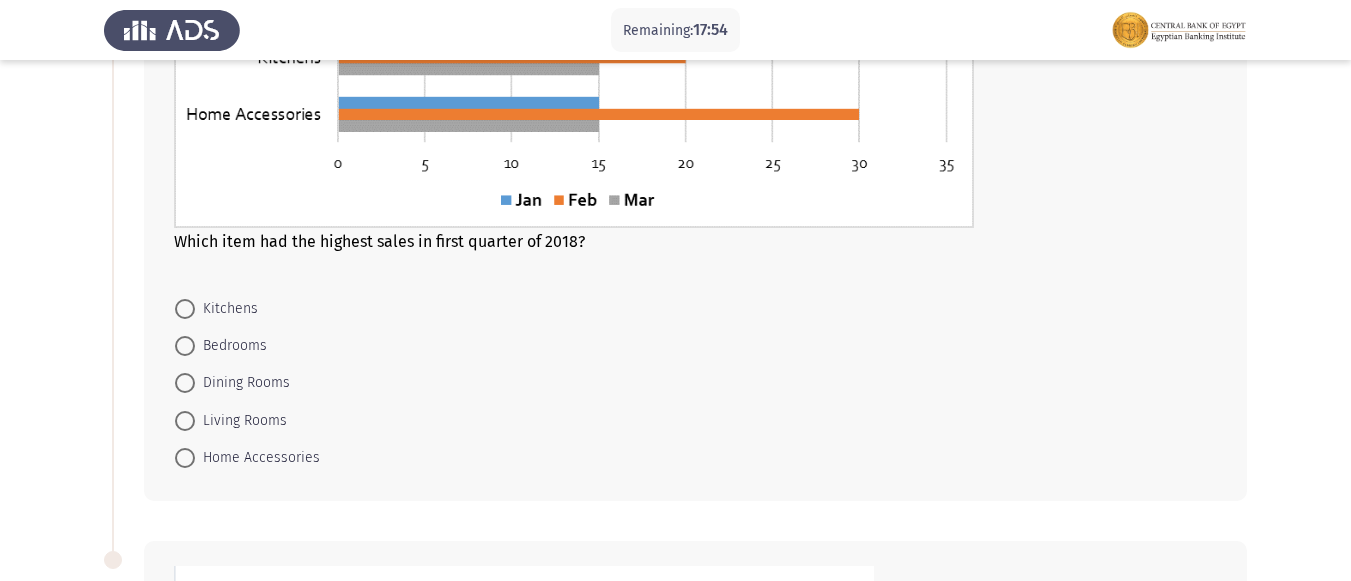click on "Bedrooms" at bounding box center [231, 346] 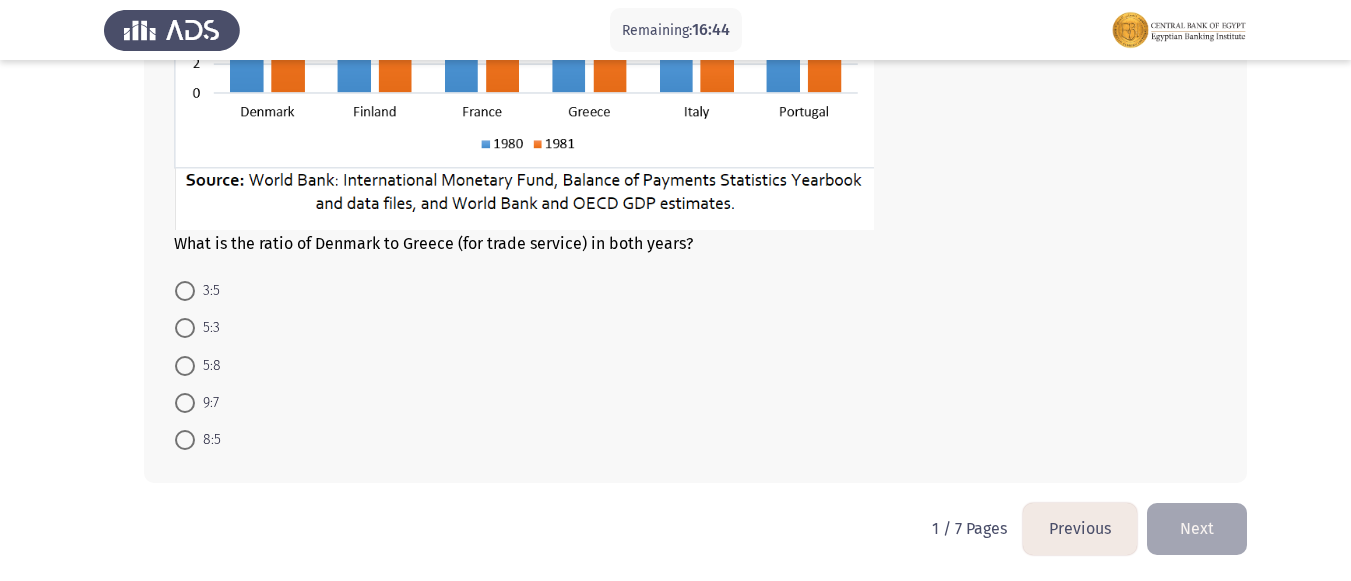 scroll, scrollTop: 1198, scrollLeft: 0, axis: vertical 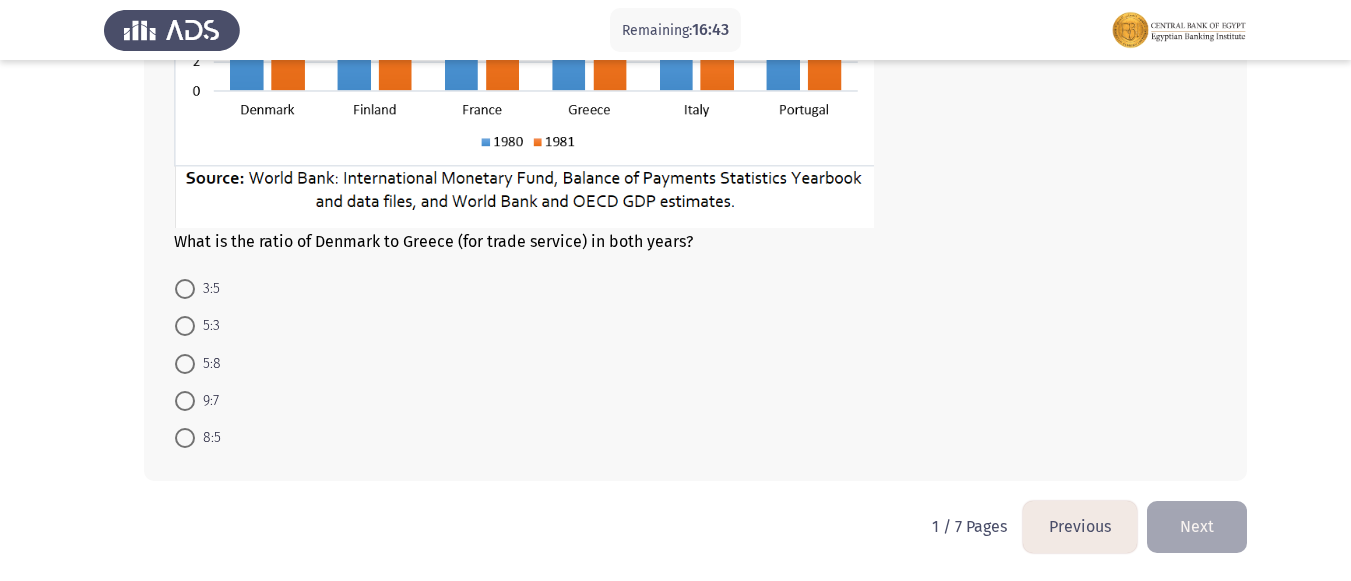 click at bounding box center [185, 326] 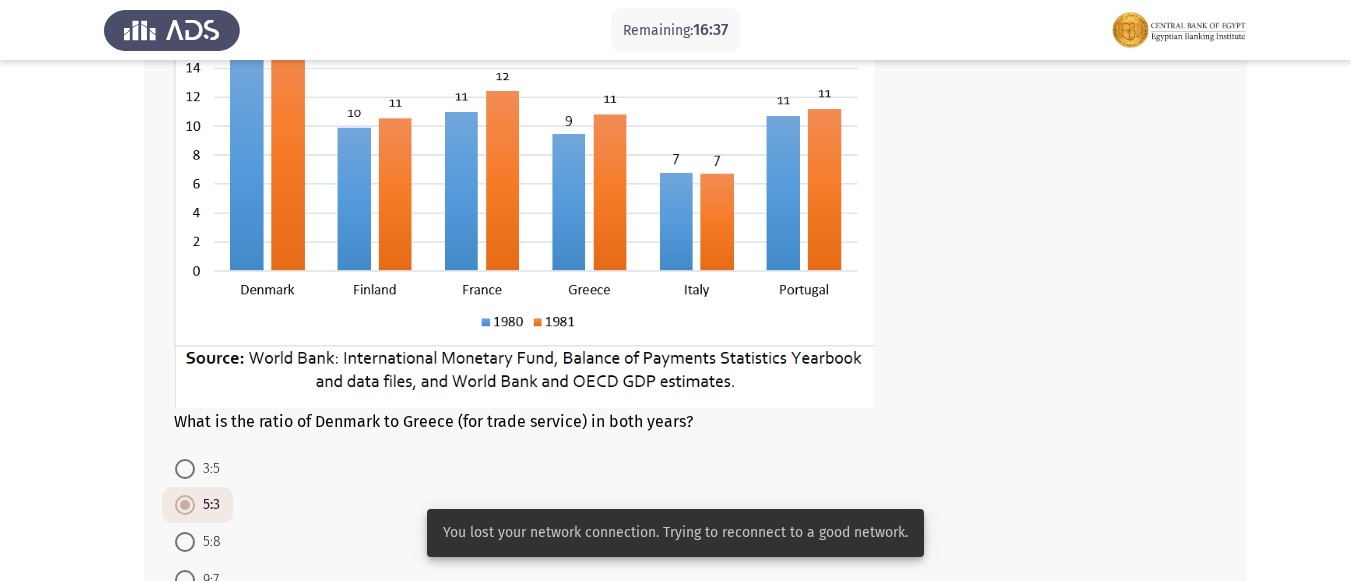 scroll, scrollTop: 1197, scrollLeft: 0, axis: vertical 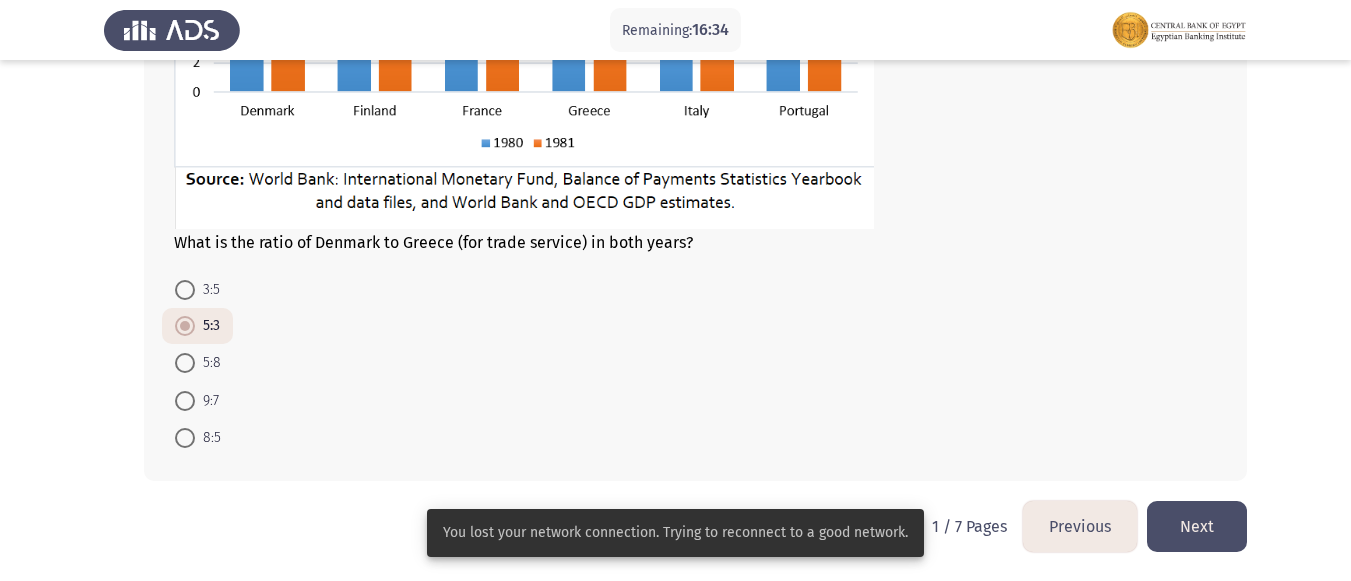click on "Next" 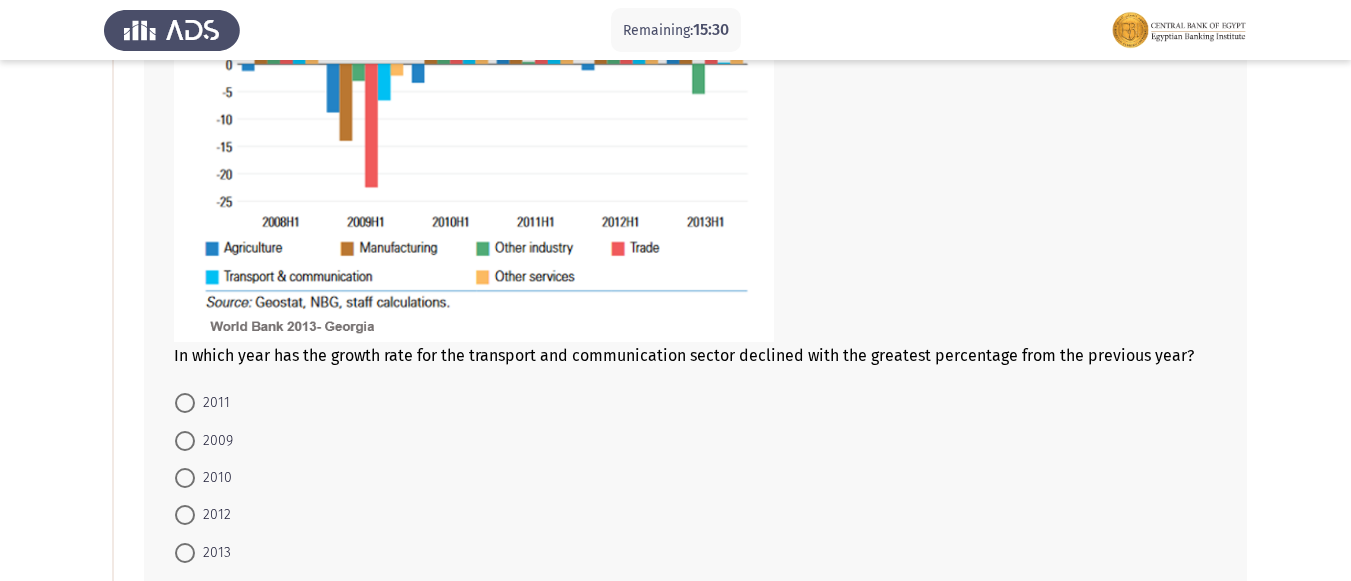scroll, scrollTop: 400, scrollLeft: 0, axis: vertical 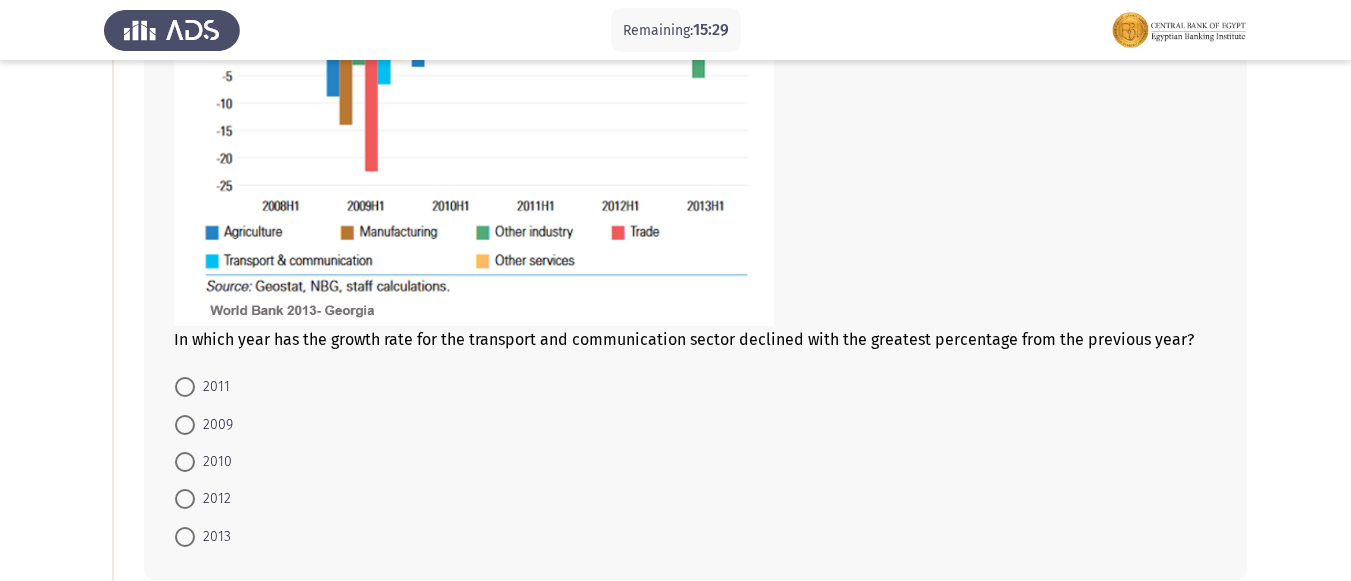click at bounding box center [185, 425] 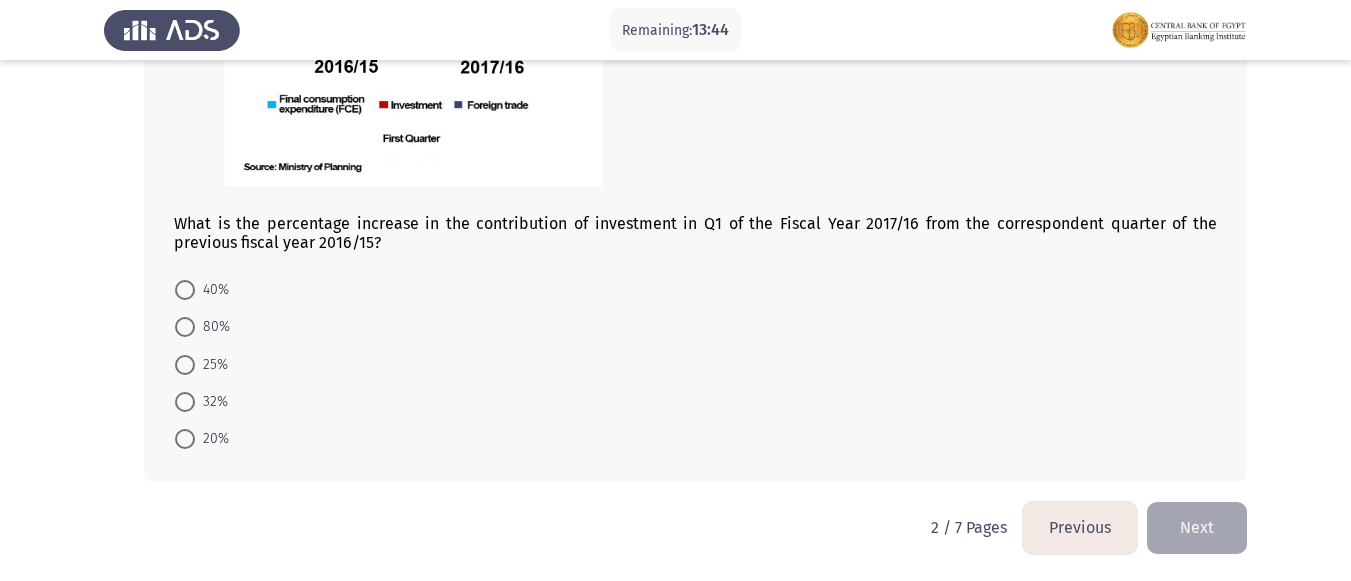 scroll, scrollTop: 1280, scrollLeft: 0, axis: vertical 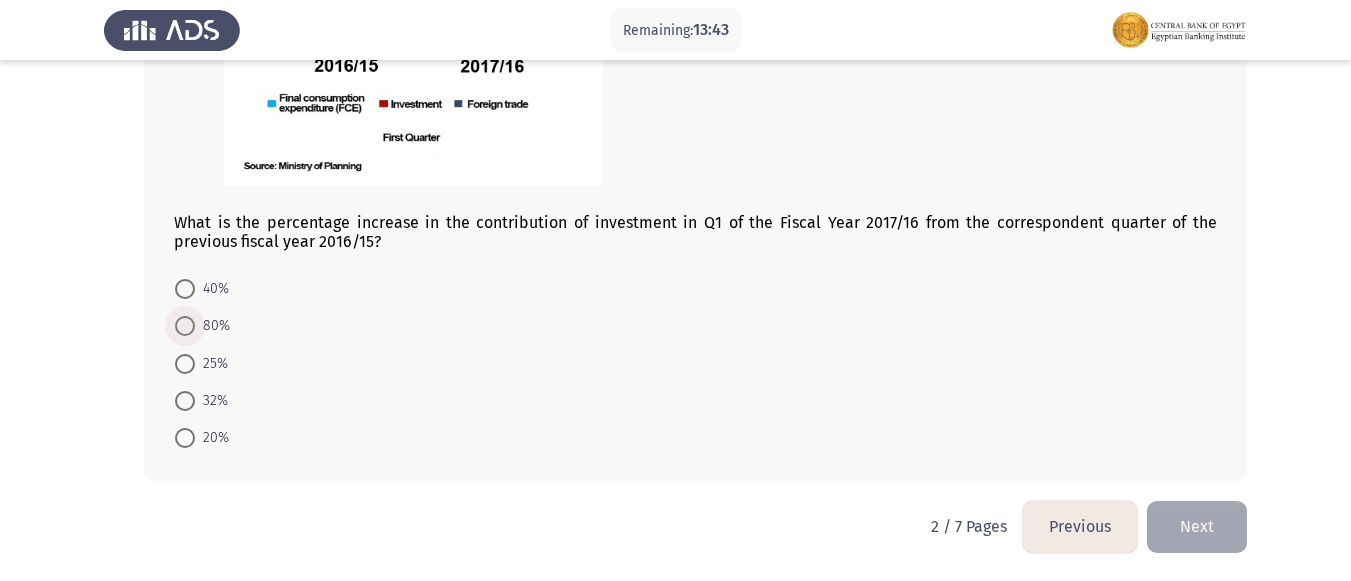 click at bounding box center (185, 326) 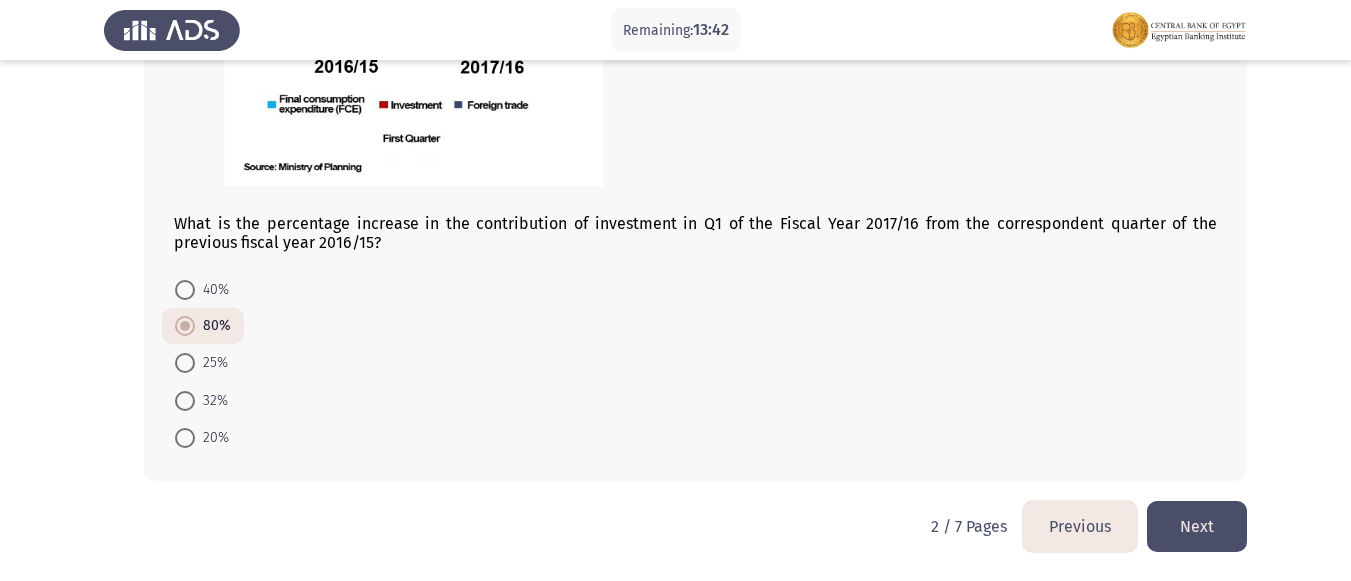 click on "Next" 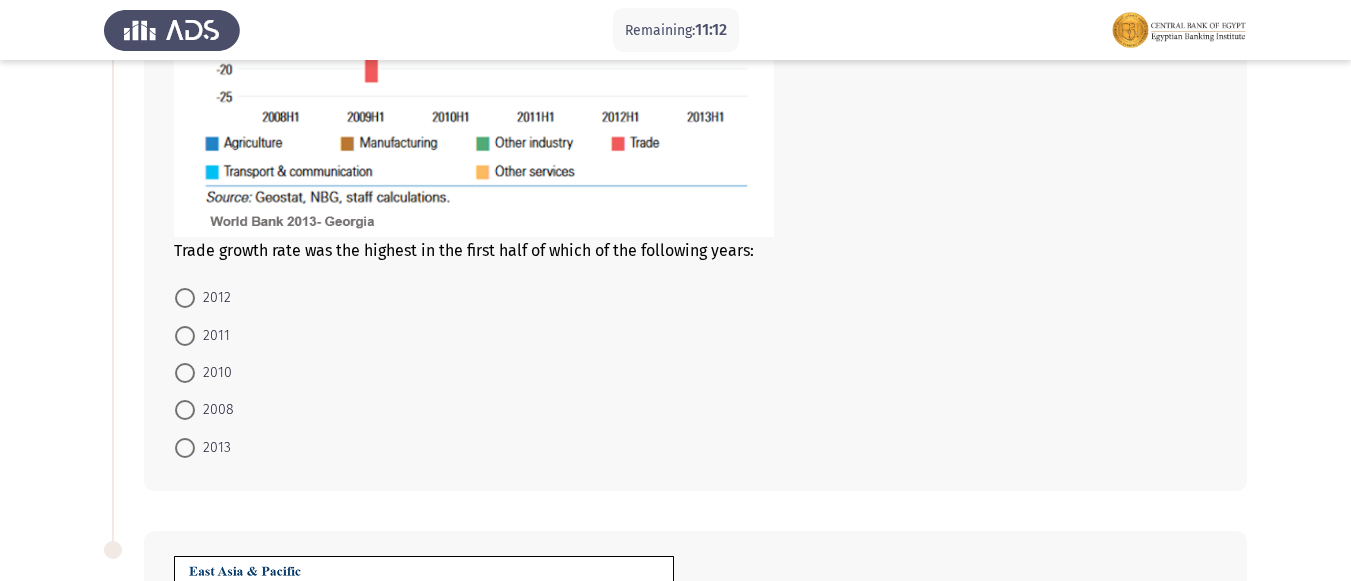 scroll, scrollTop: 500, scrollLeft: 0, axis: vertical 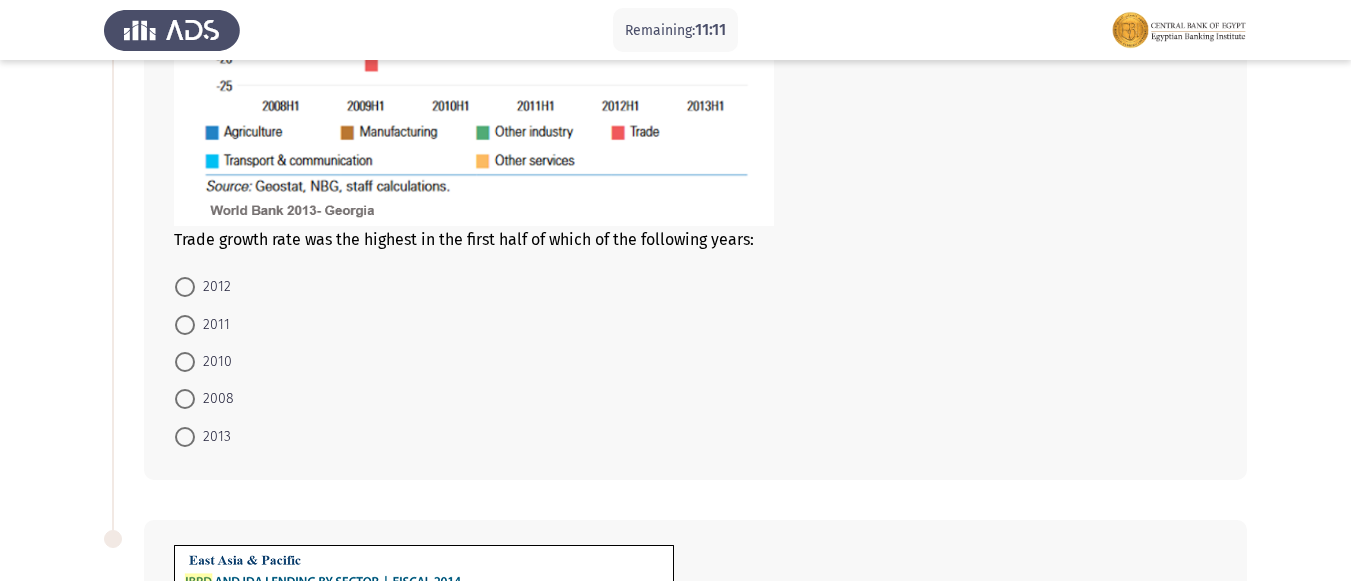click at bounding box center [185, 362] 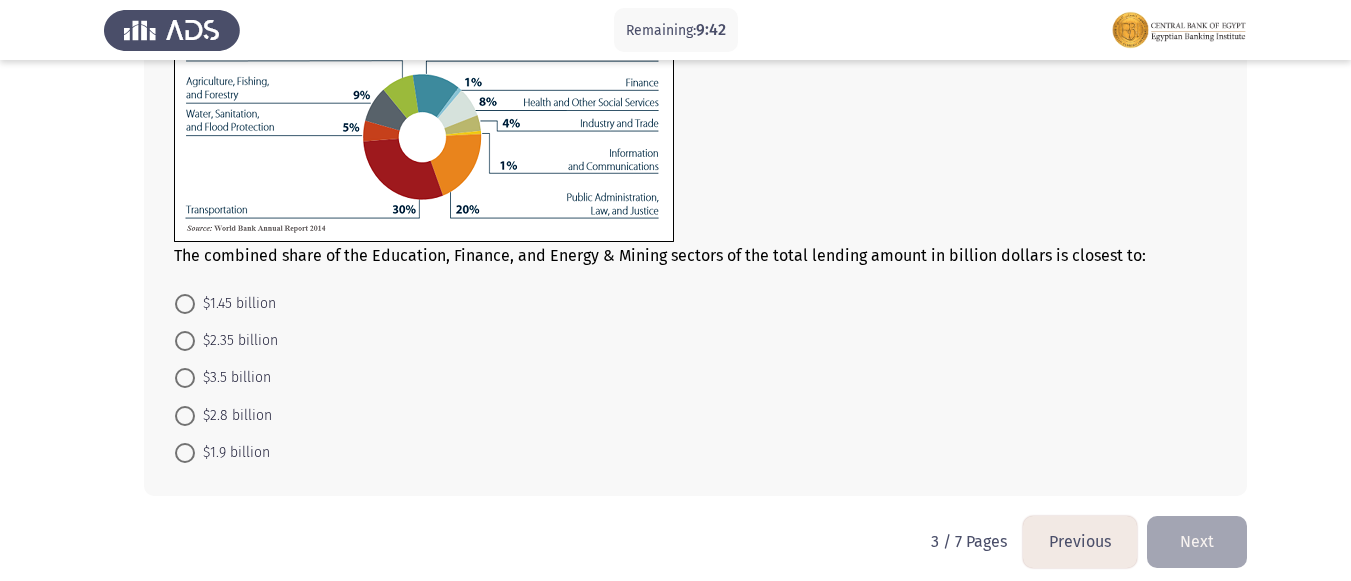 scroll, scrollTop: 1088, scrollLeft: 0, axis: vertical 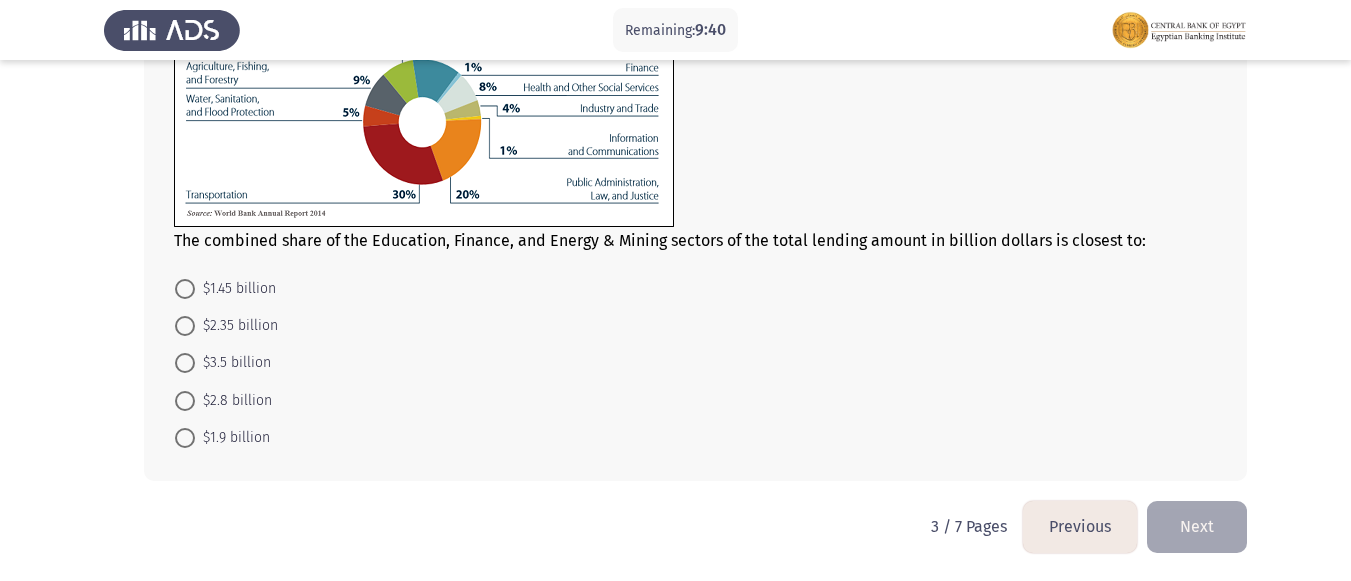click at bounding box center (185, 289) 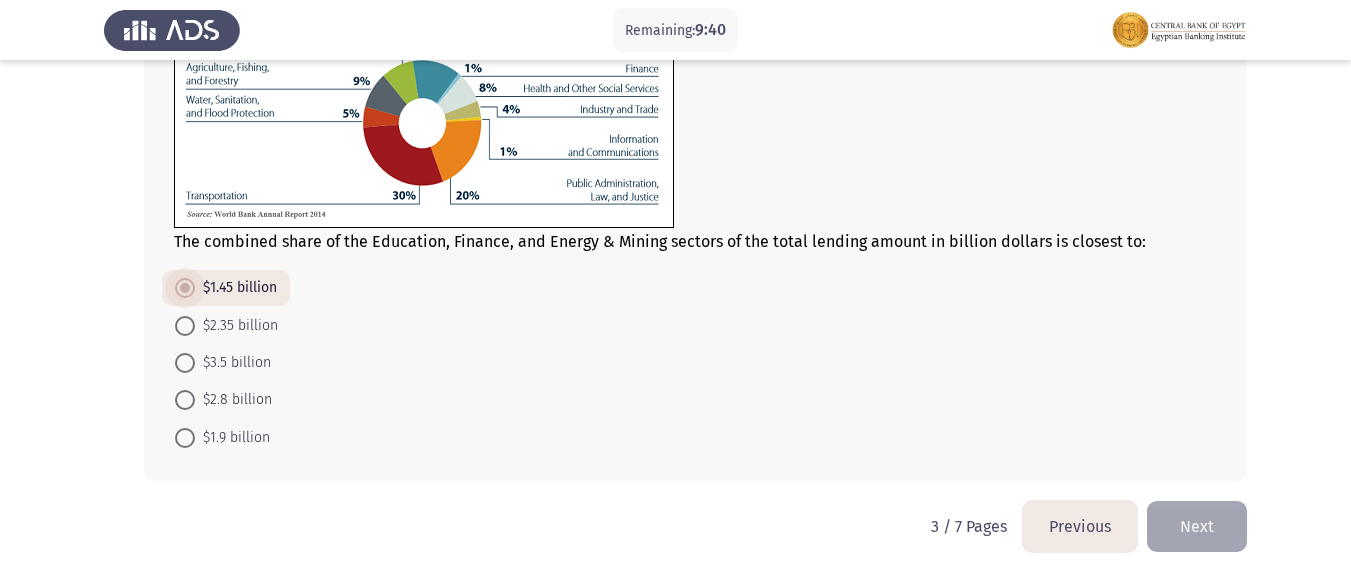 scroll, scrollTop: 1087, scrollLeft: 0, axis: vertical 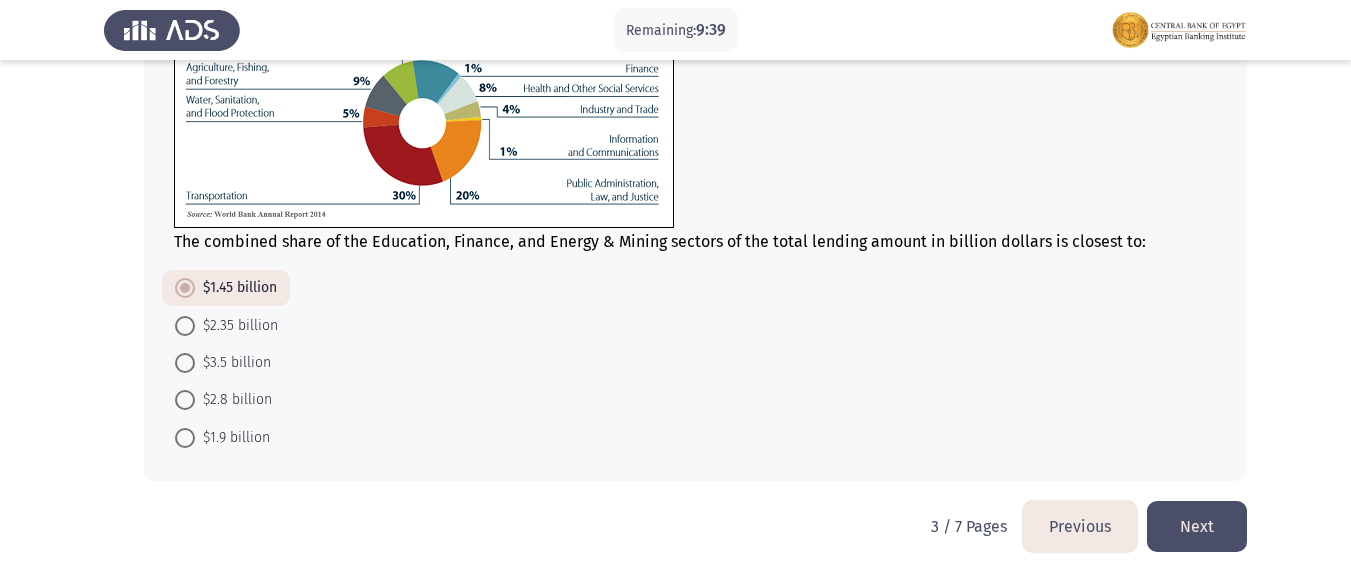 click on "Next" 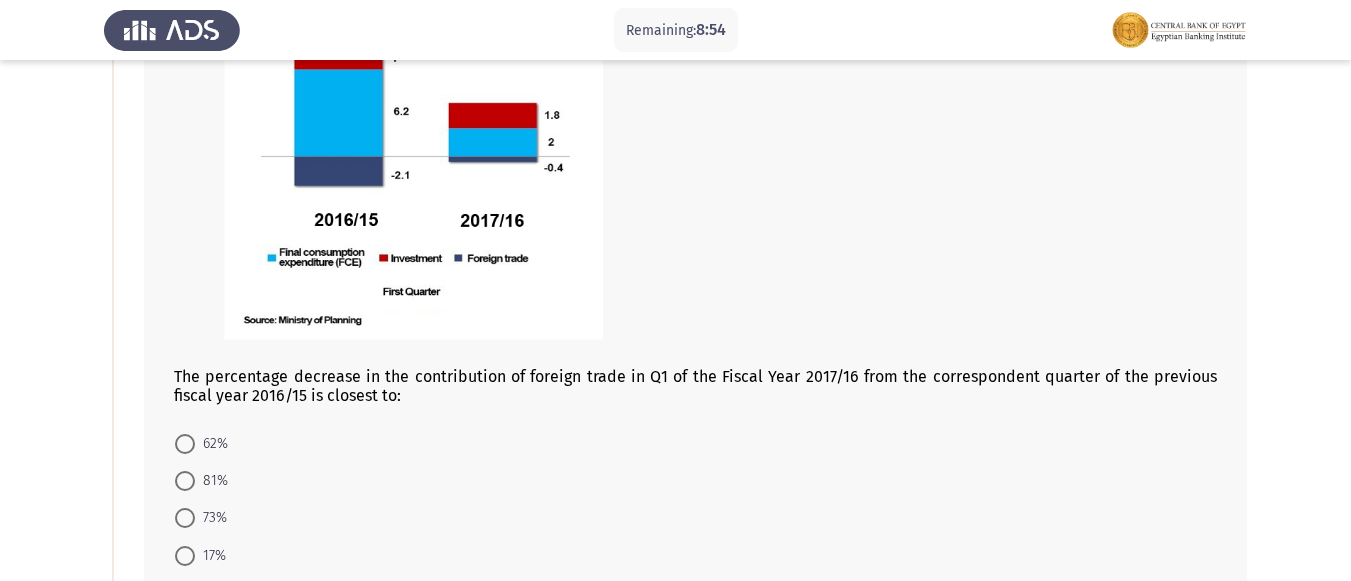 scroll, scrollTop: 400, scrollLeft: 0, axis: vertical 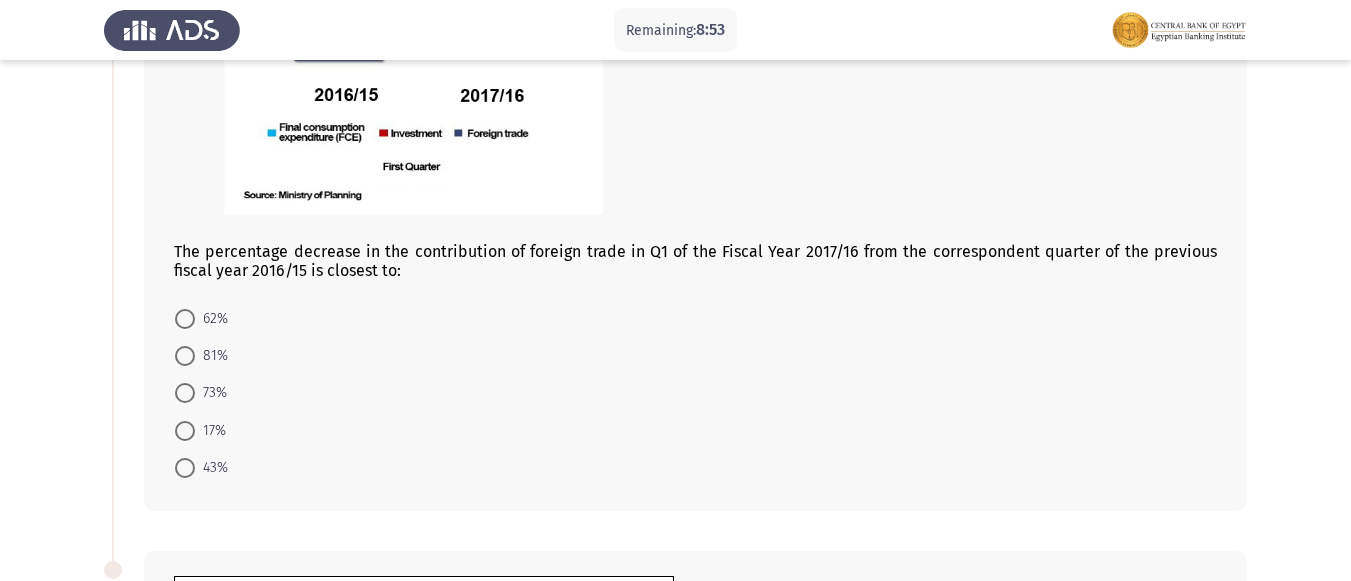 click at bounding box center [185, 356] 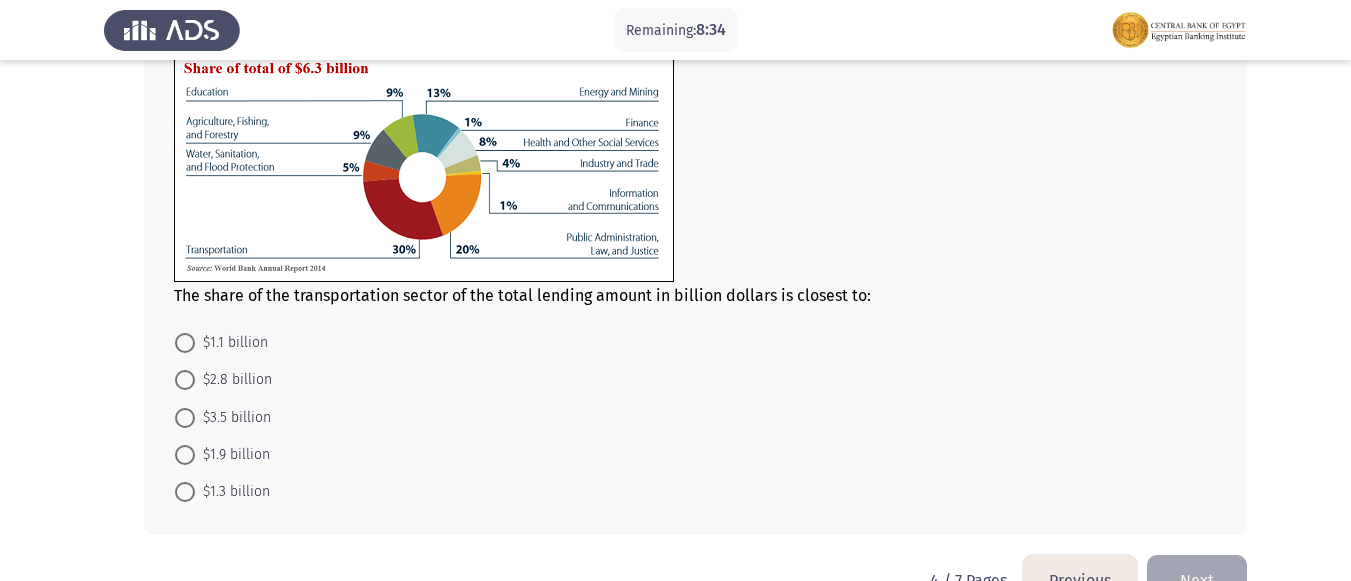 scroll, scrollTop: 1000, scrollLeft: 0, axis: vertical 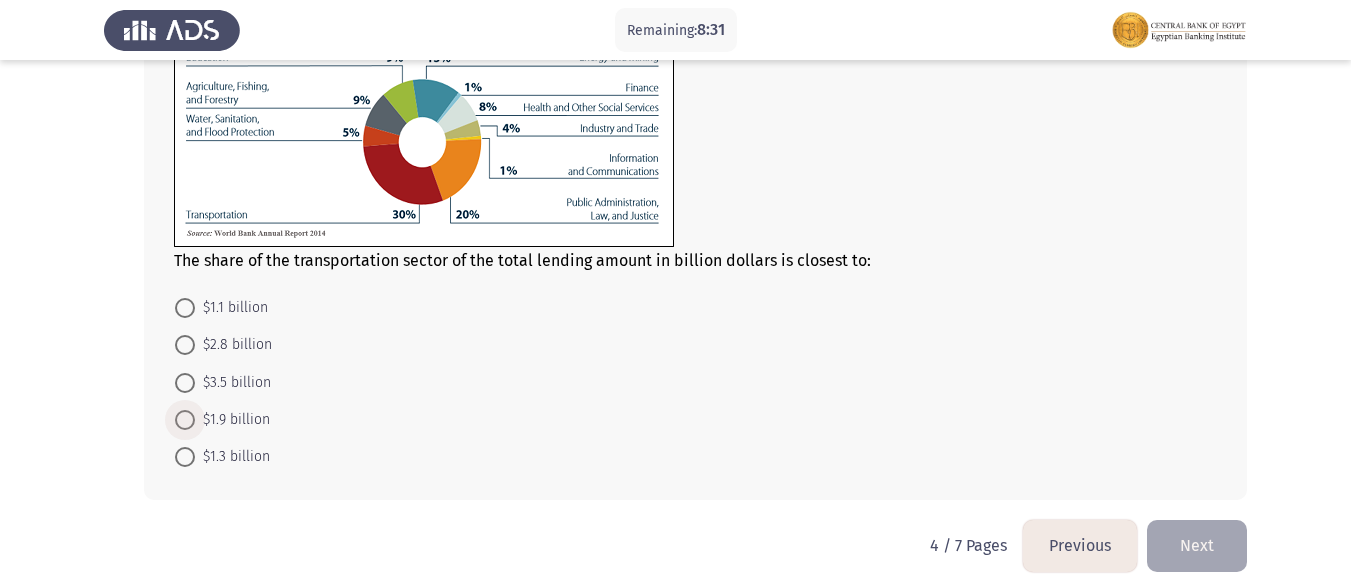 click at bounding box center [185, 420] 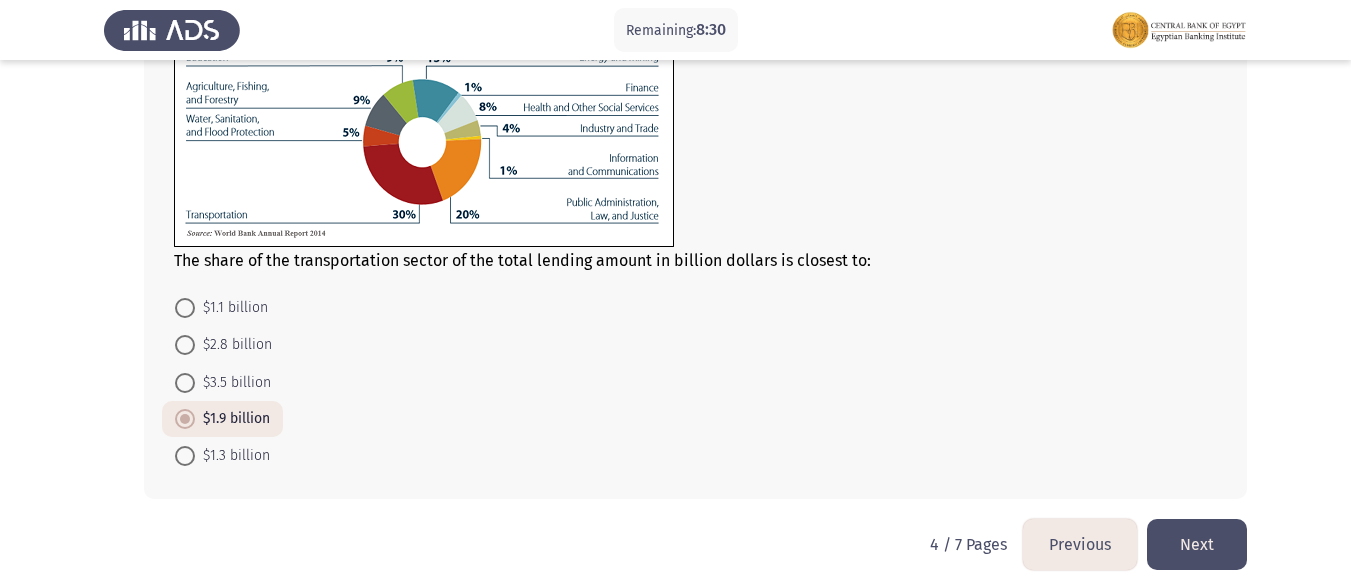 click on "Next" 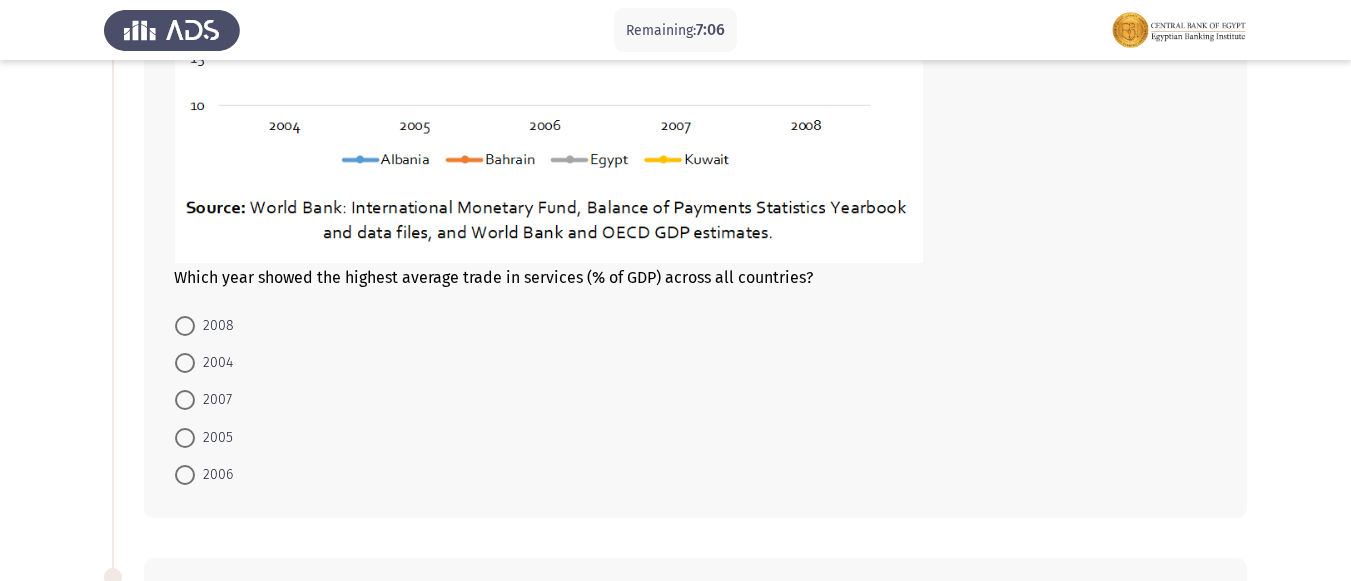 scroll, scrollTop: 500, scrollLeft: 0, axis: vertical 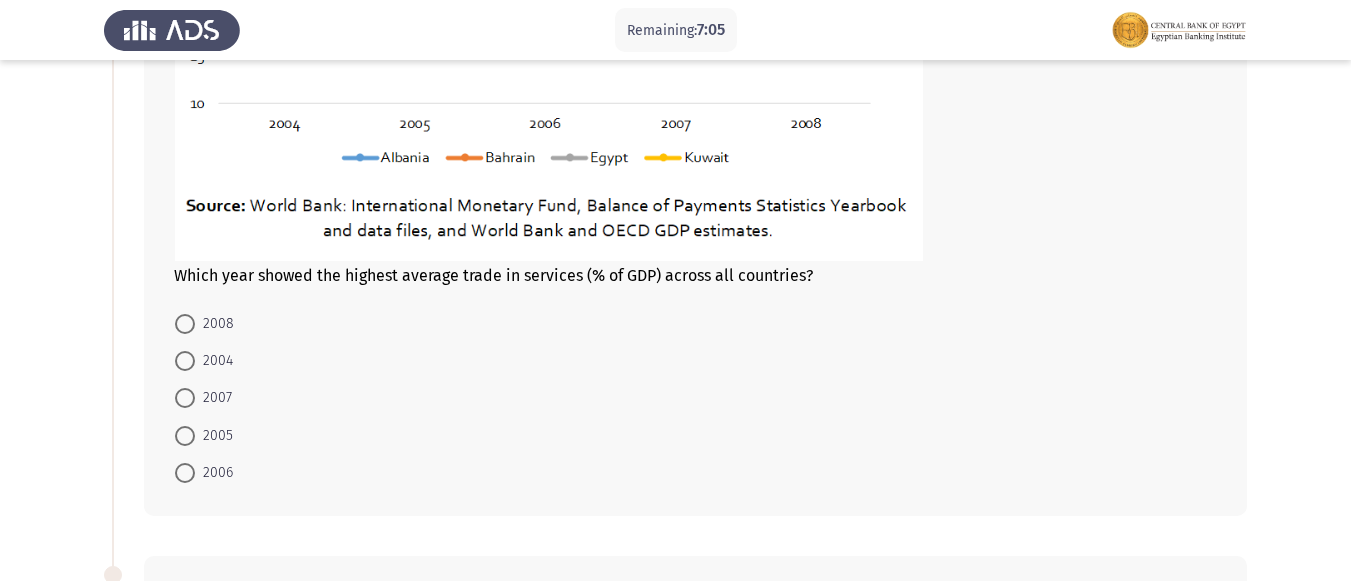 click at bounding box center (185, 398) 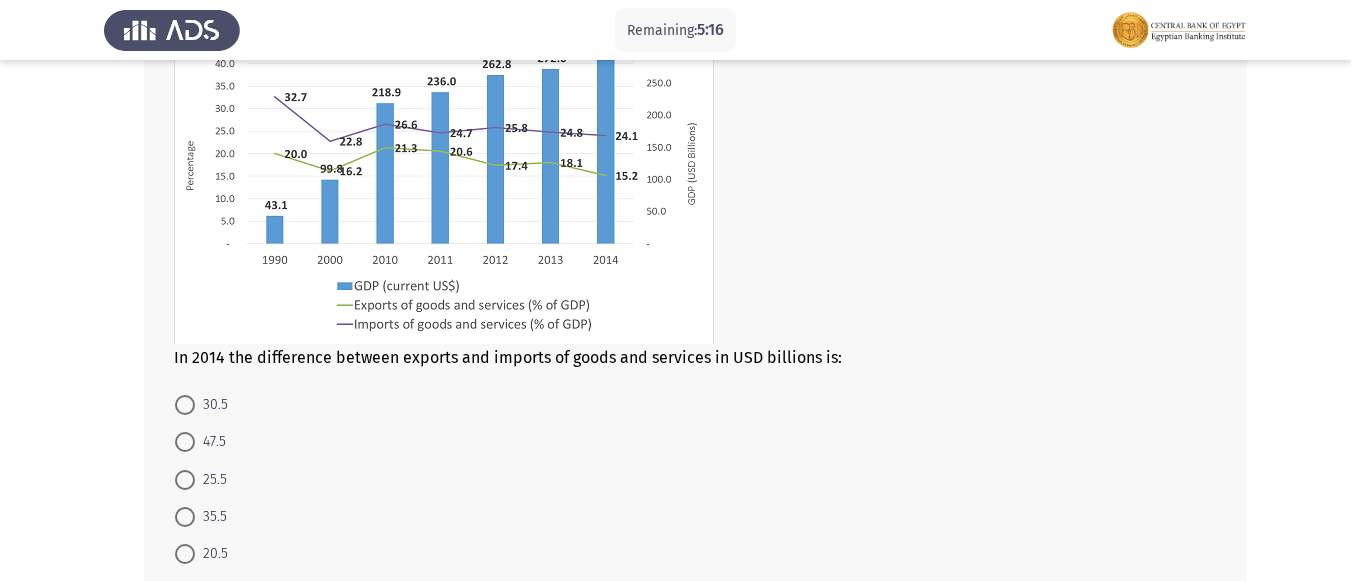 scroll, scrollTop: 1200, scrollLeft: 0, axis: vertical 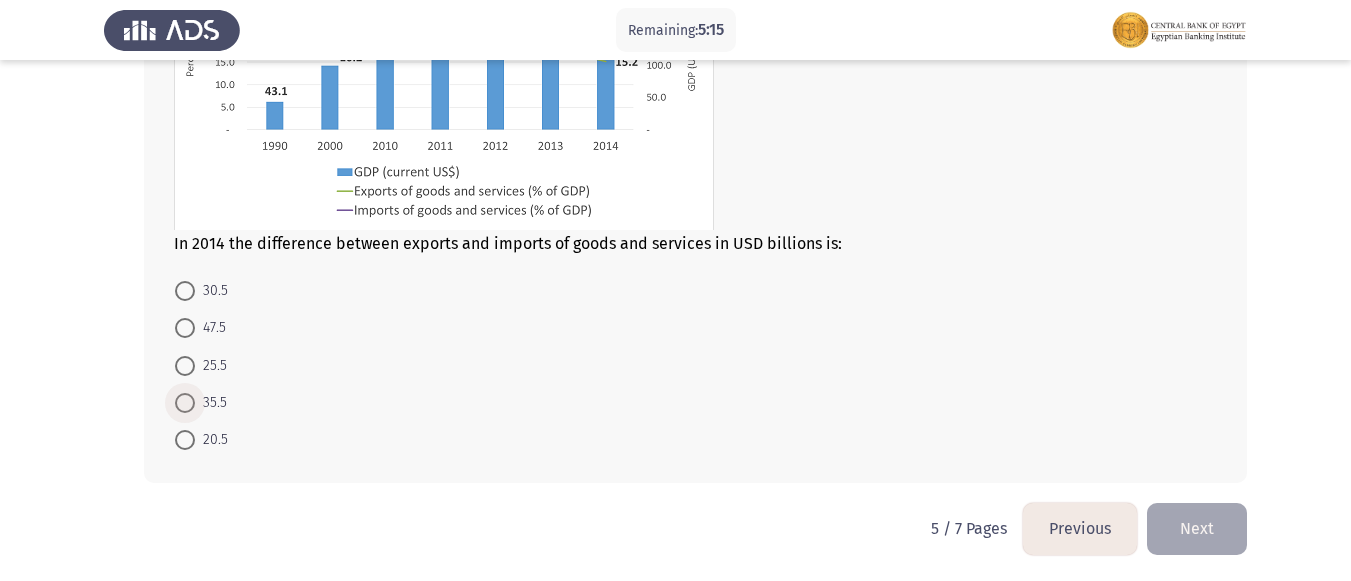 click at bounding box center [185, 403] 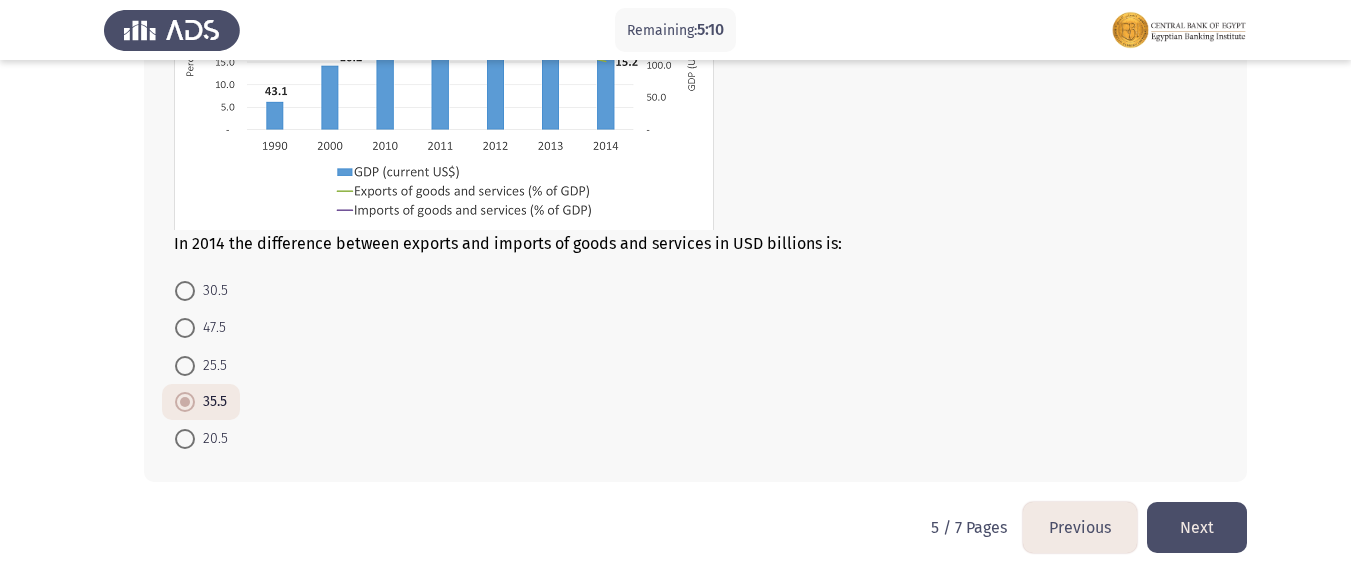 click on "Next" 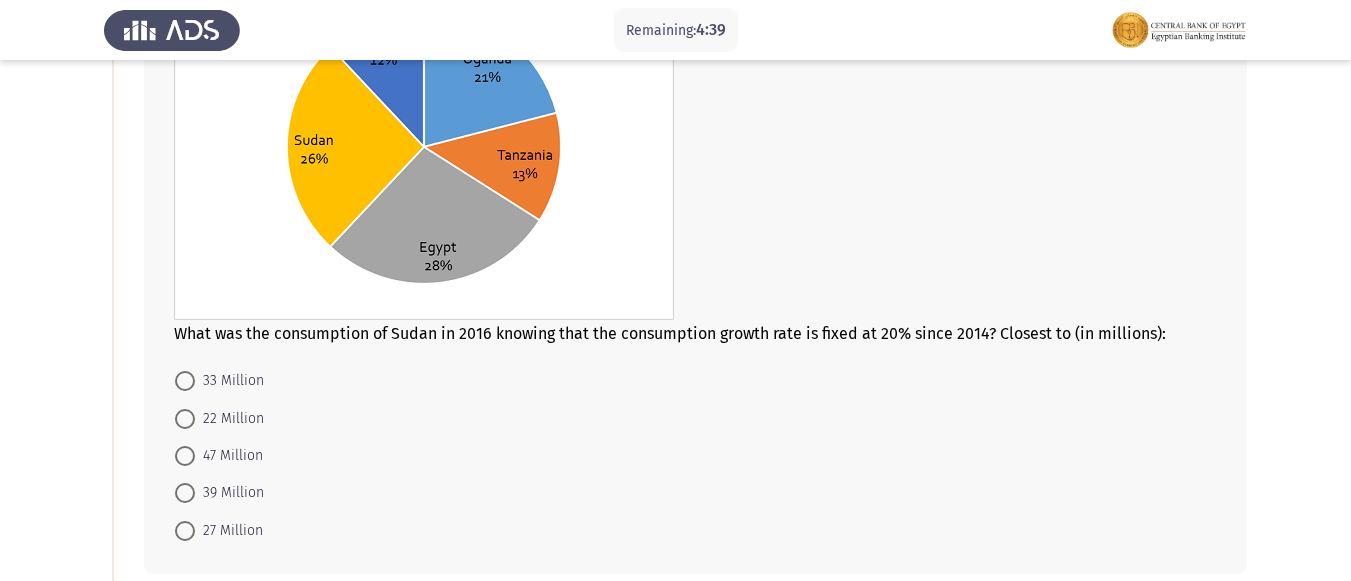 scroll, scrollTop: 300, scrollLeft: 0, axis: vertical 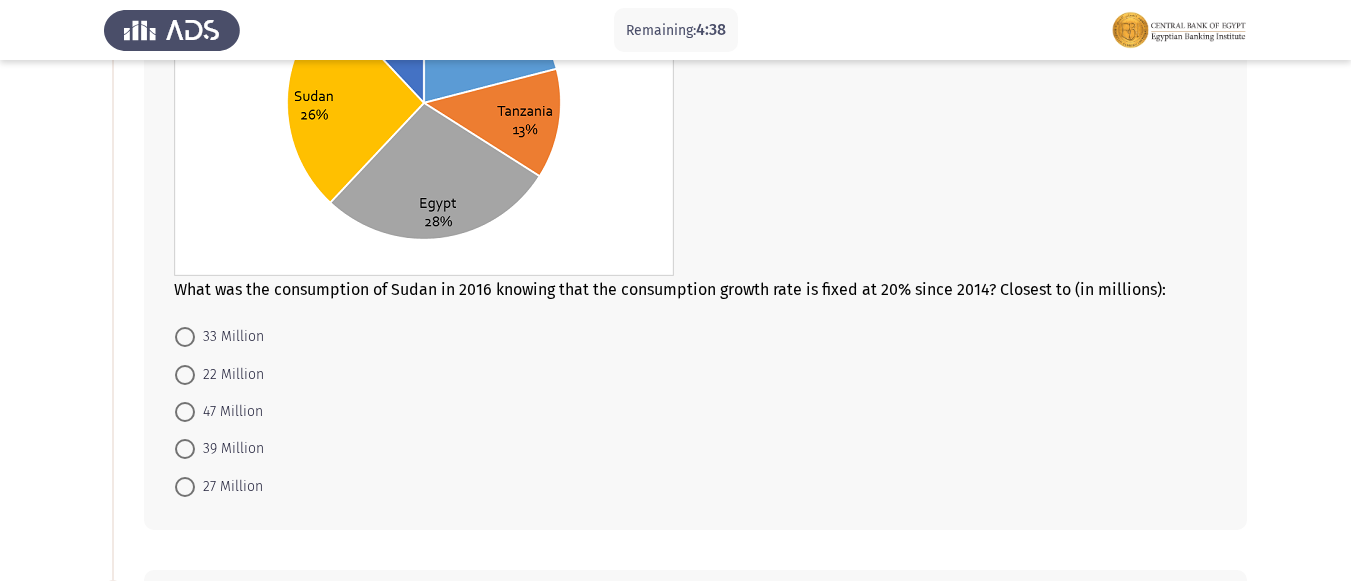 click on "47 Million" at bounding box center (219, 412) 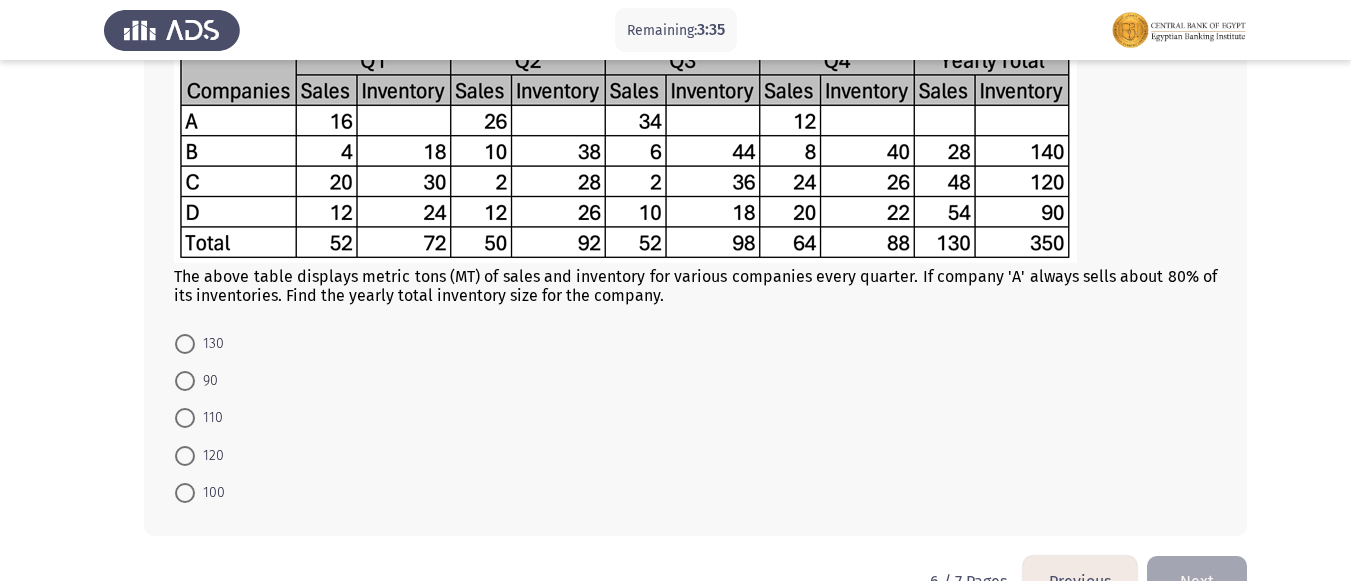 scroll, scrollTop: 913, scrollLeft: 0, axis: vertical 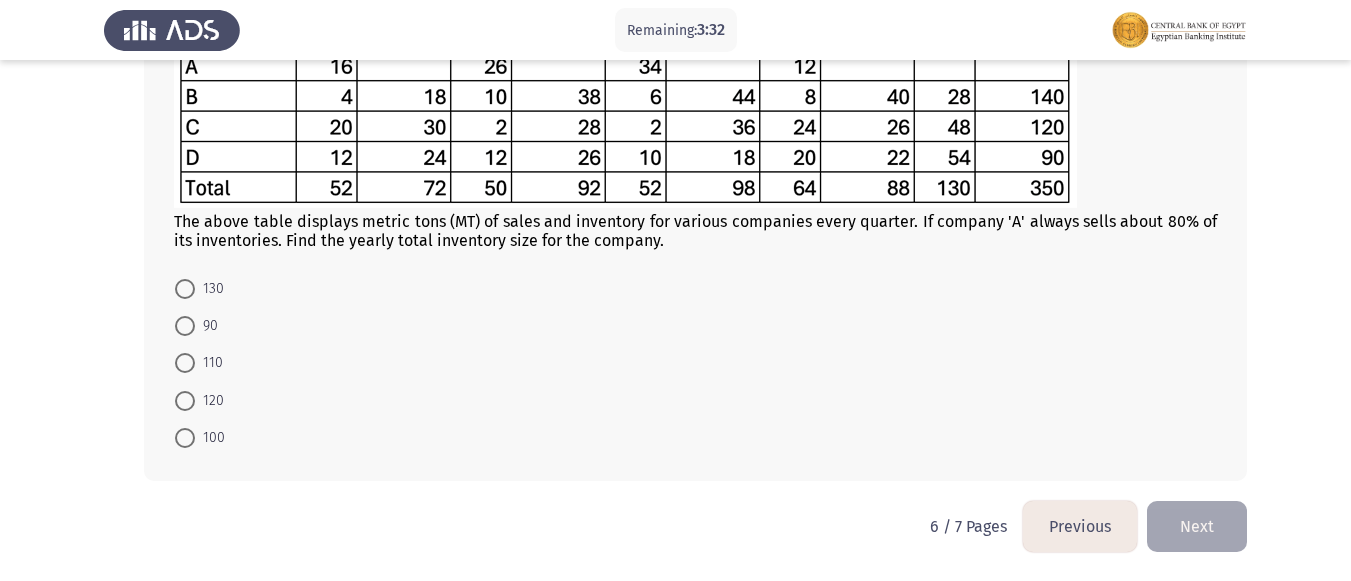click at bounding box center (185, 401) 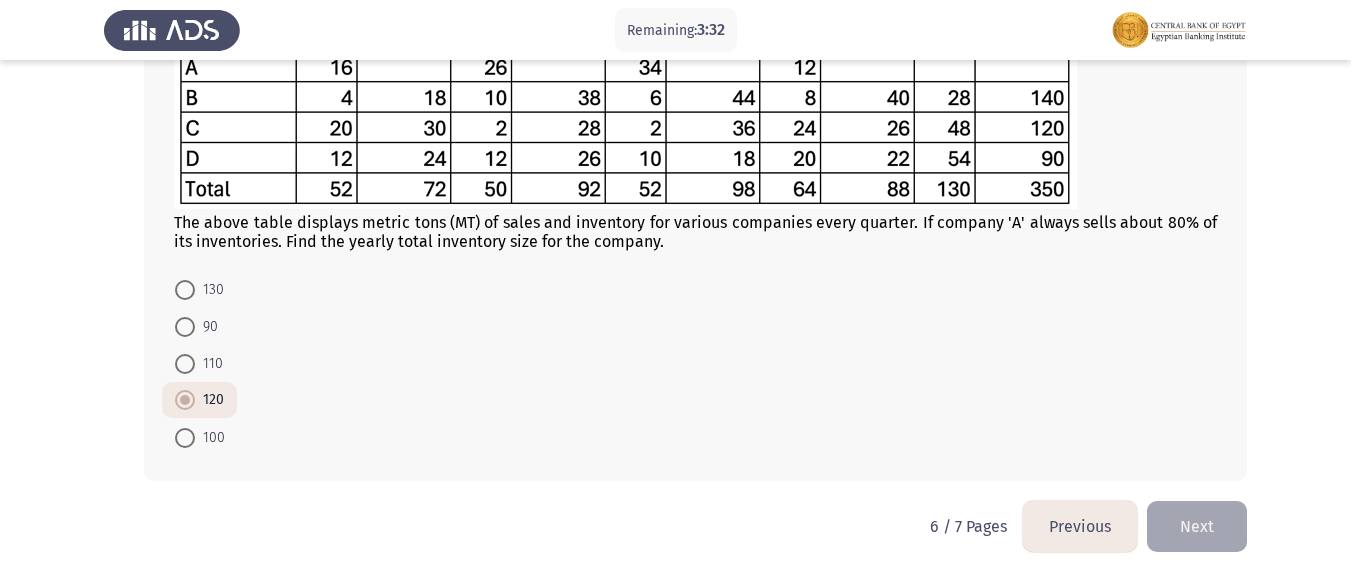 scroll, scrollTop: 912, scrollLeft: 0, axis: vertical 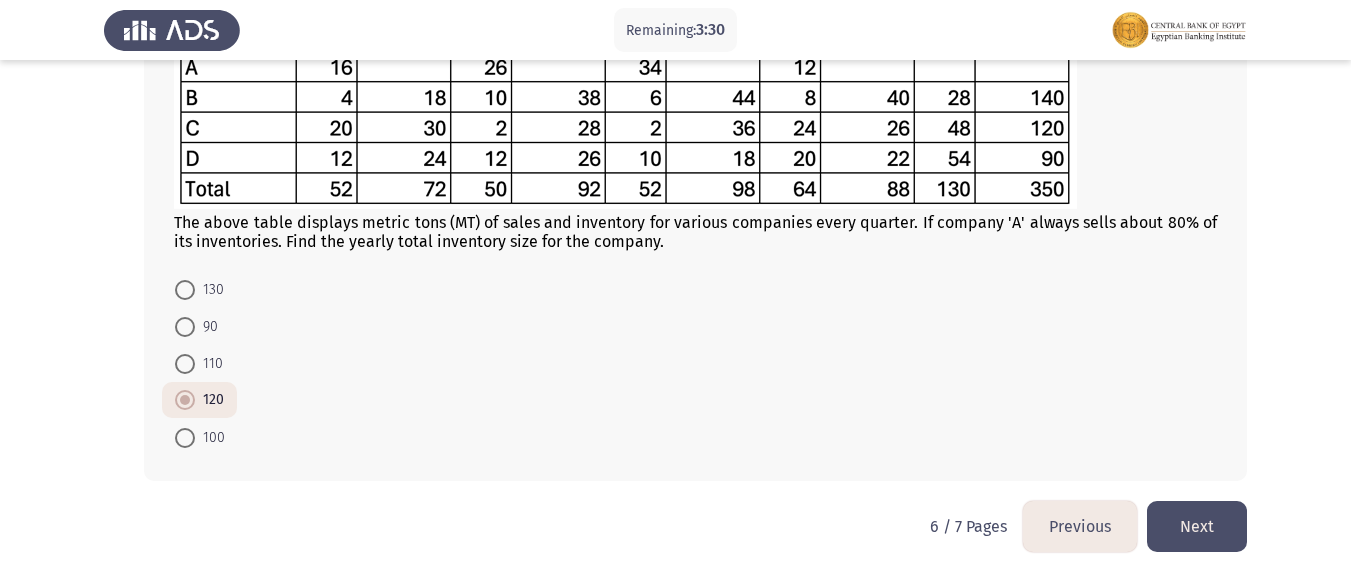 click on "Next" 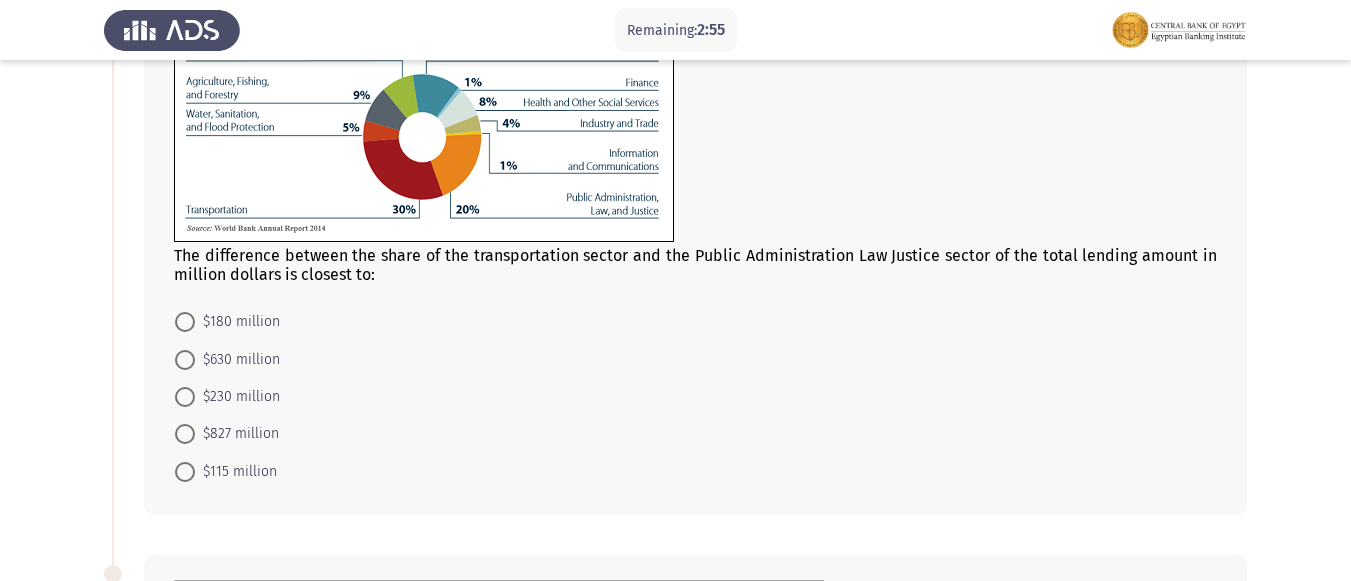 scroll, scrollTop: 257, scrollLeft: 0, axis: vertical 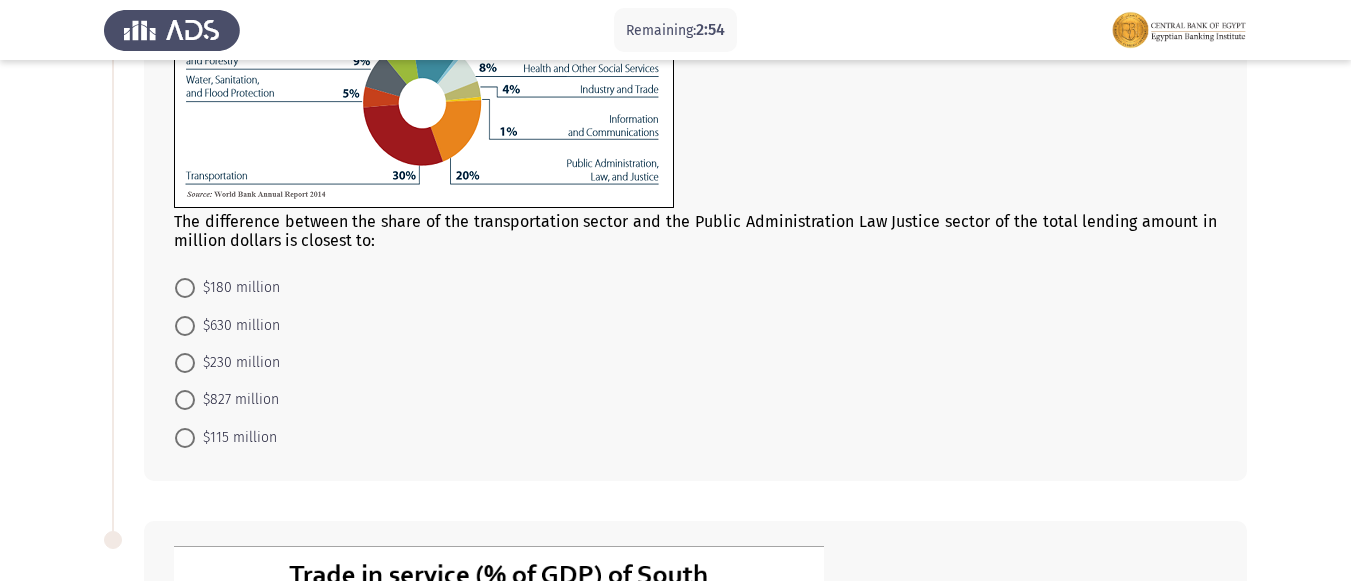 drag, startPoint x: 184, startPoint y: 321, endPoint x: 212, endPoint y: 321, distance: 28 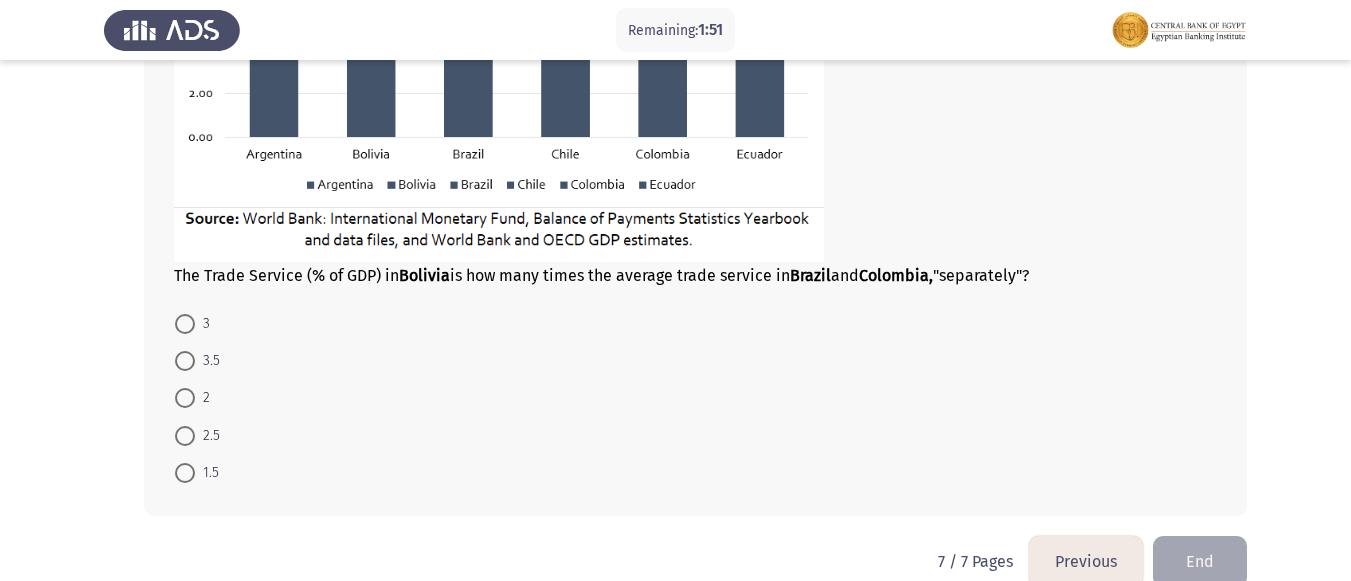 scroll, scrollTop: 1103, scrollLeft: 0, axis: vertical 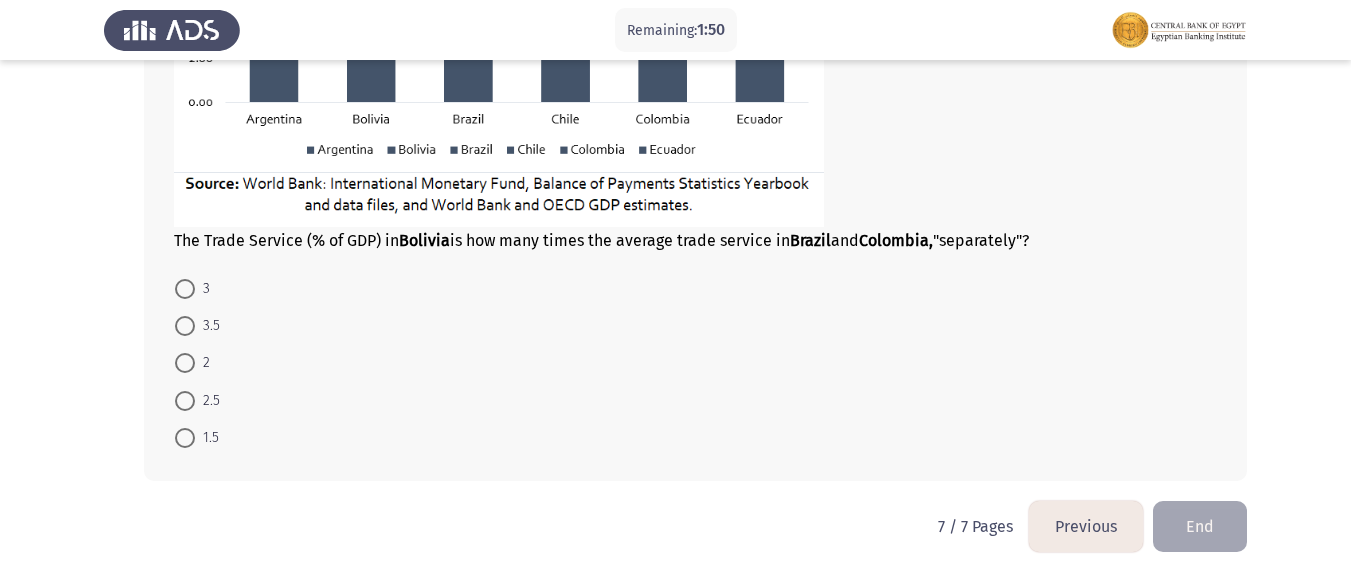 click at bounding box center (185, 401) 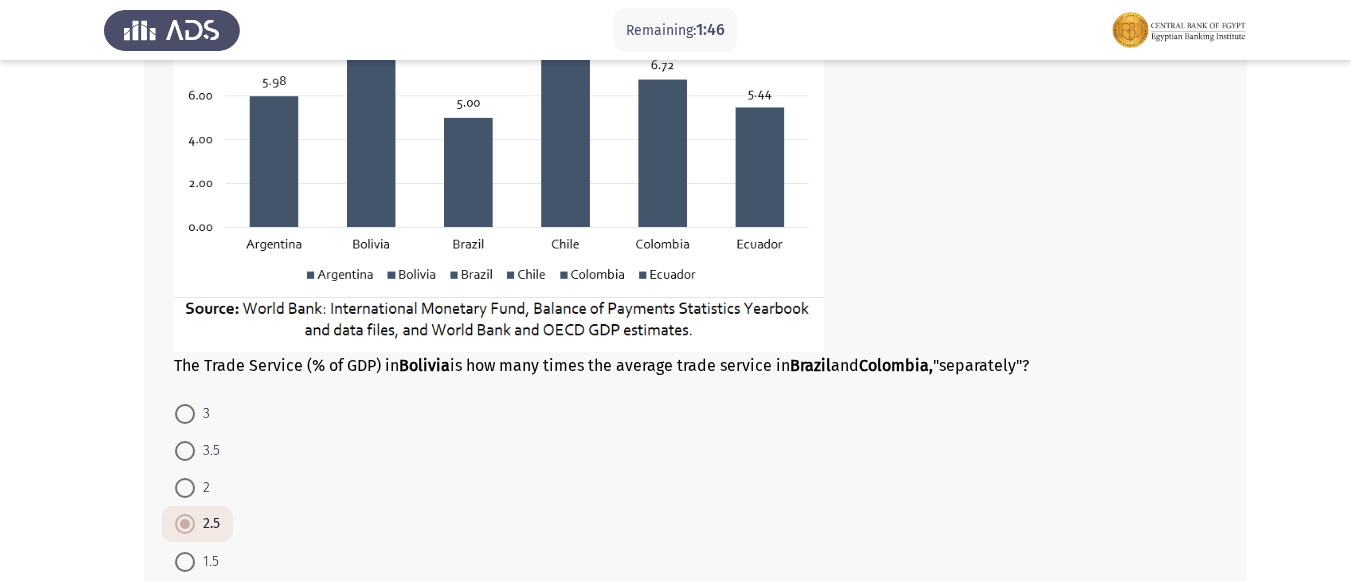 scroll, scrollTop: 1102, scrollLeft: 0, axis: vertical 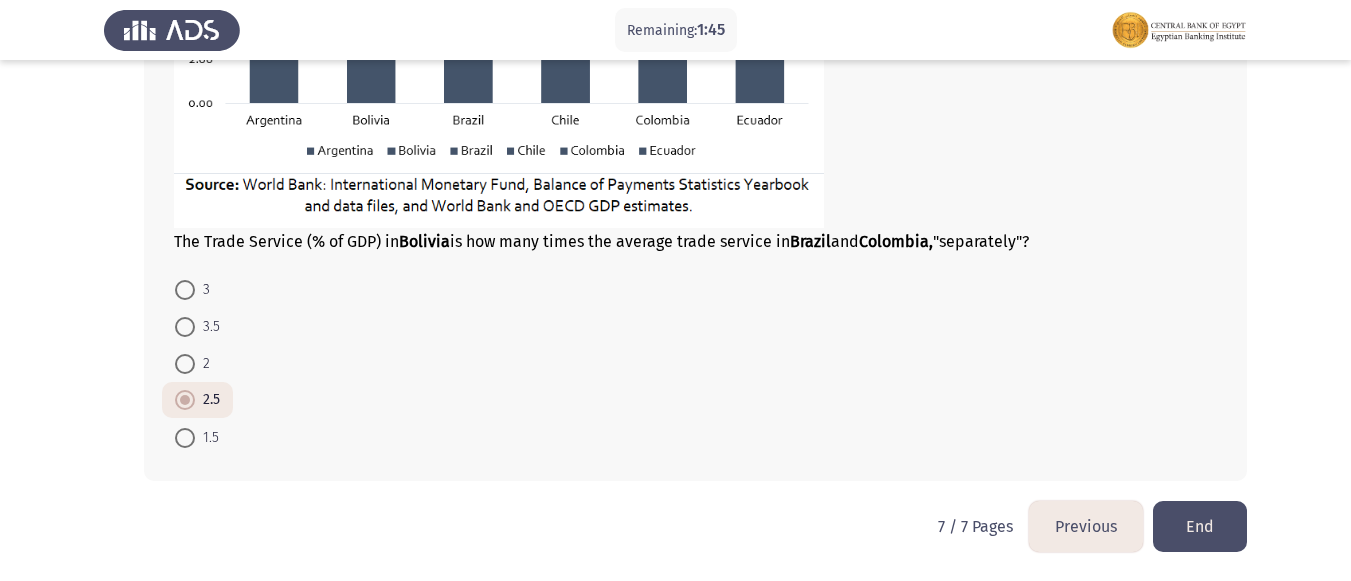 click on "End" 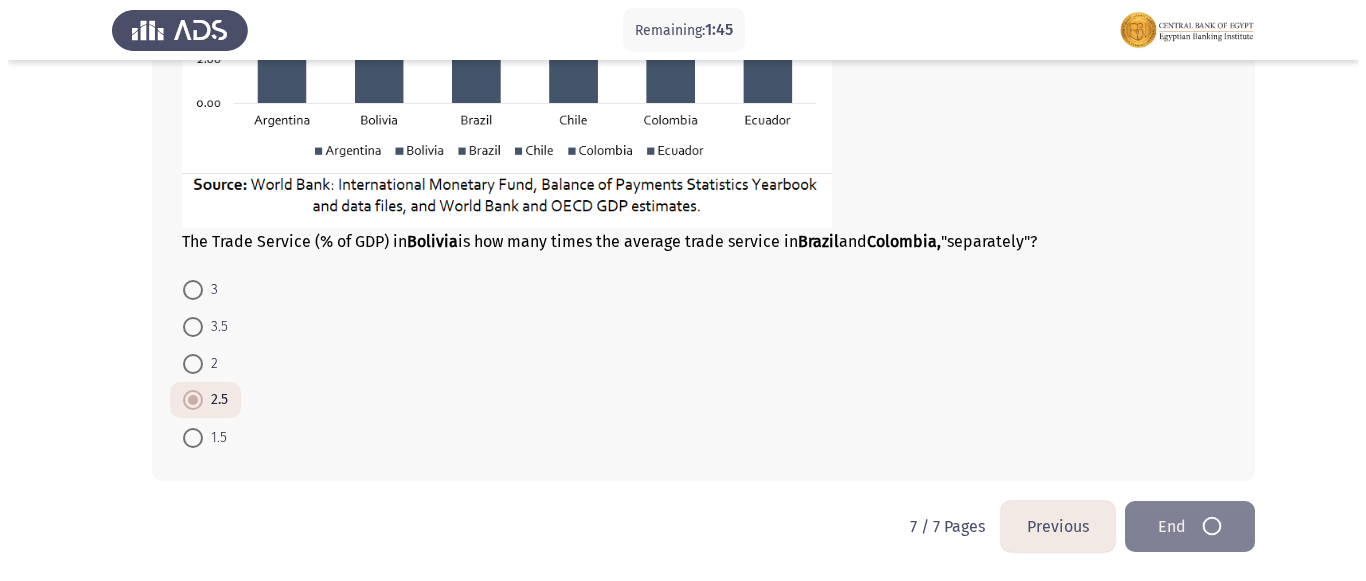 scroll, scrollTop: 0, scrollLeft: 0, axis: both 